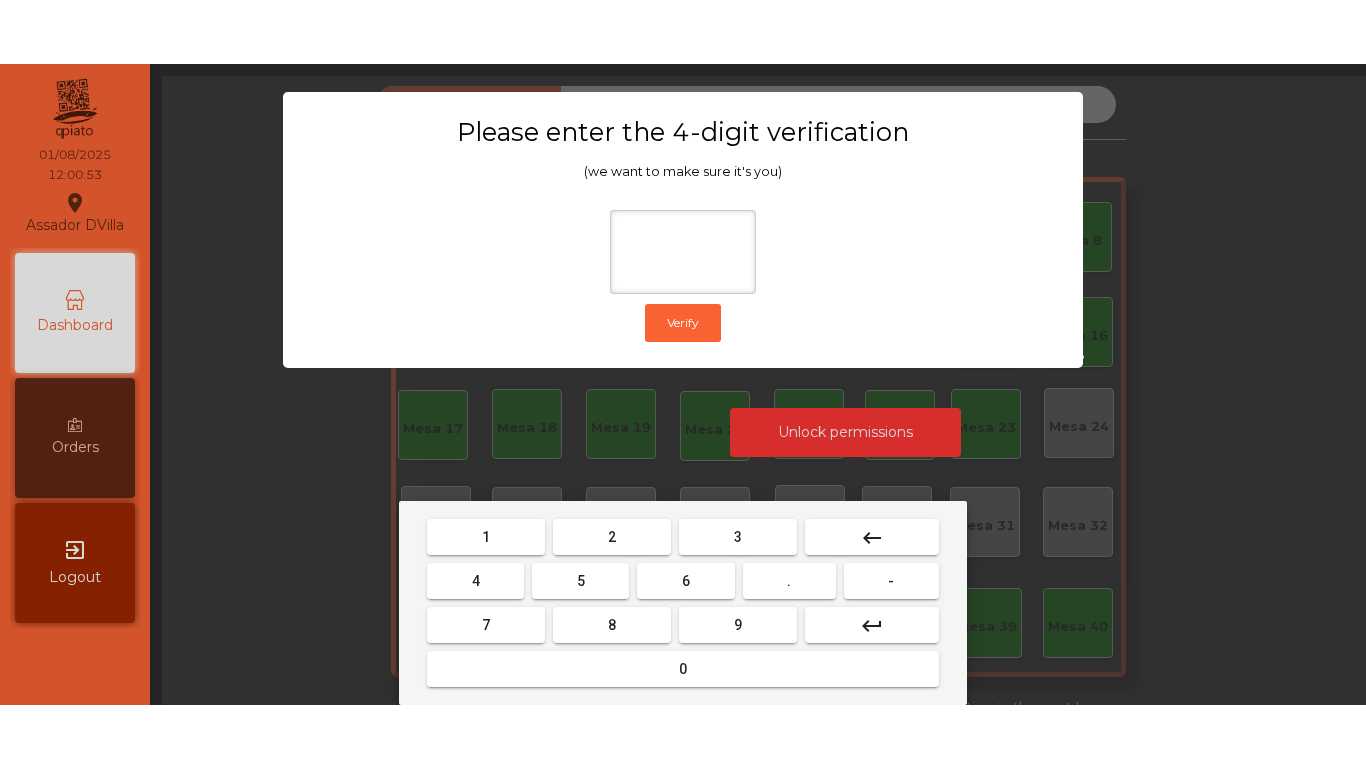 scroll, scrollTop: 0, scrollLeft: 0, axis: both 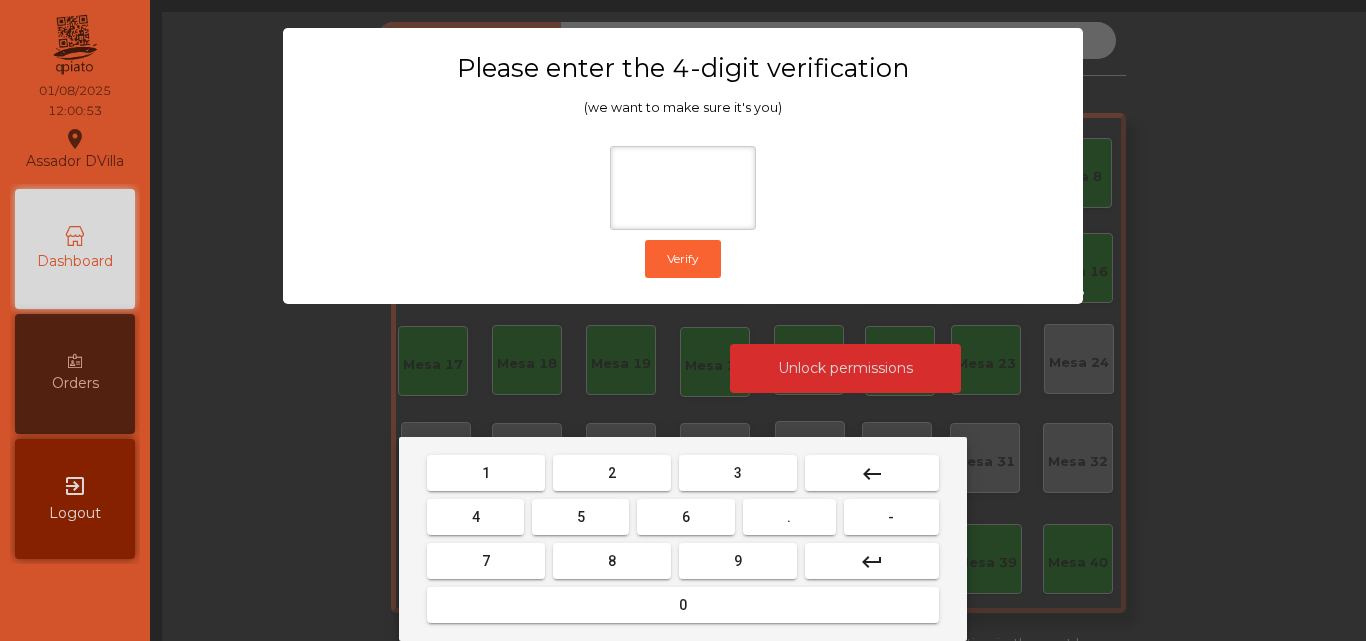 drag, startPoint x: 620, startPoint y: 471, endPoint x: 535, endPoint y: 504, distance: 91.18114 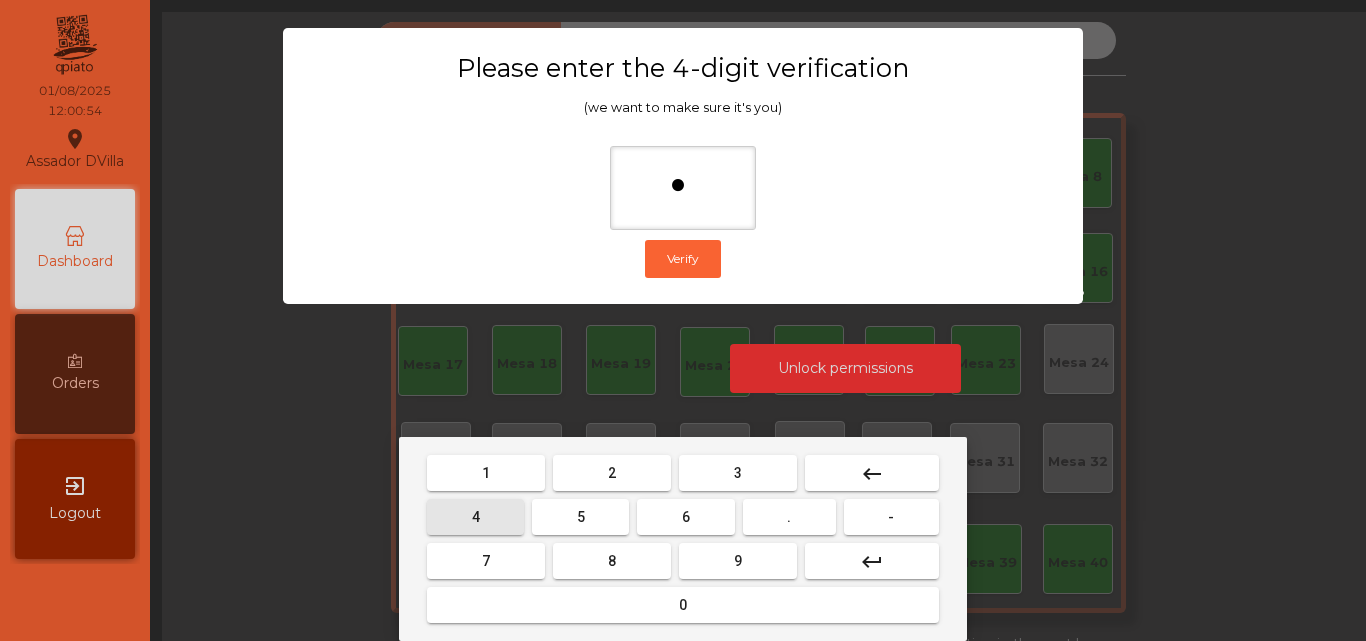 click on "4" at bounding box center (475, 517) 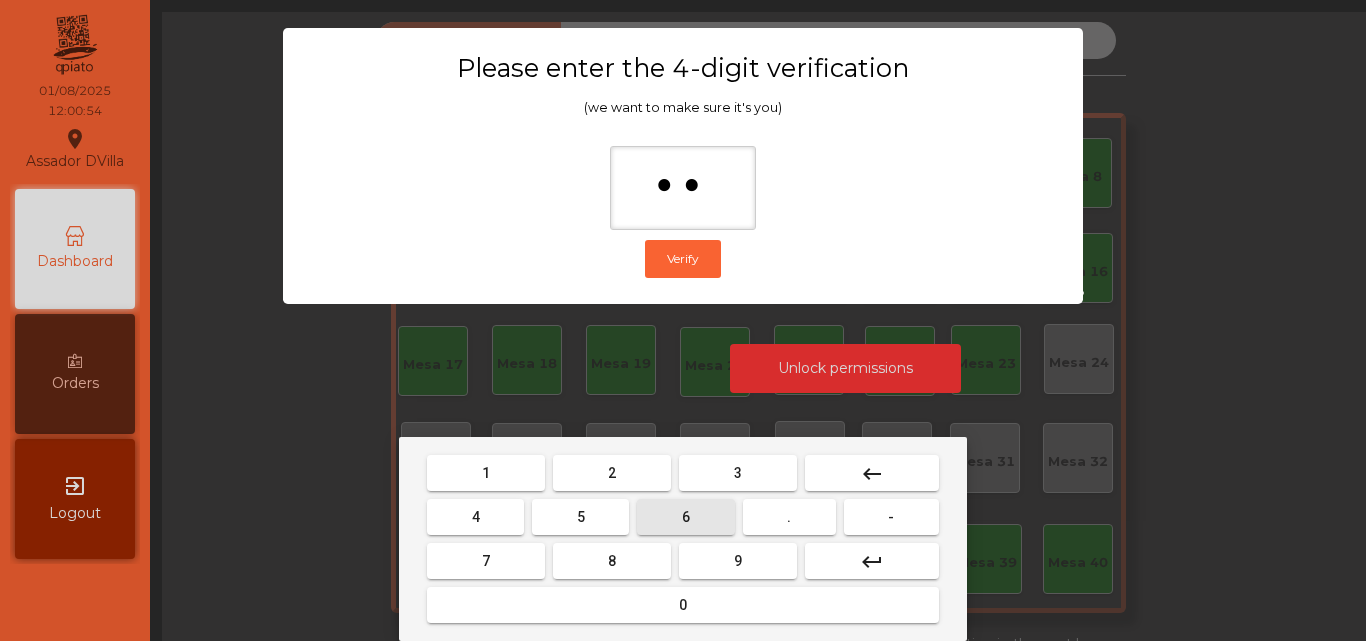 drag, startPoint x: 701, startPoint y: 501, endPoint x: 722, endPoint y: 532, distance: 37.44329 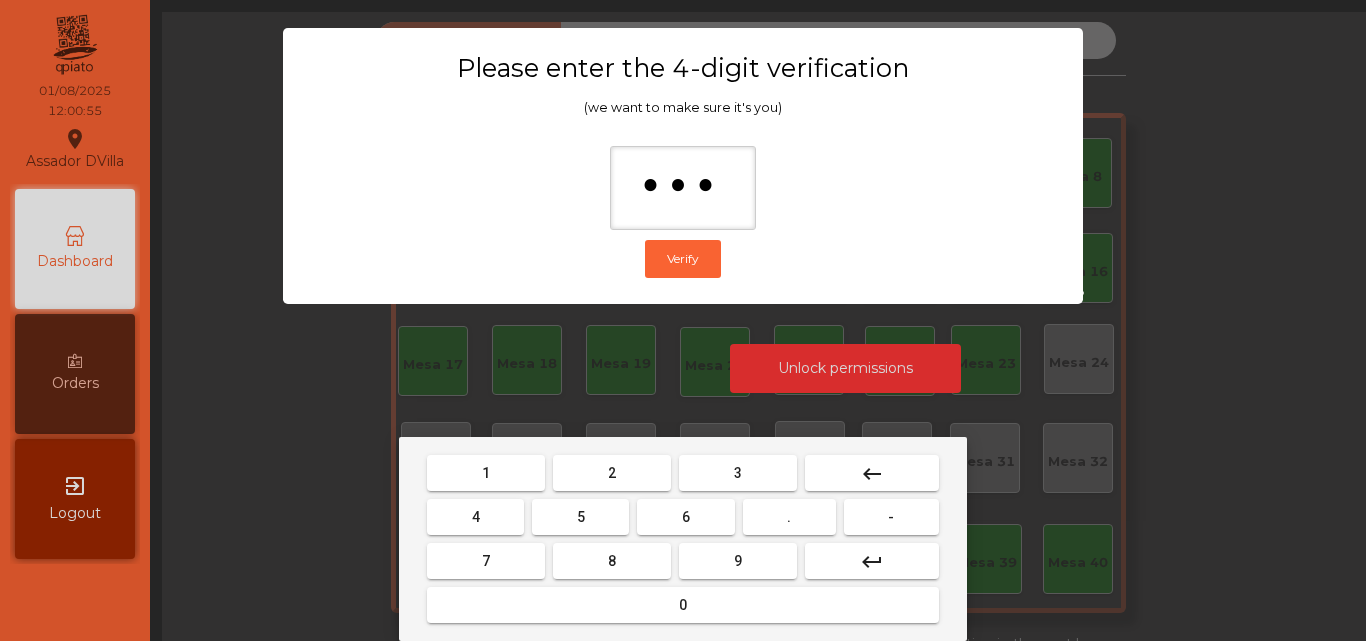 click on "9" at bounding box center [738, 561] 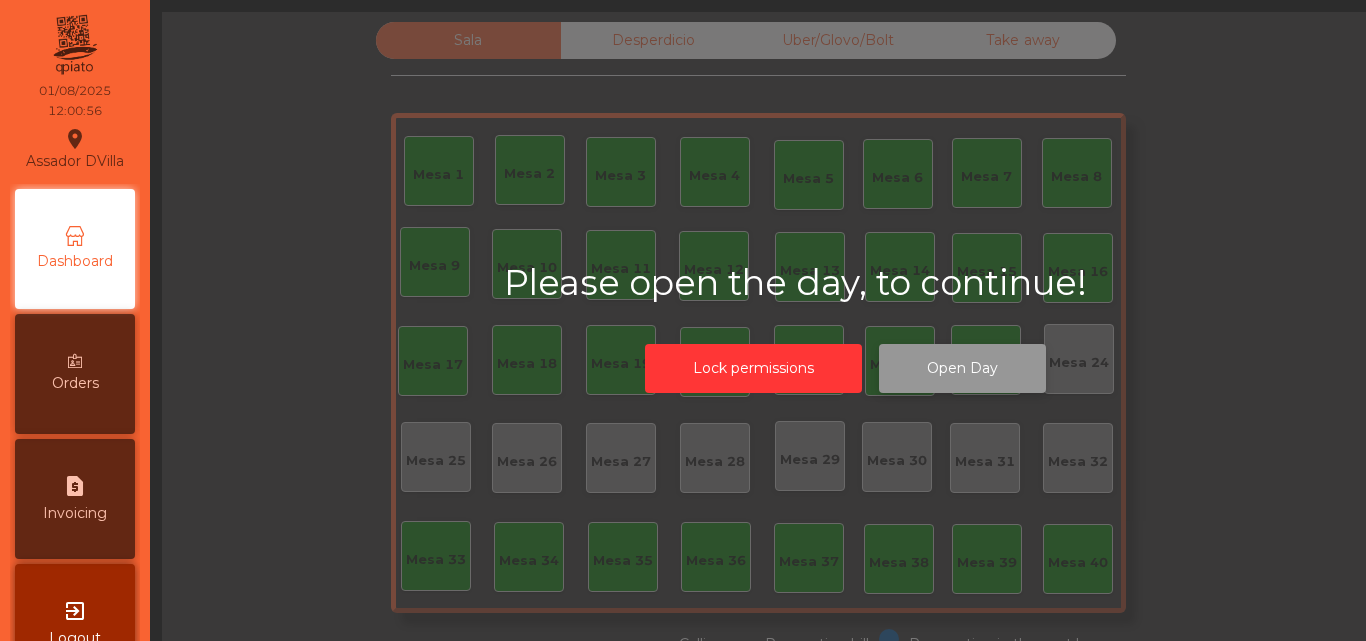 click on "Open Day" 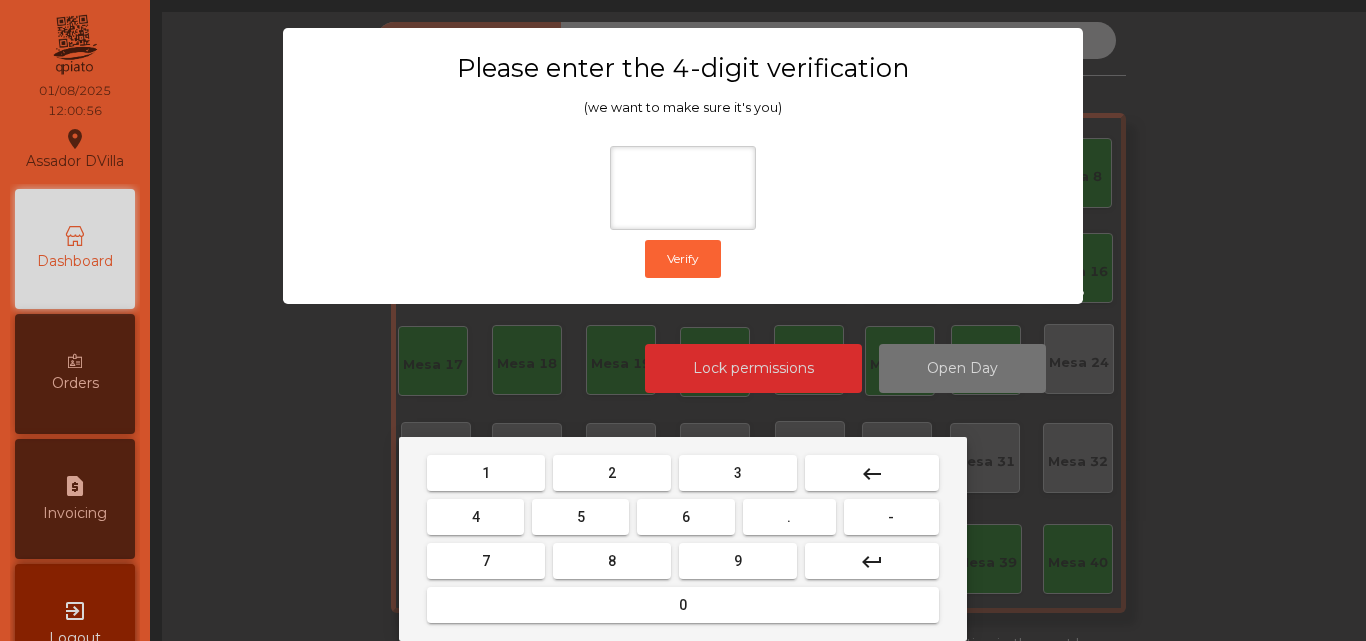 click on "2" at bounding box center [612, 473] 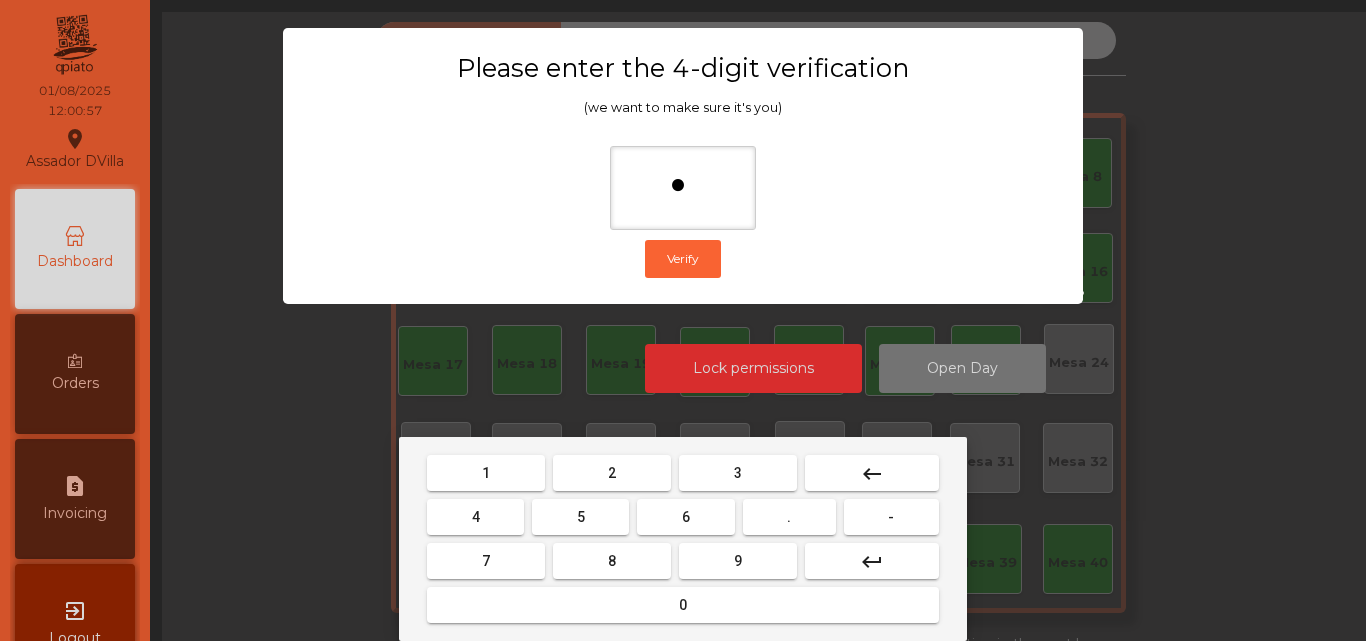 drag, startPoint x: 518, startPoint y: 511, endPoint x: 690, endPoint y: 515, distance: 172.04651 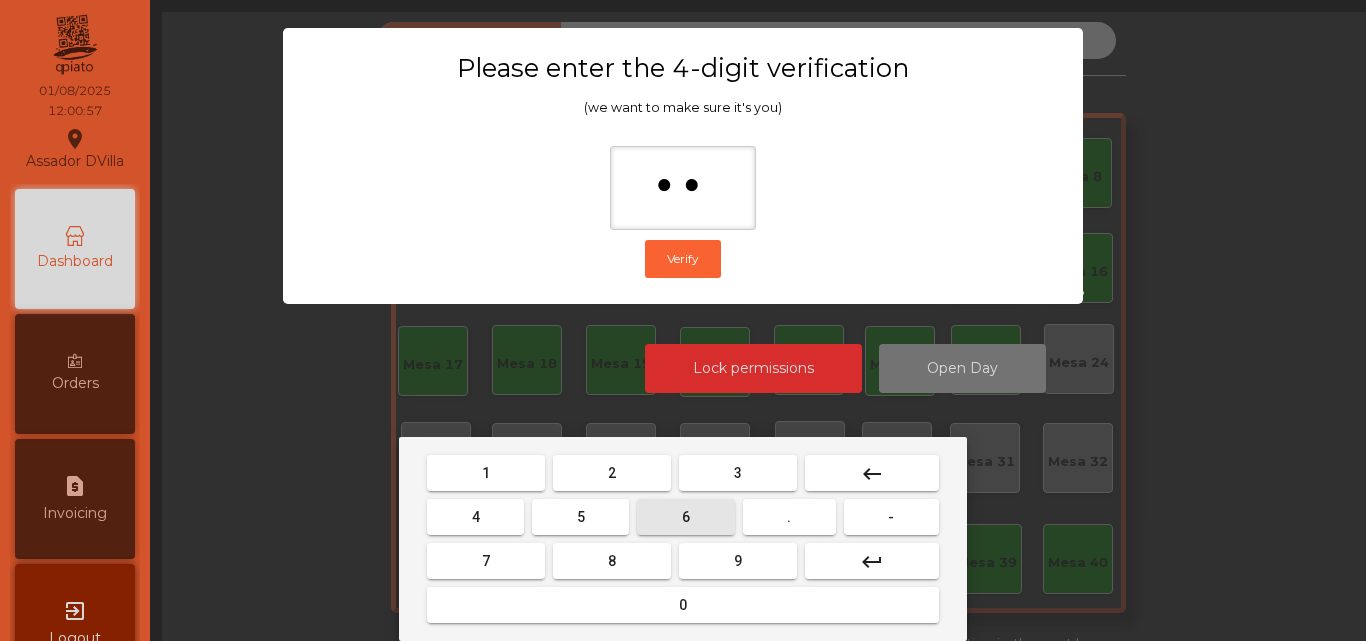 click on "6" at bounding box center (685, 517) 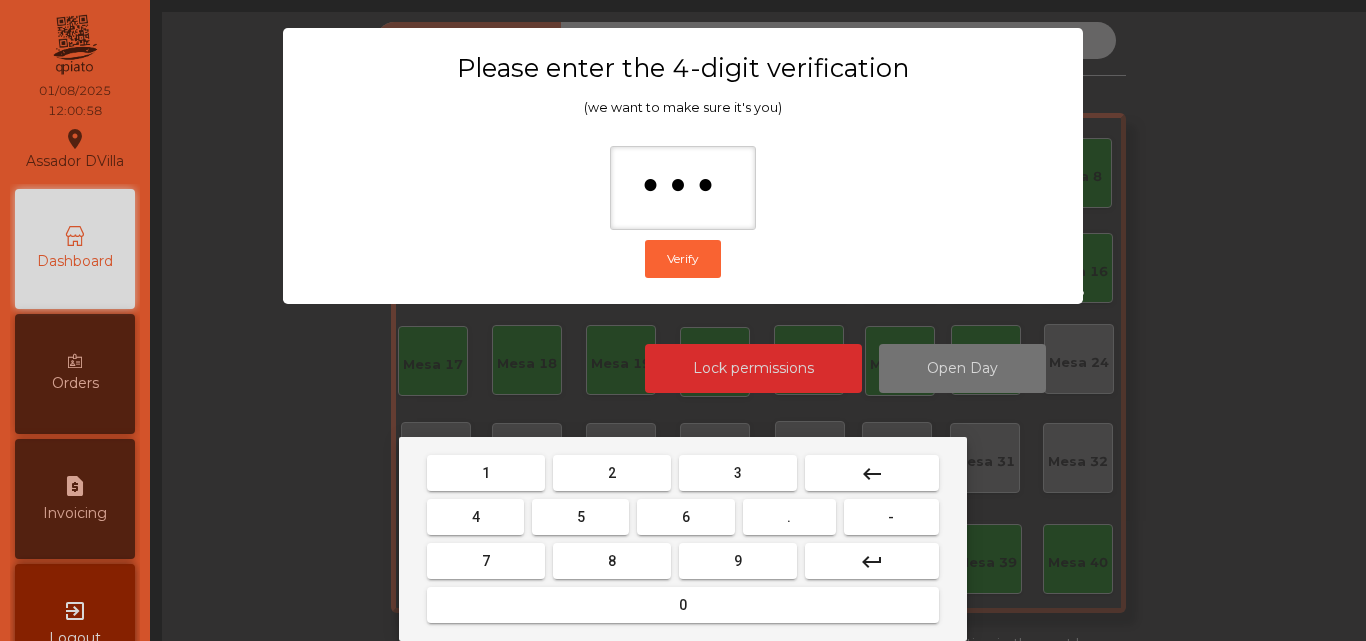 drag, startPoint x: 724, startPoint y: 548, endPoint x: 807, endPoint y: 551, distance: 83.0542 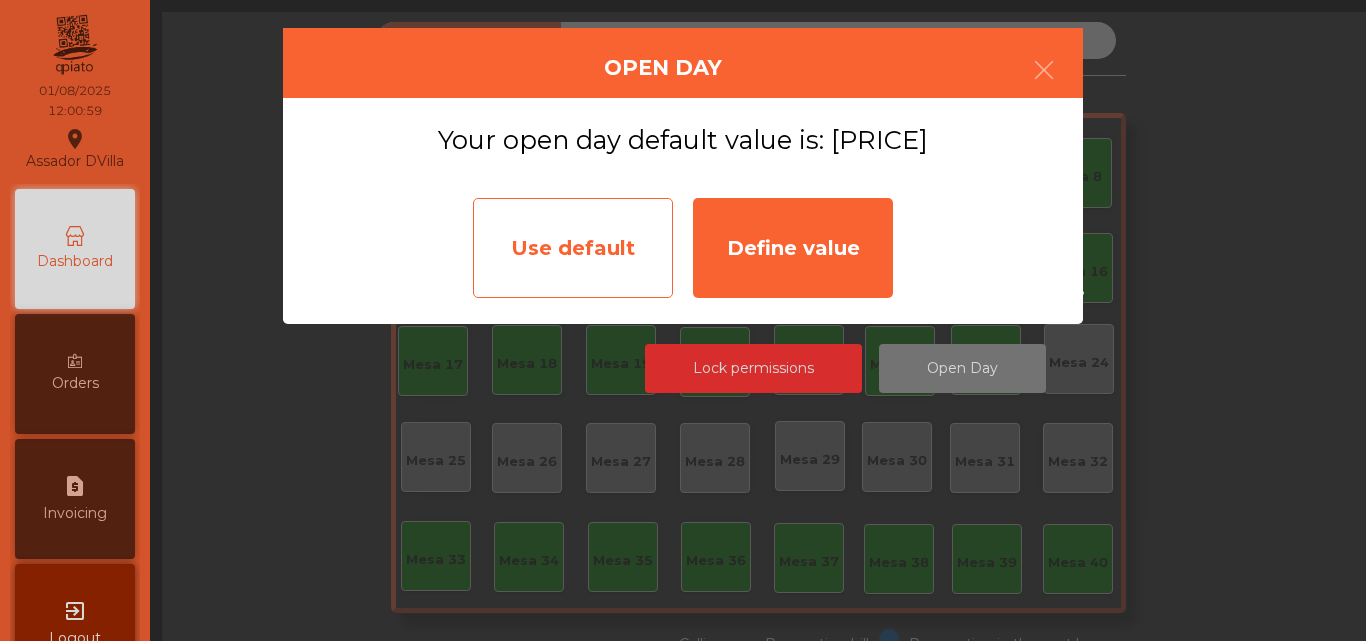 click on "Use default" 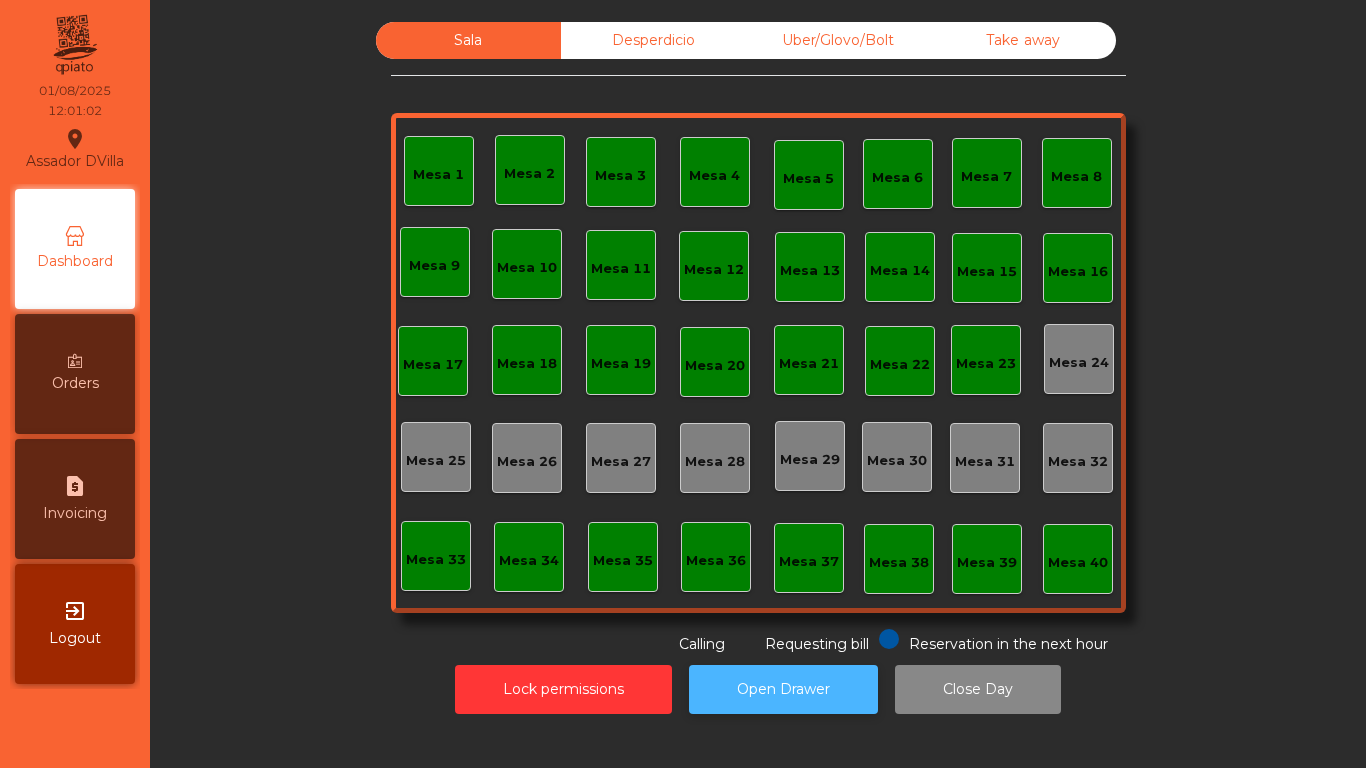 click on "Open Drawer" 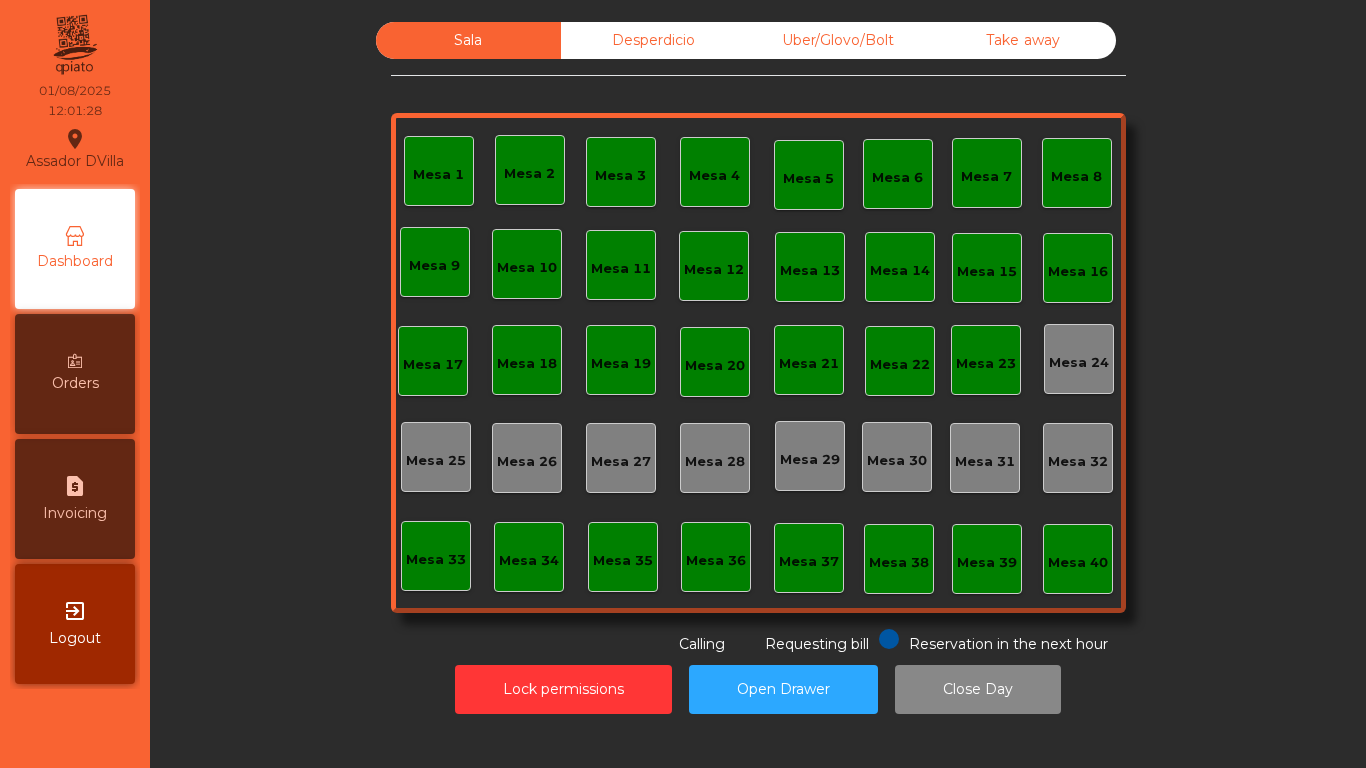 click on "Reservation in the next hour Requesting bill Calling" 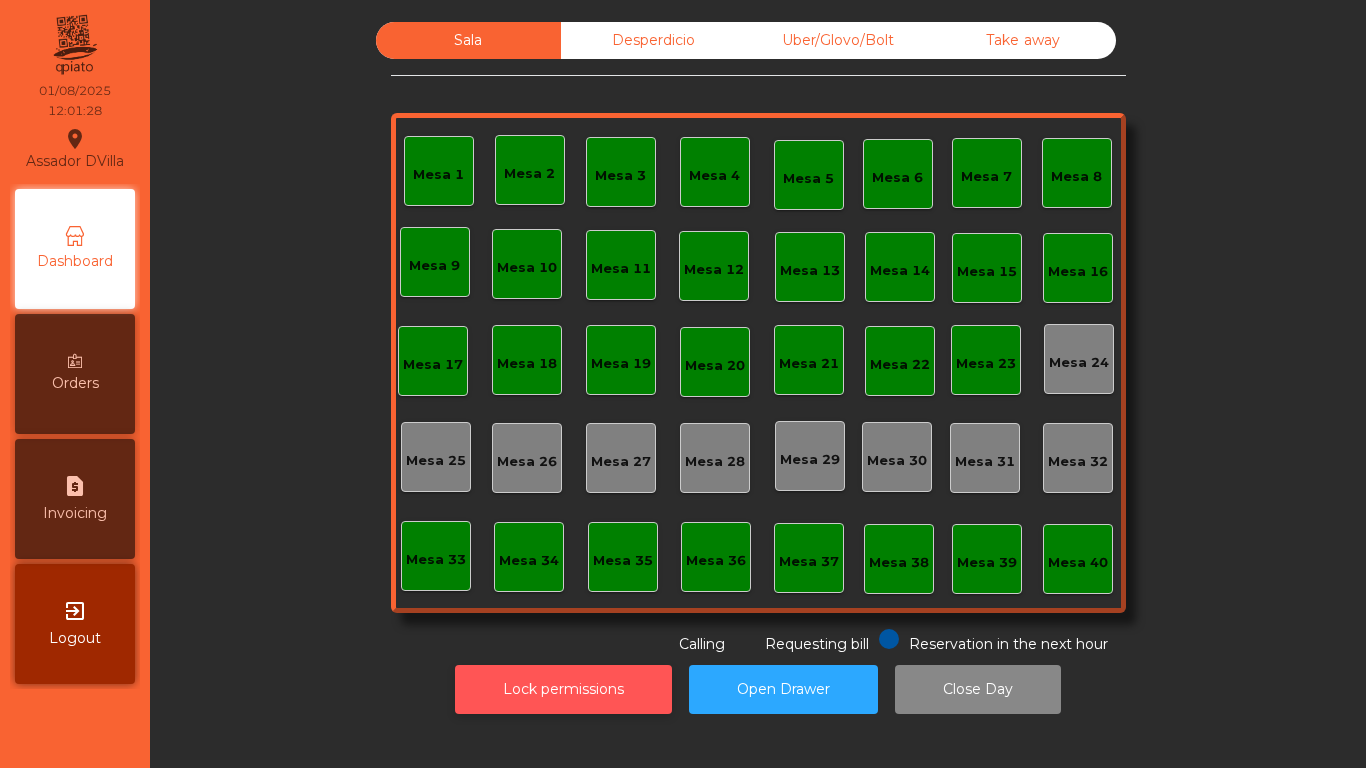 click on "Lock permissions" 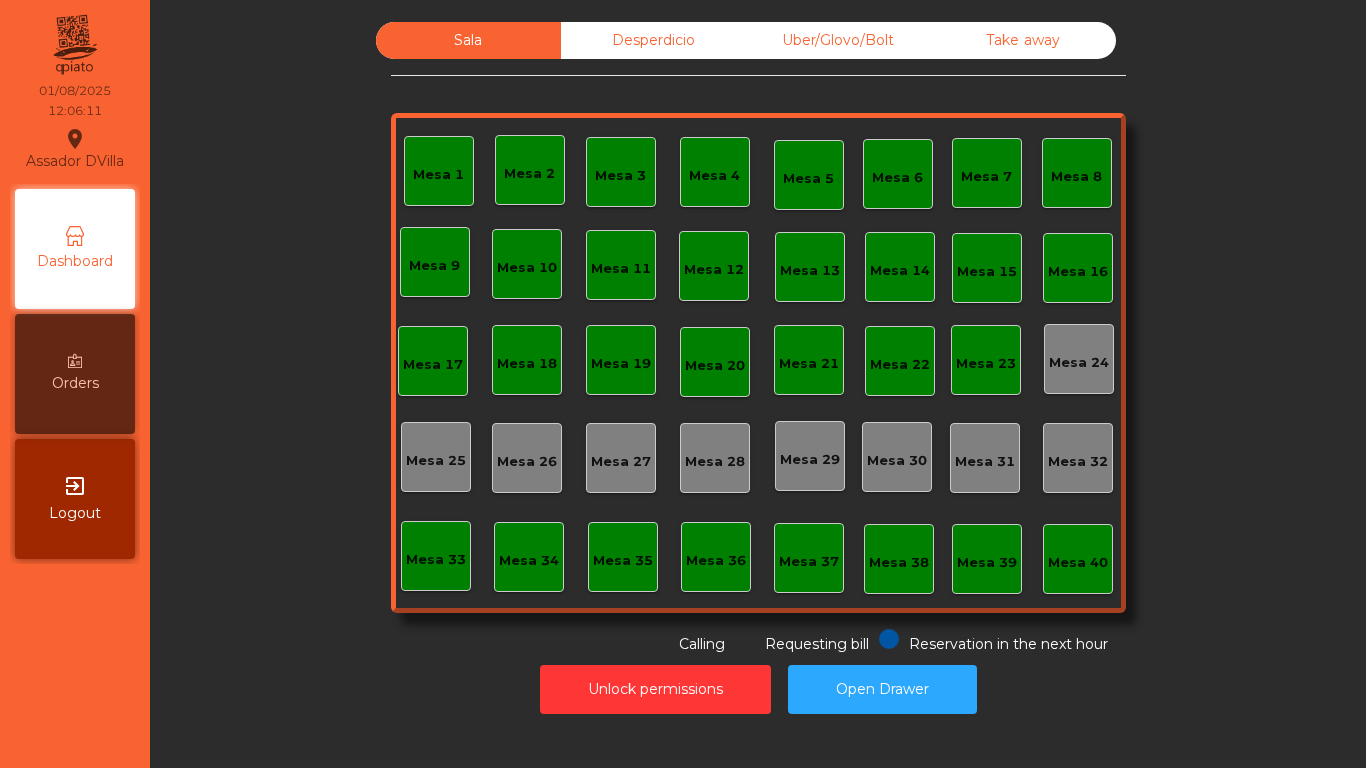 click on "Mesa 12" 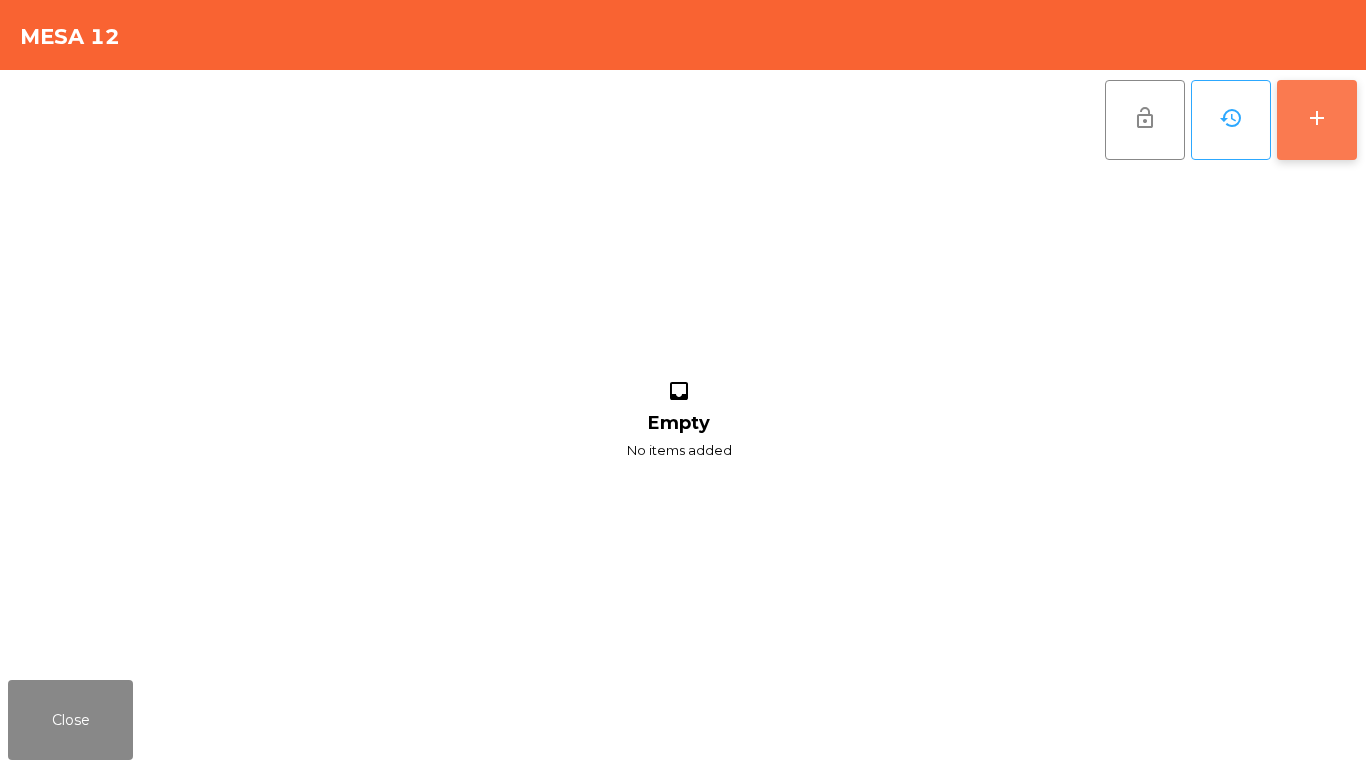 click on "add" 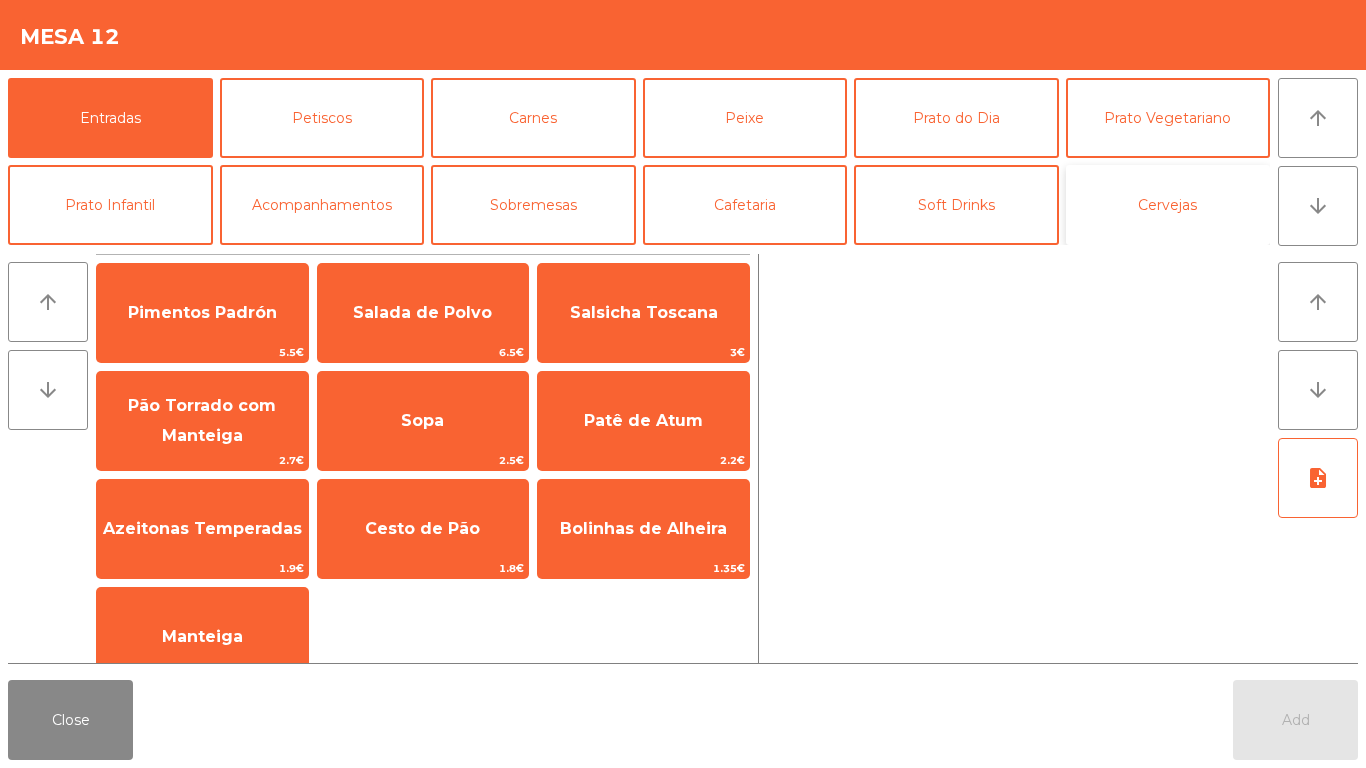 click on "Cervejas" 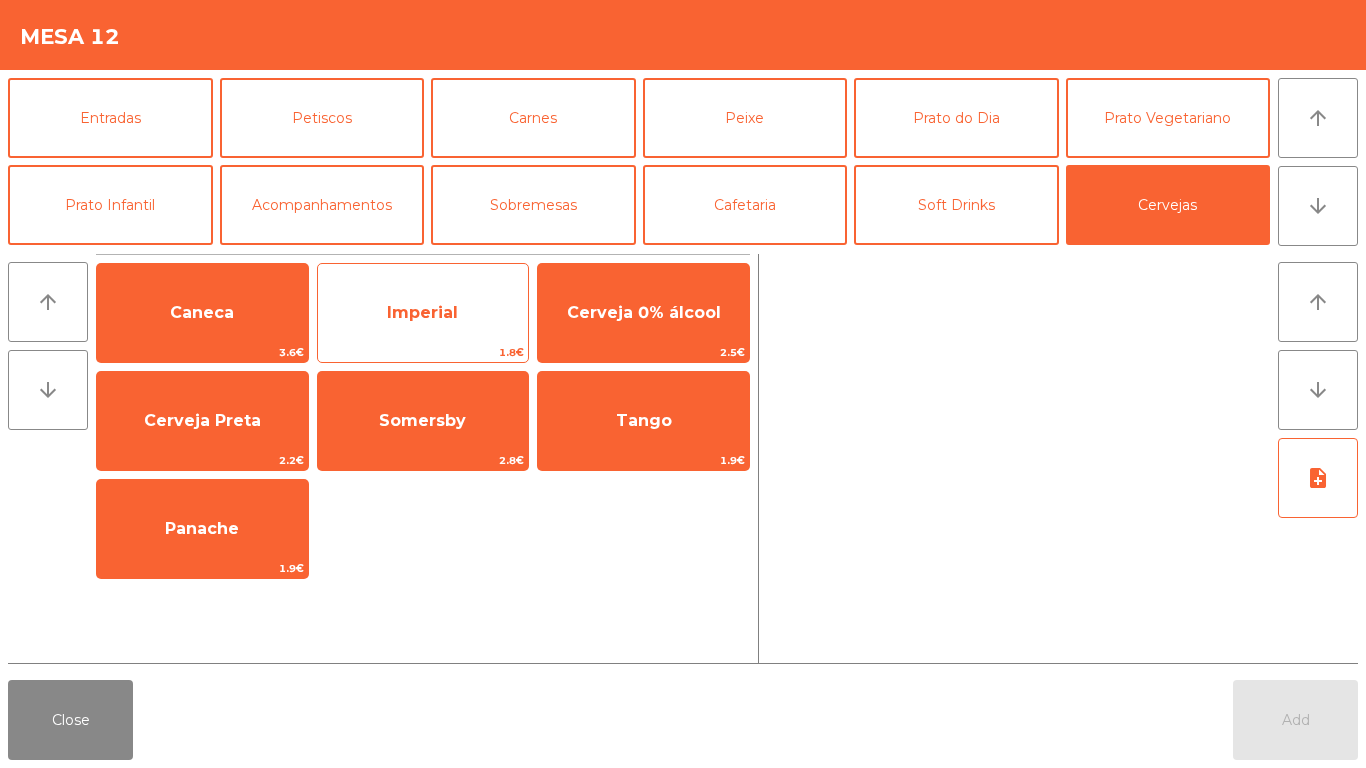 click on "Imperial" 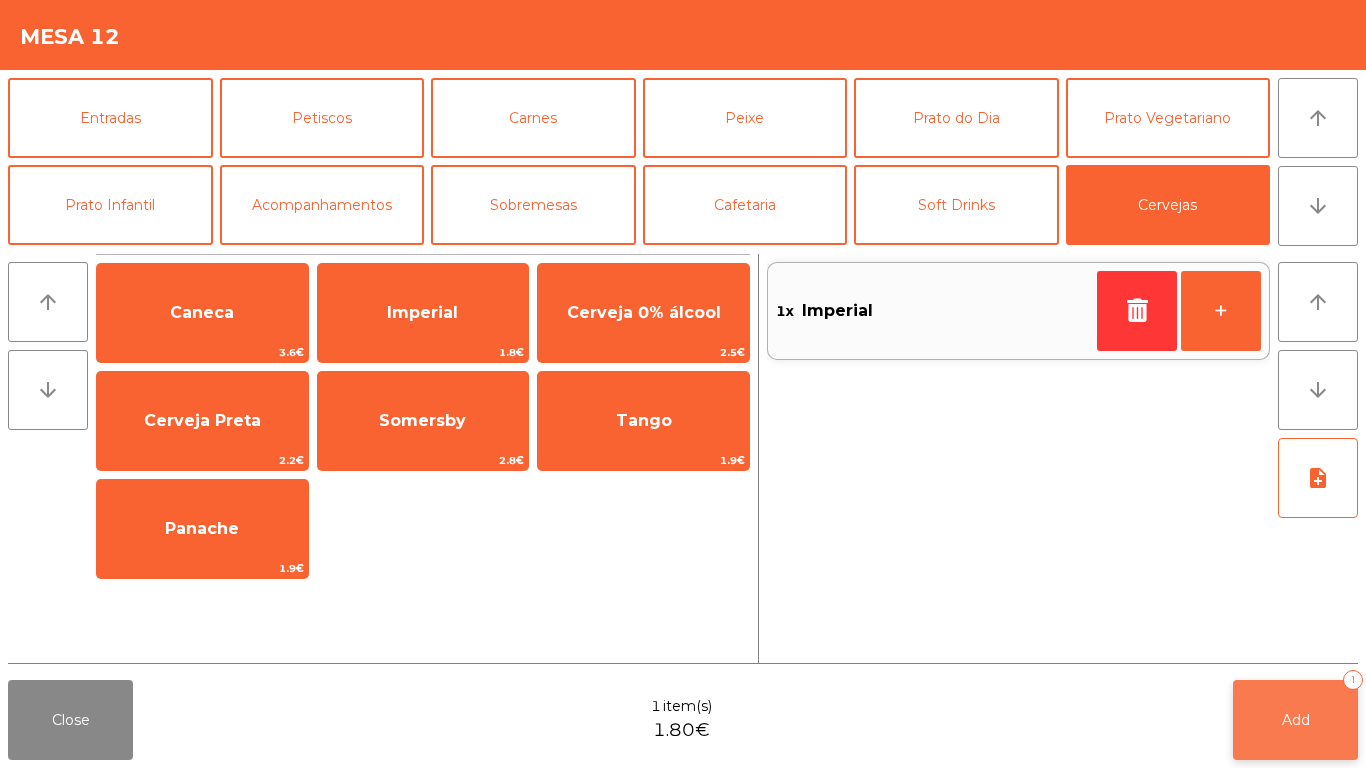 click on "Add   1" 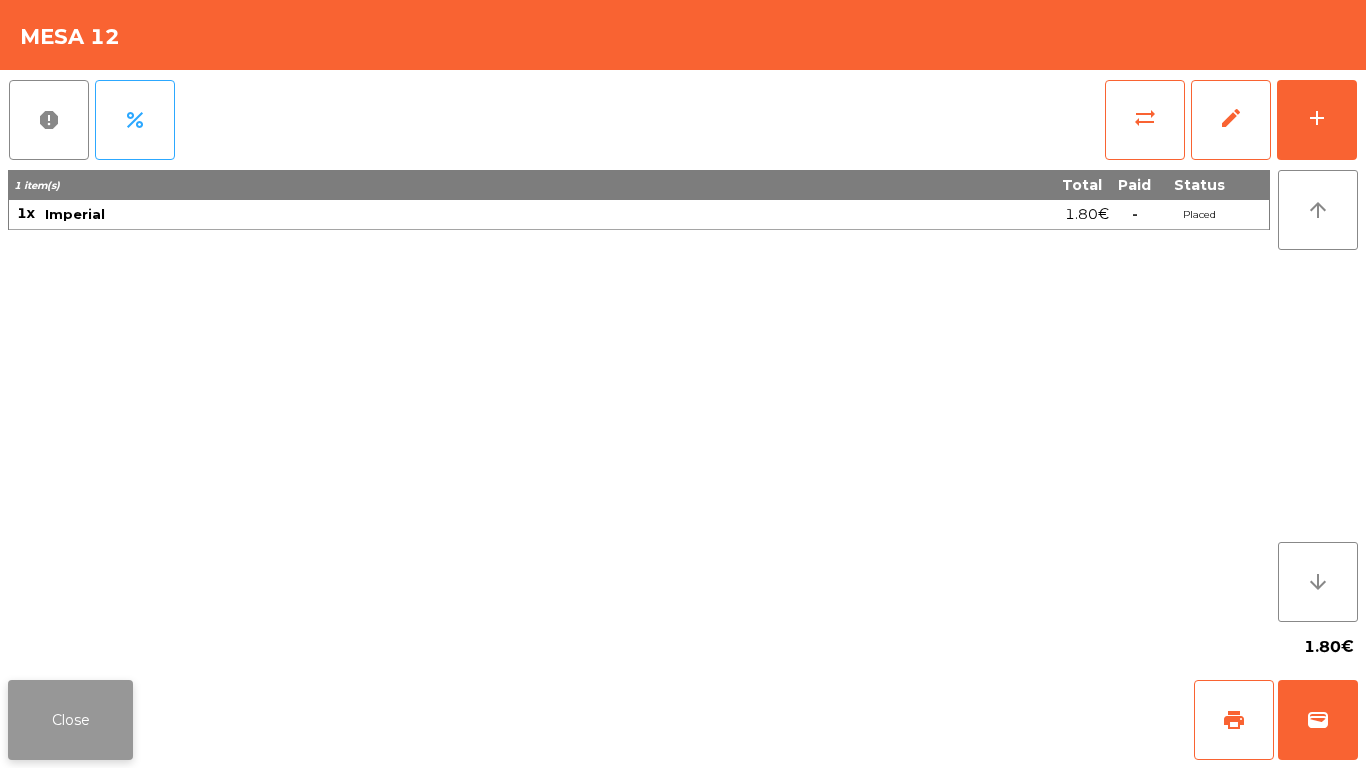 click on "Close" 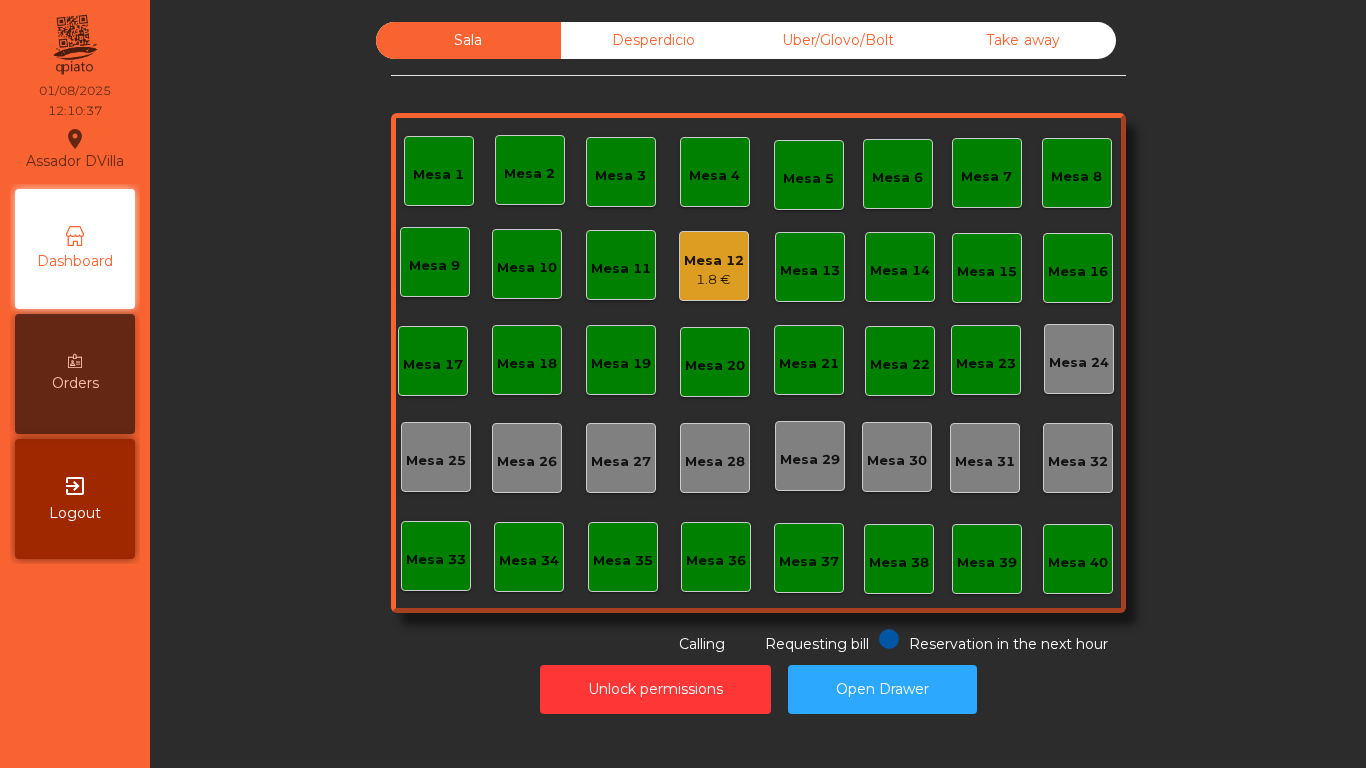 click on "Mesa 2" 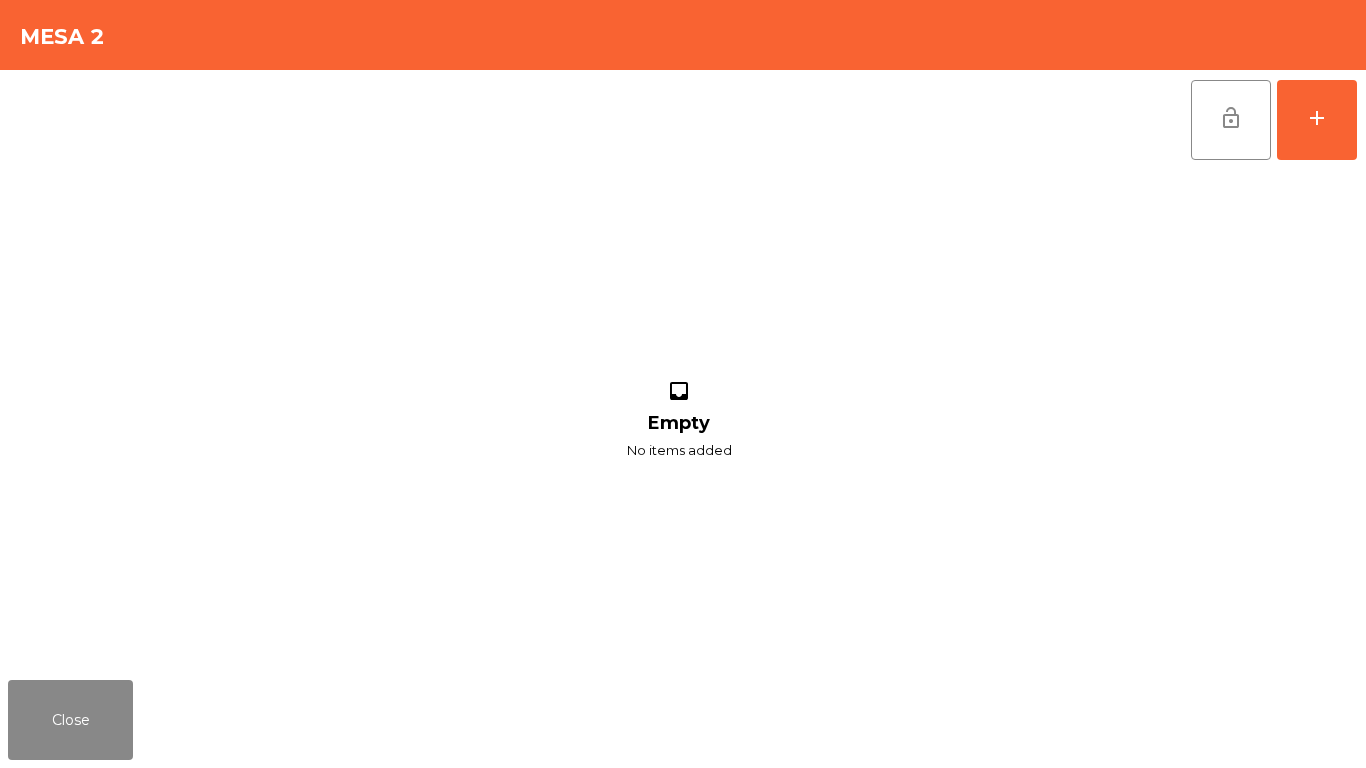 click on "lock_open   add  inbox Empty No items added" 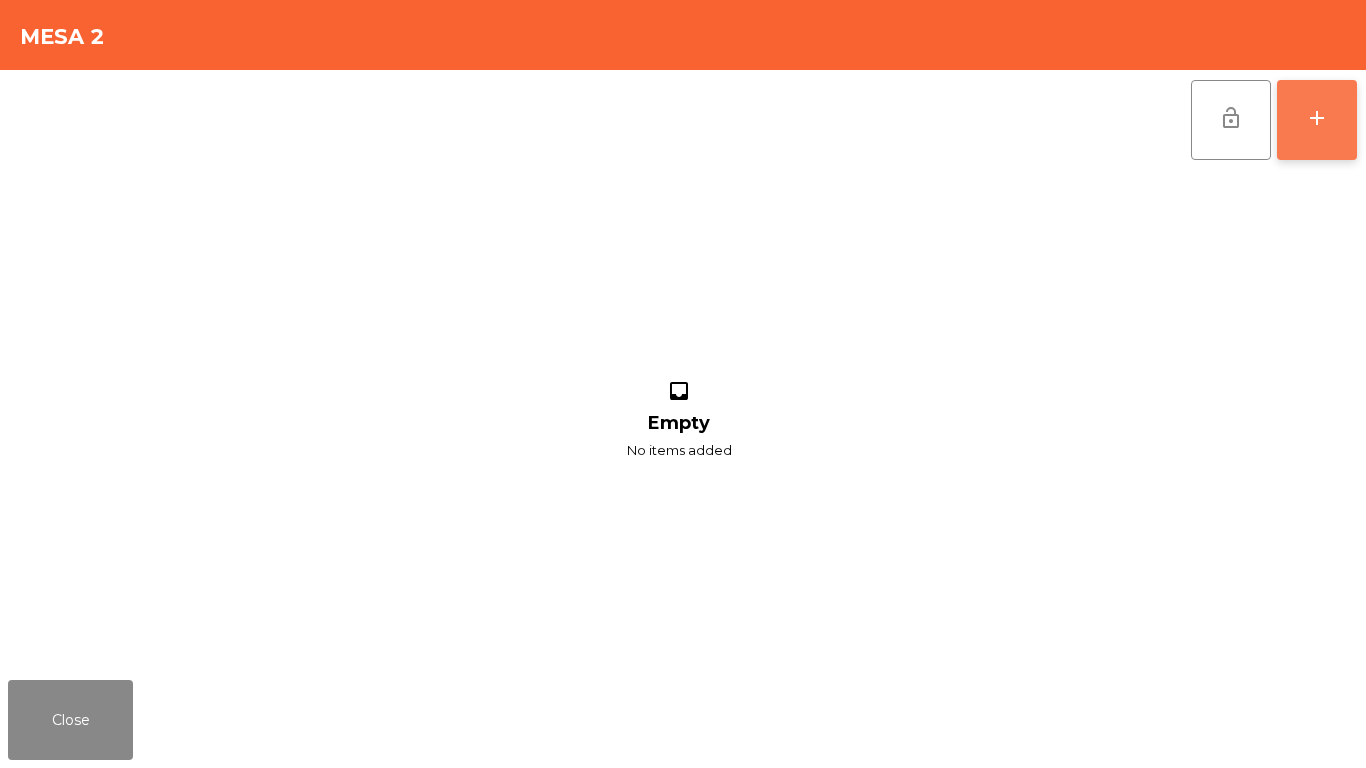 click on "add" 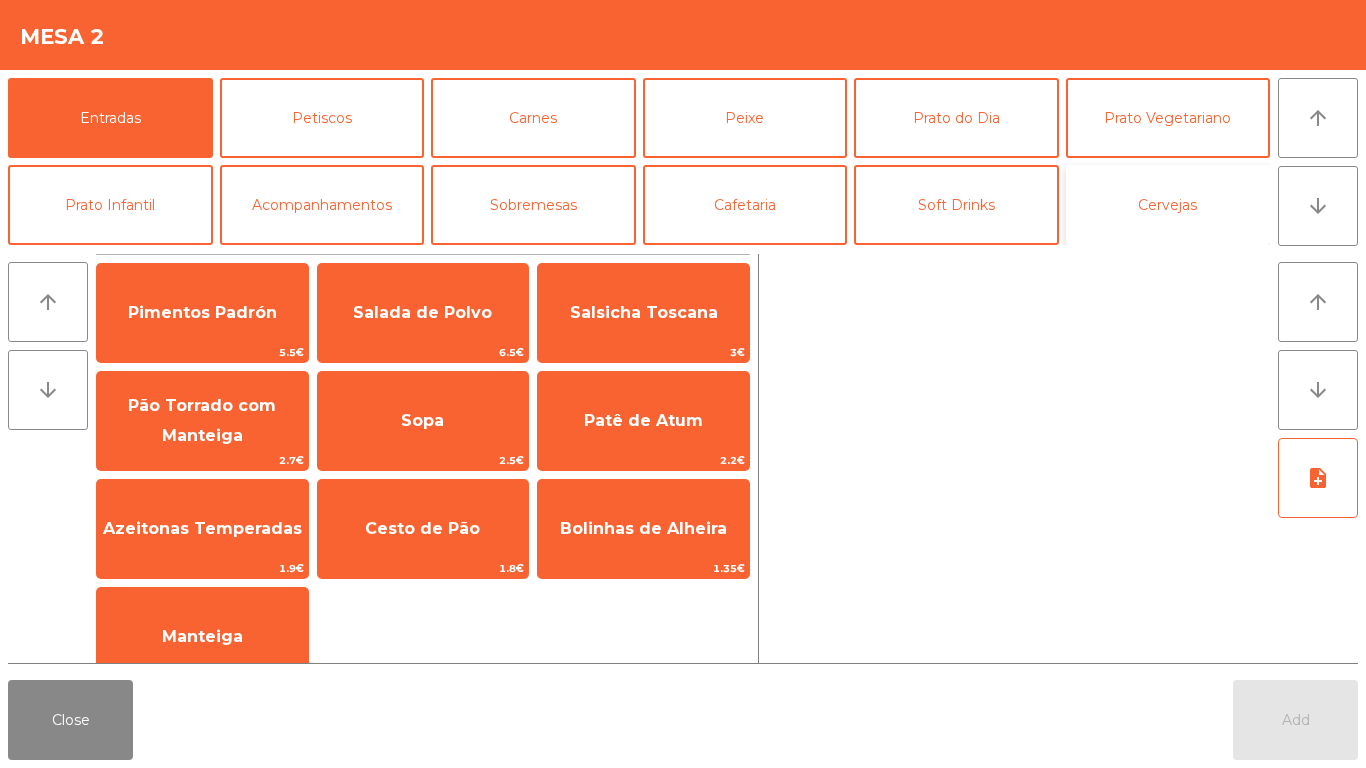 click on "Cervejas" 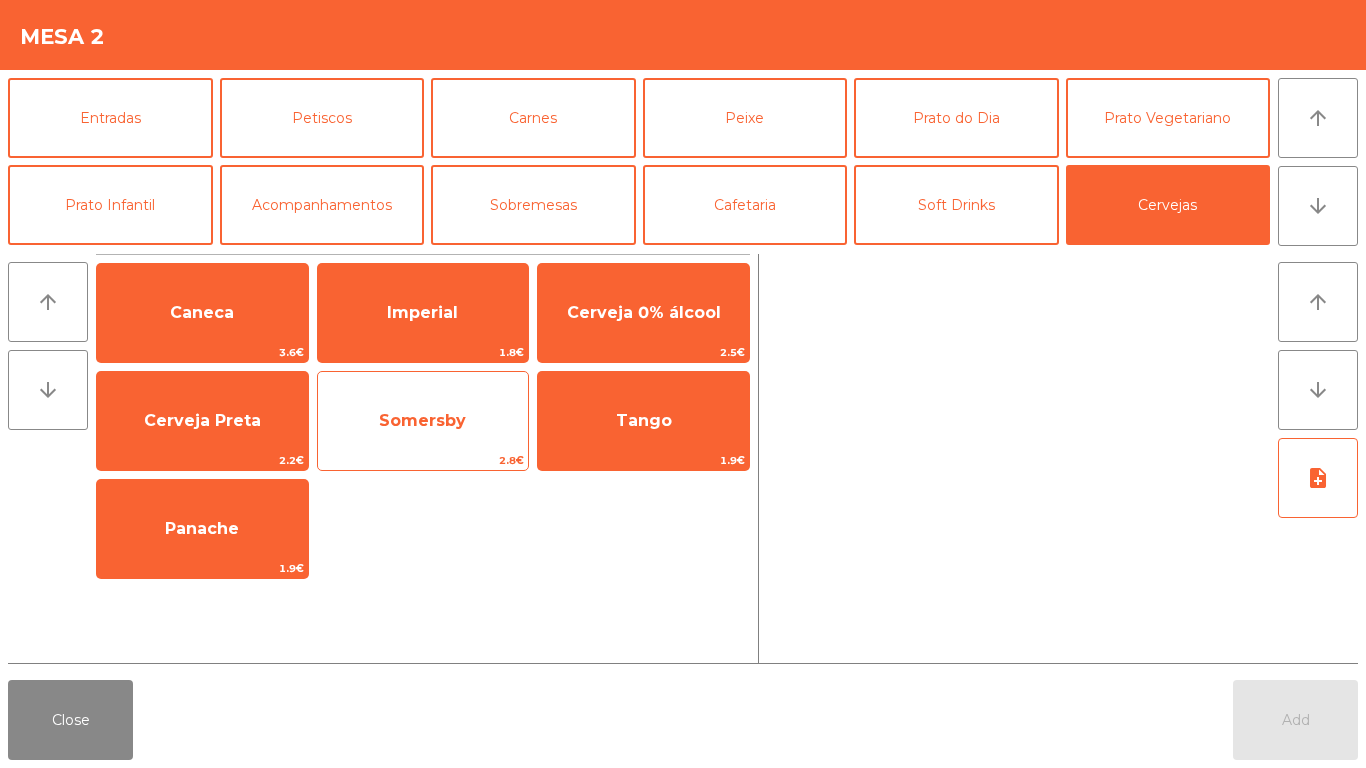 click on "Somersby" 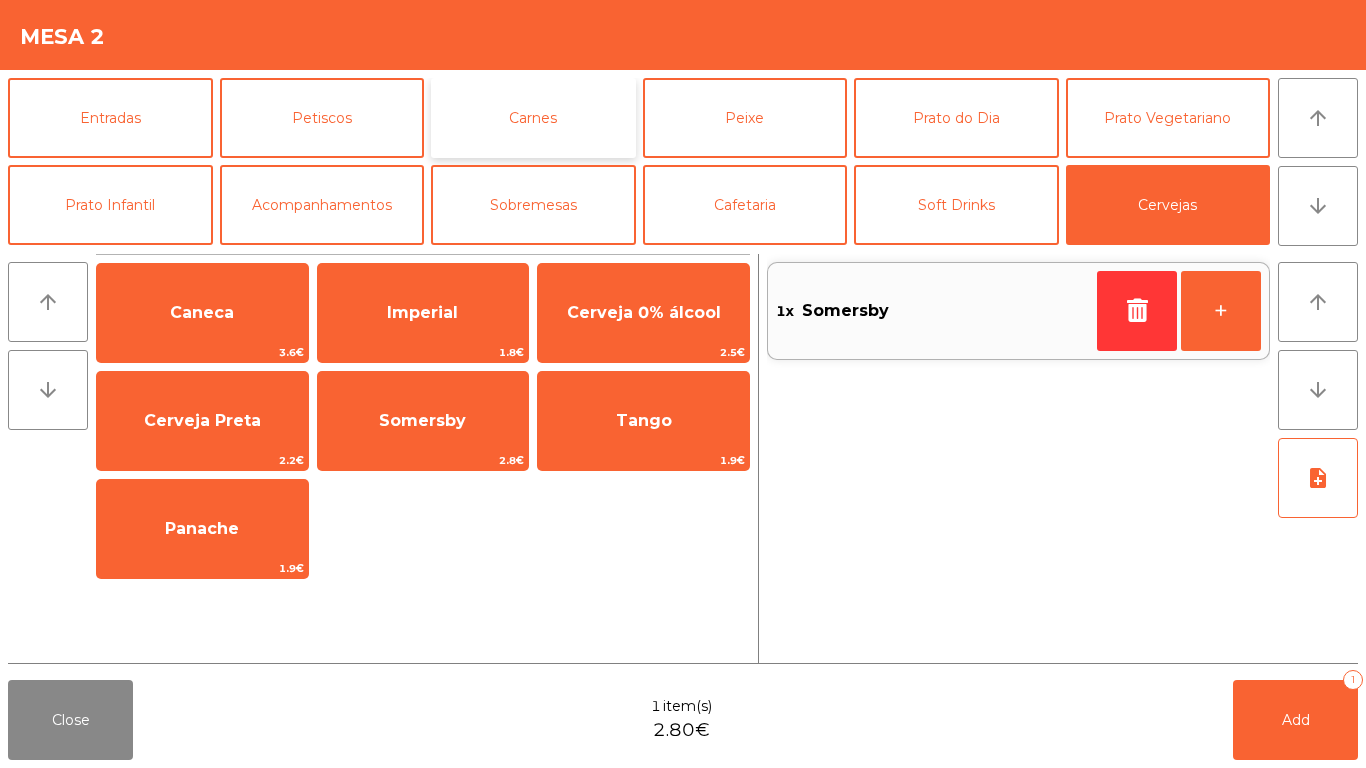 click on "Carnes" 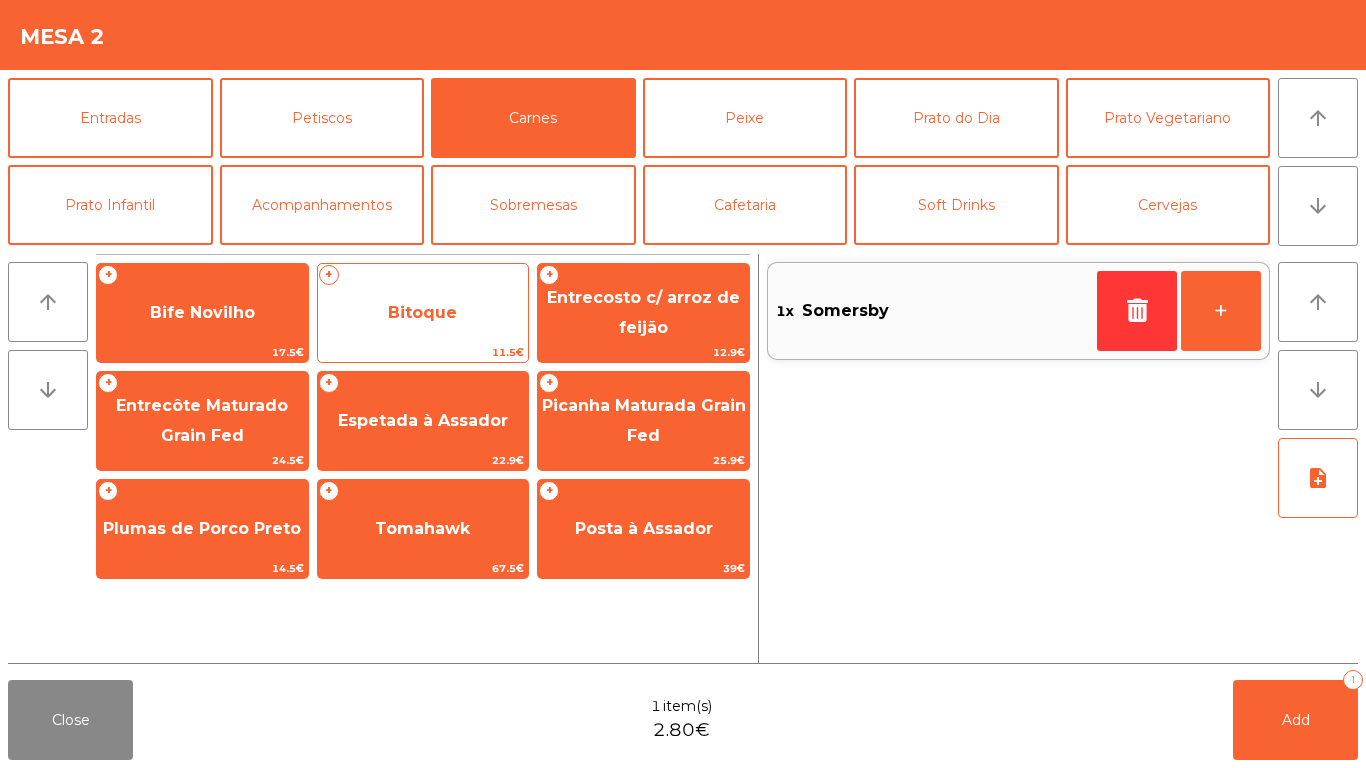click on "Bitoque" 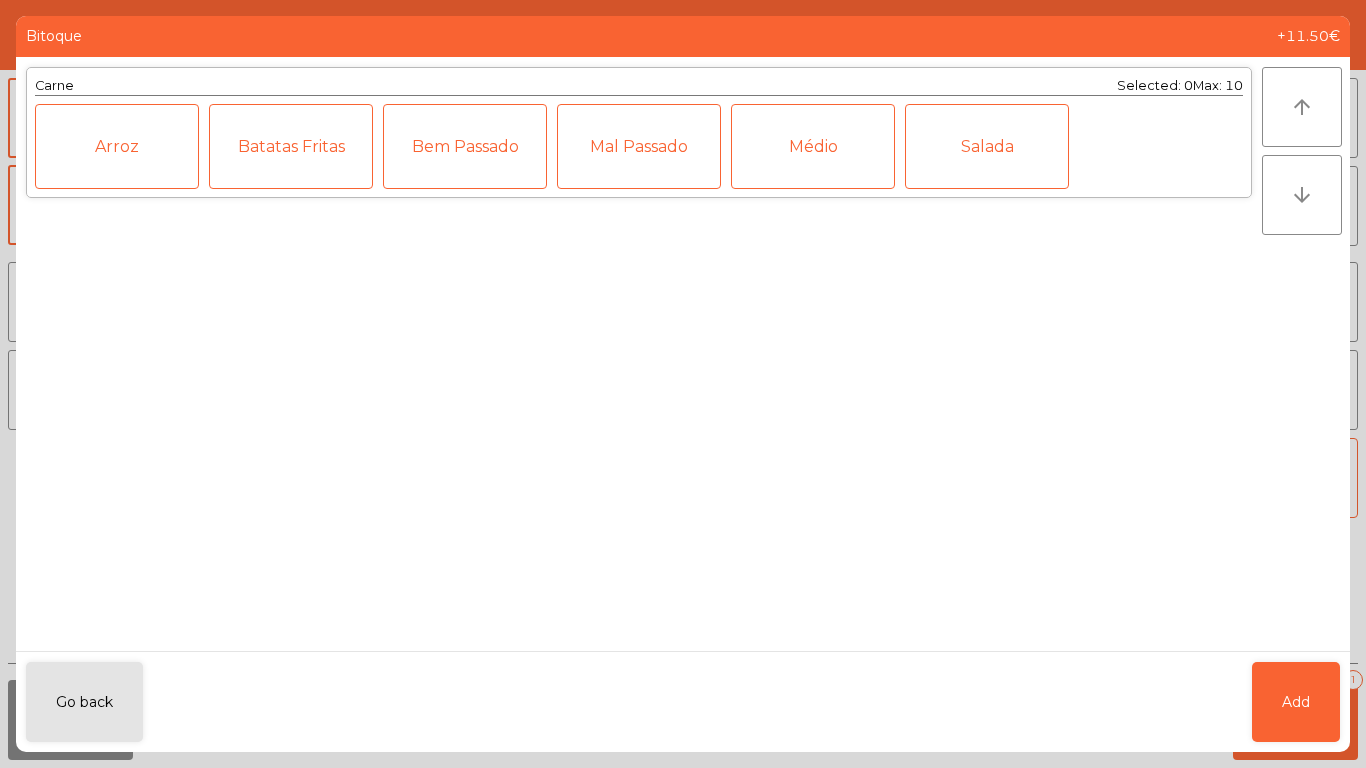 click on "Mal Passado" 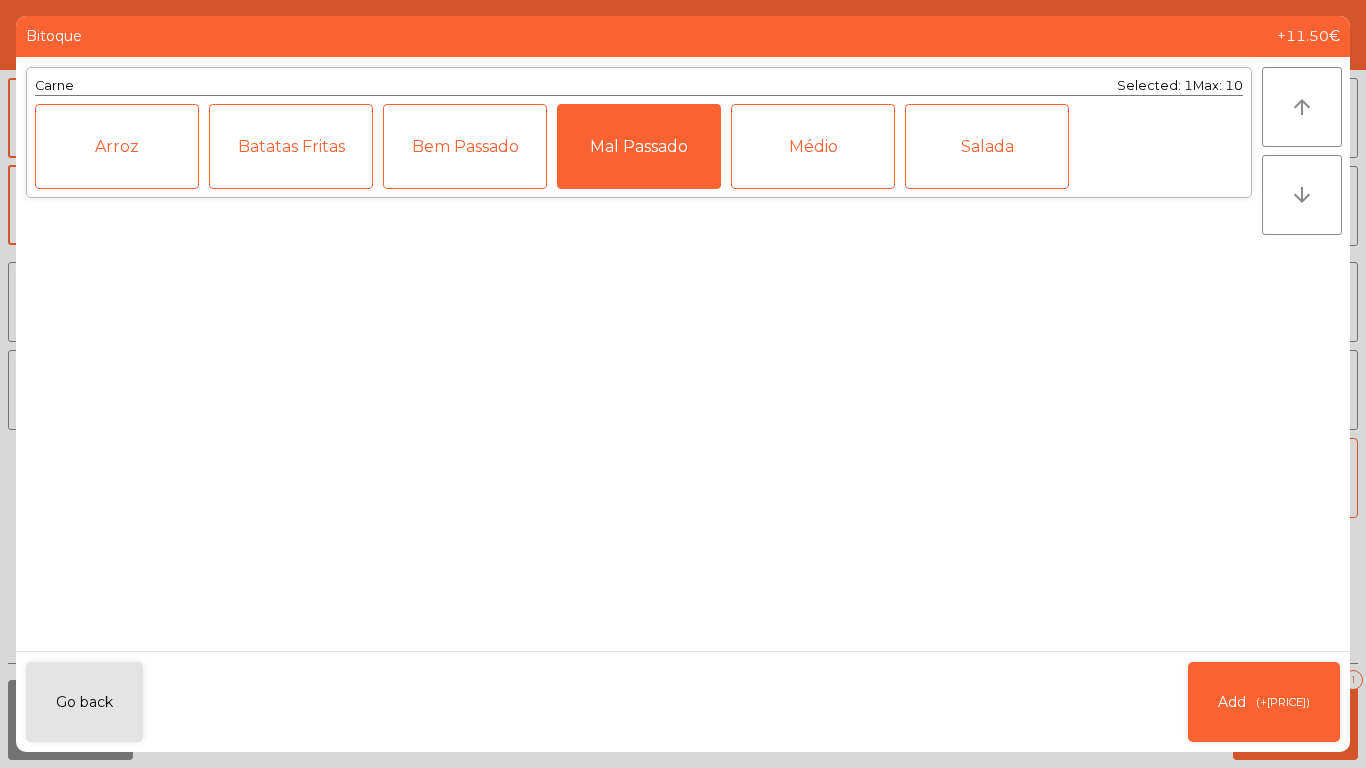 click on "Batatas Fritas" 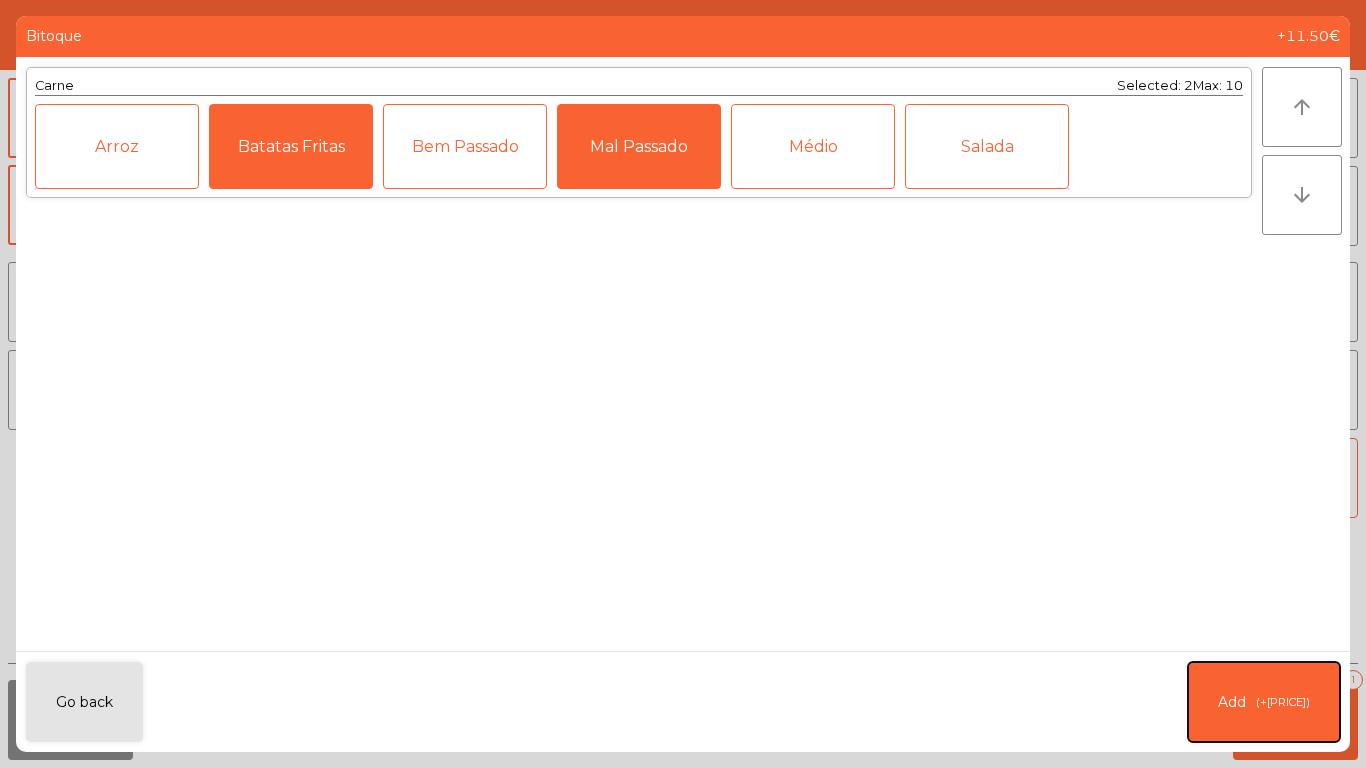 click on "(+[PRICE])" 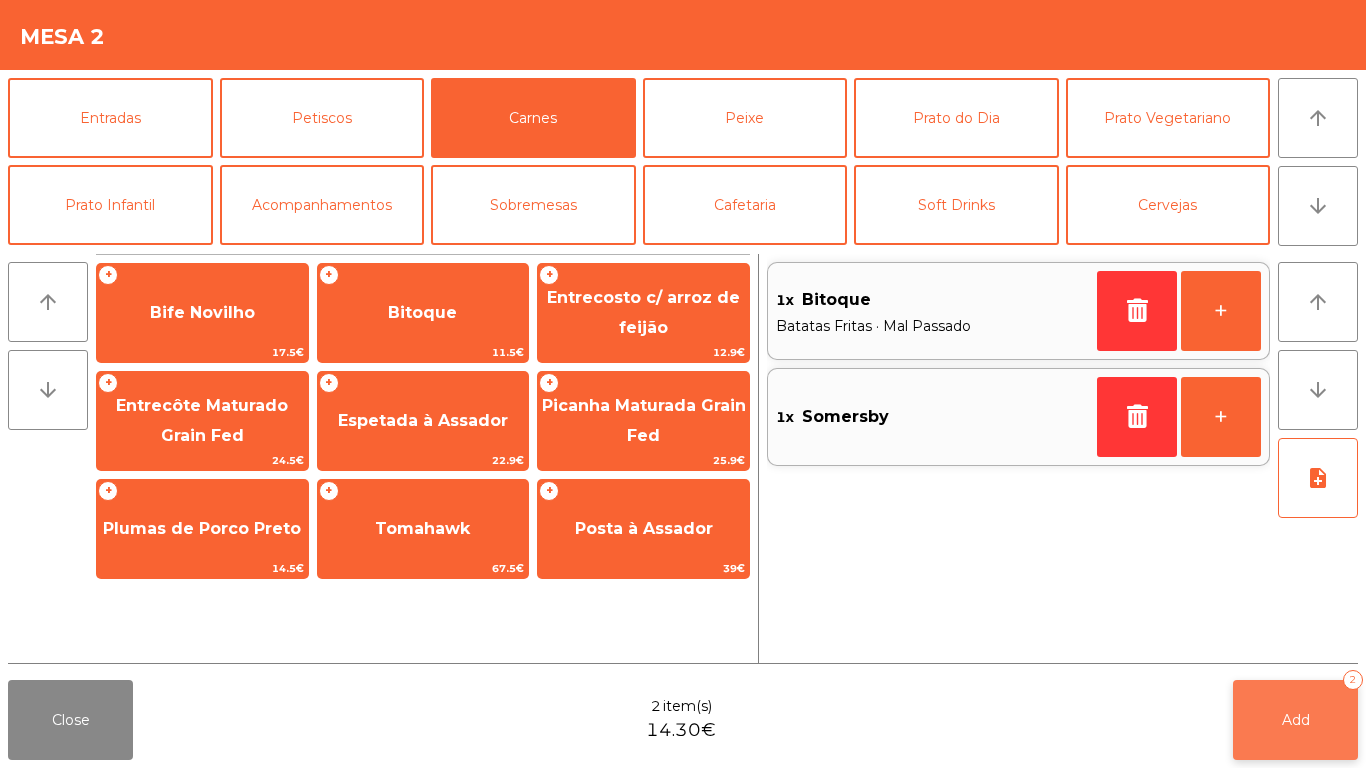 click on "Add   2" 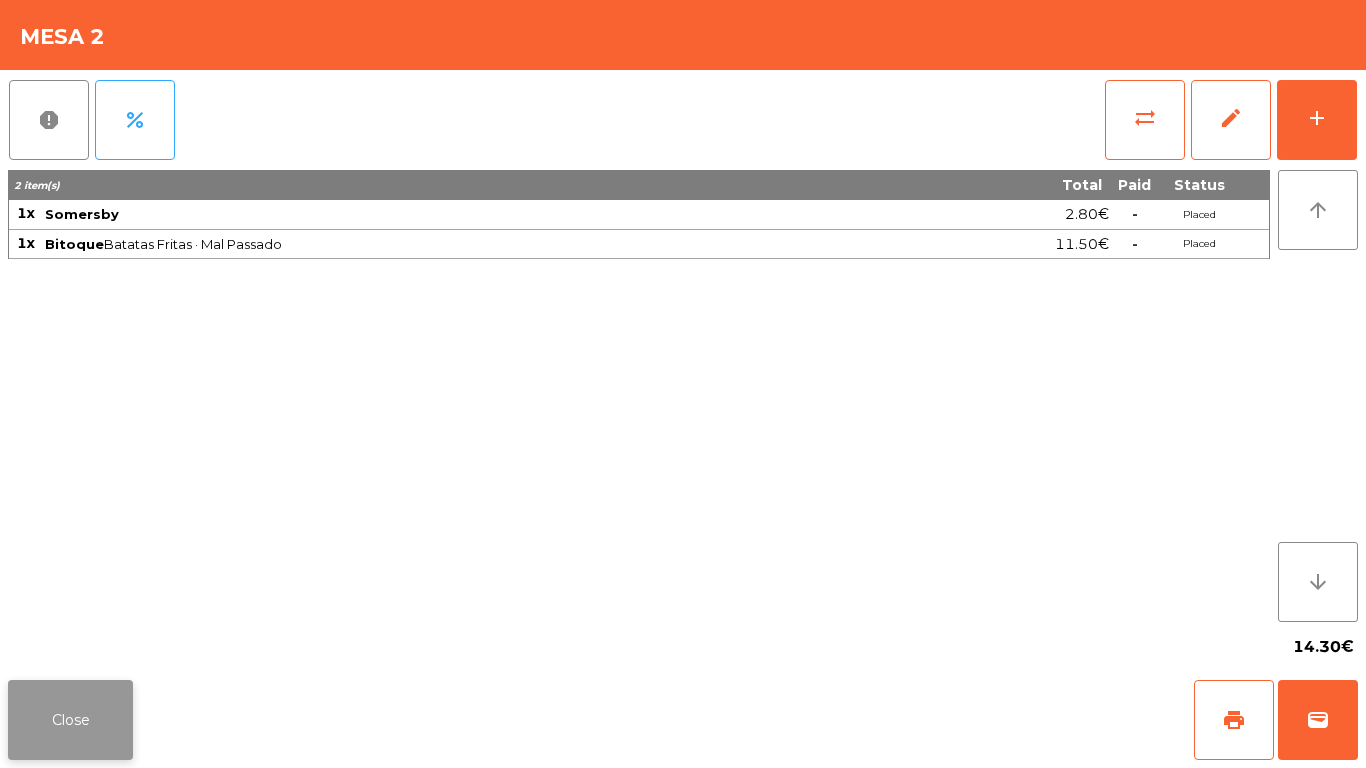 click on "Close" 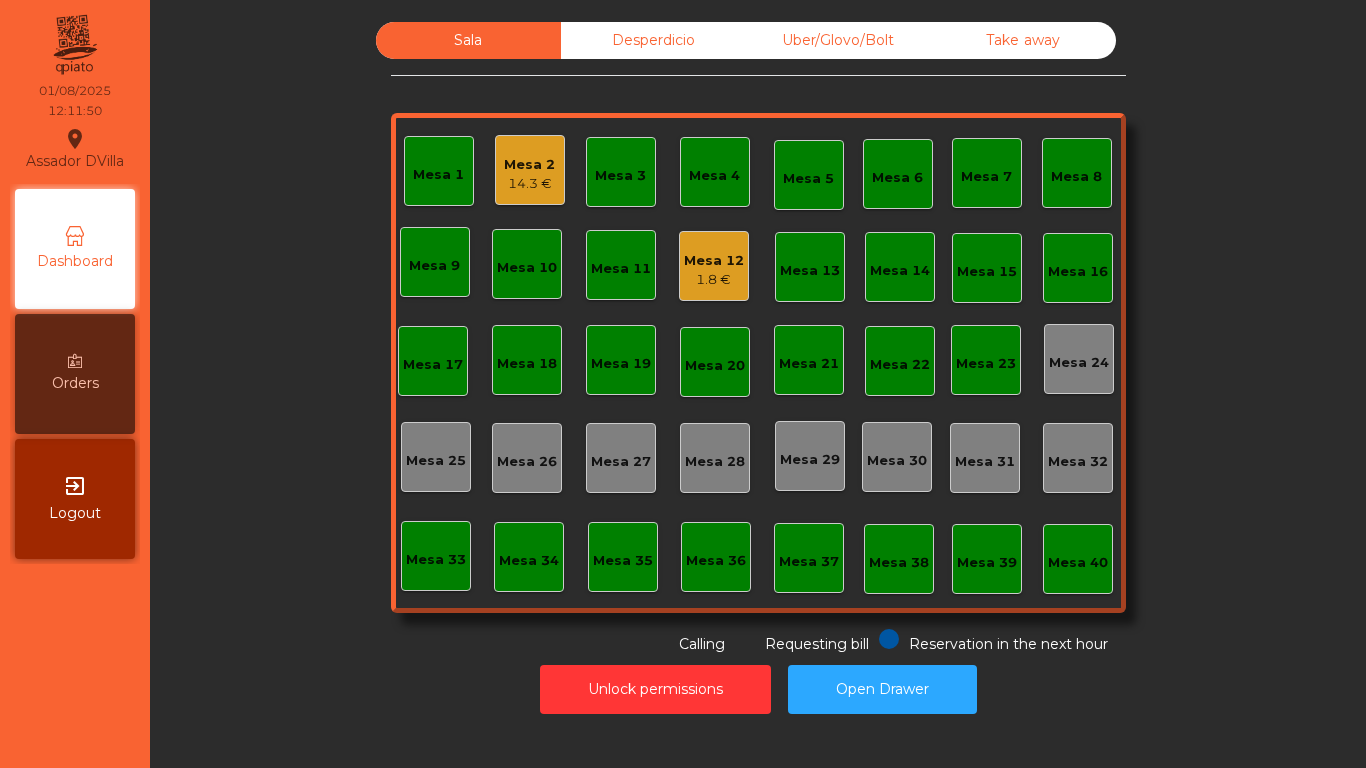 click on "1.8 €" 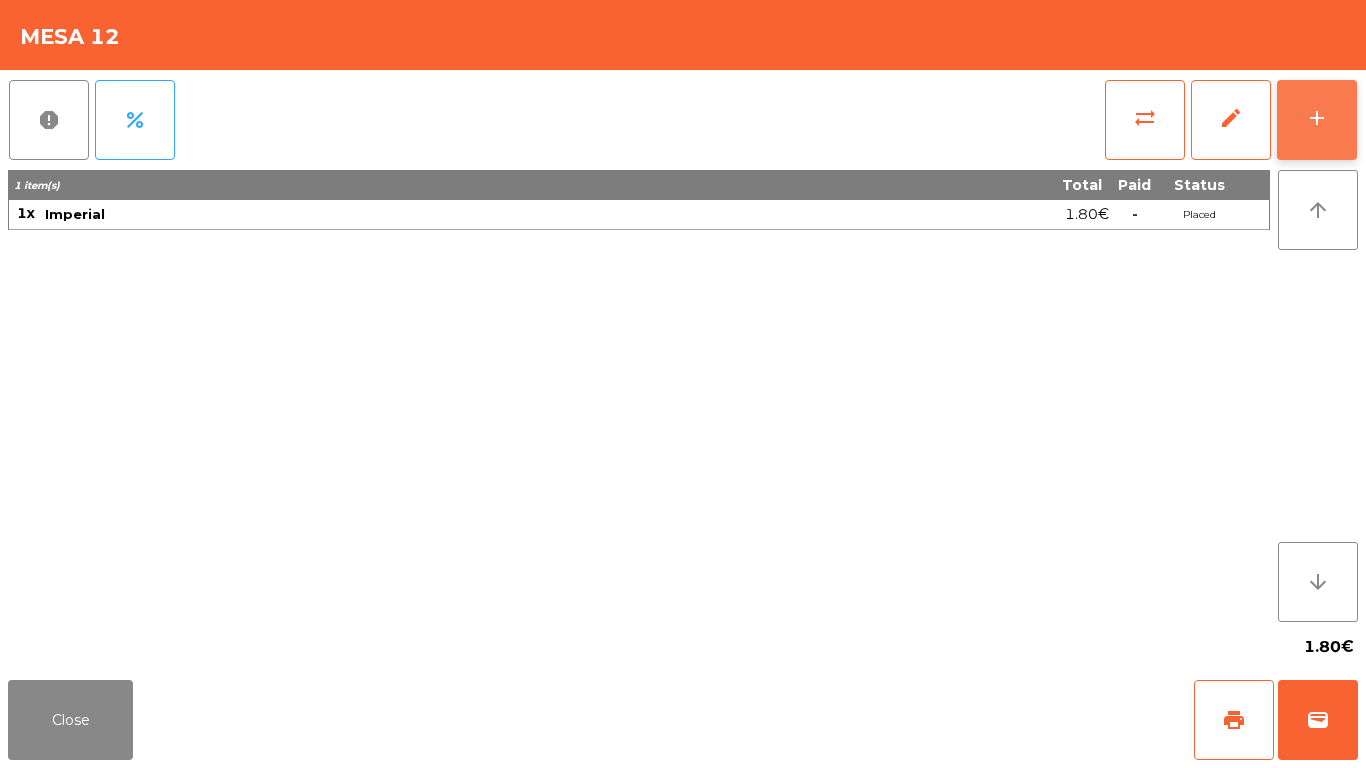 click on "add" 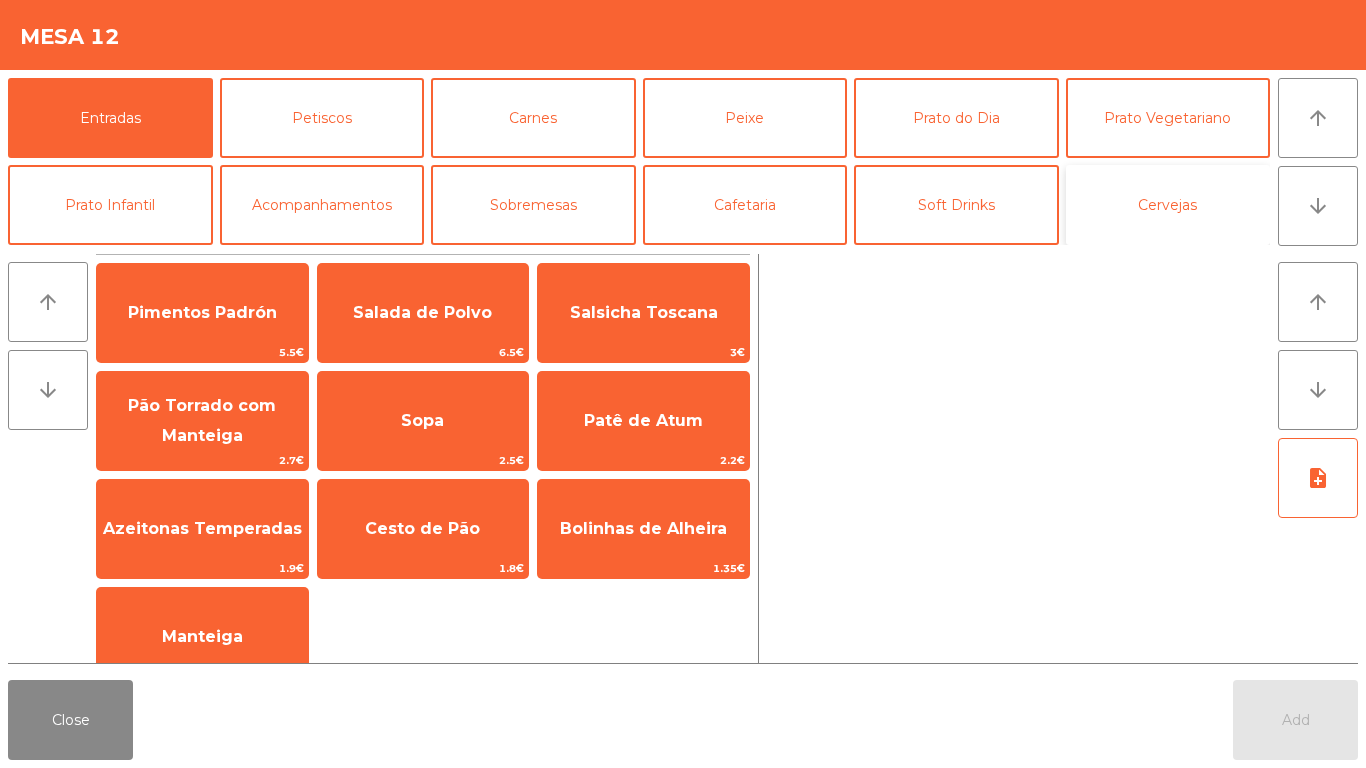 click on "Cervejas" 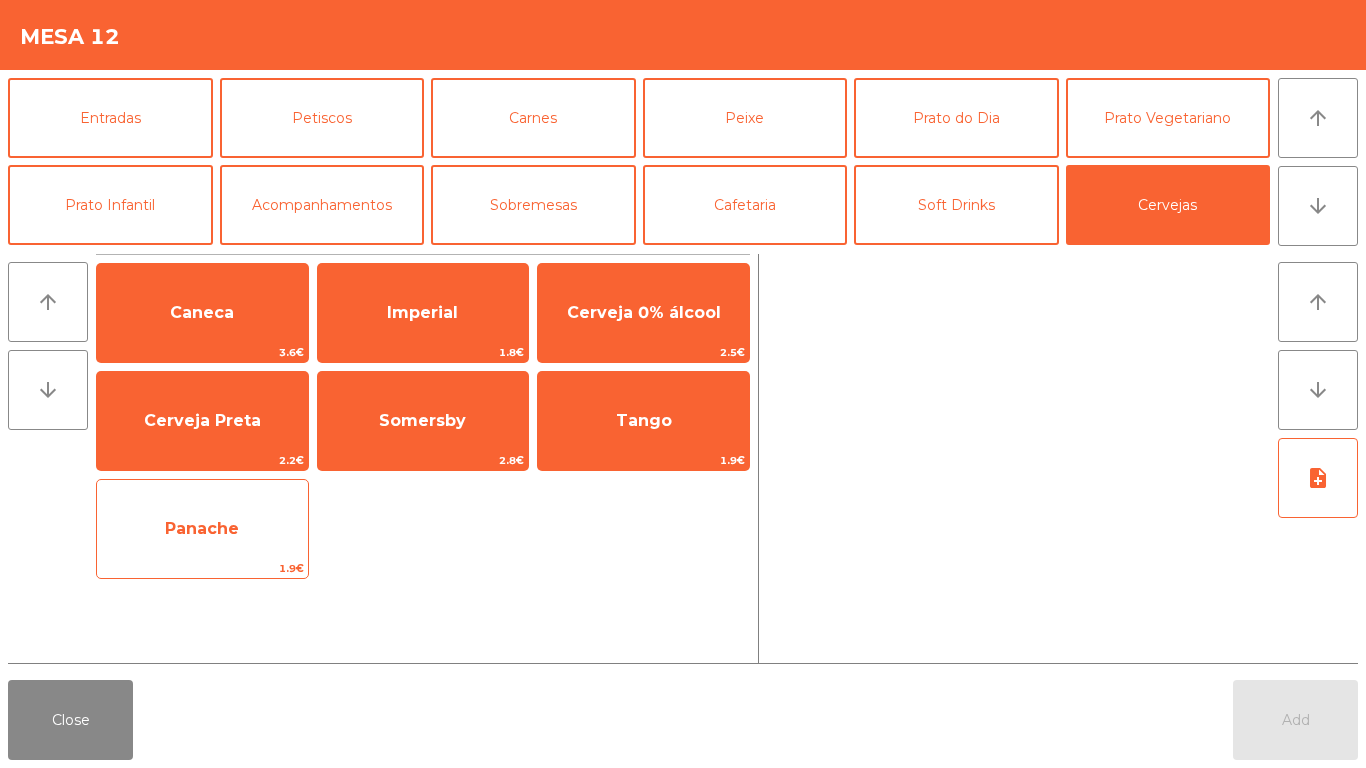 click on "Panache" 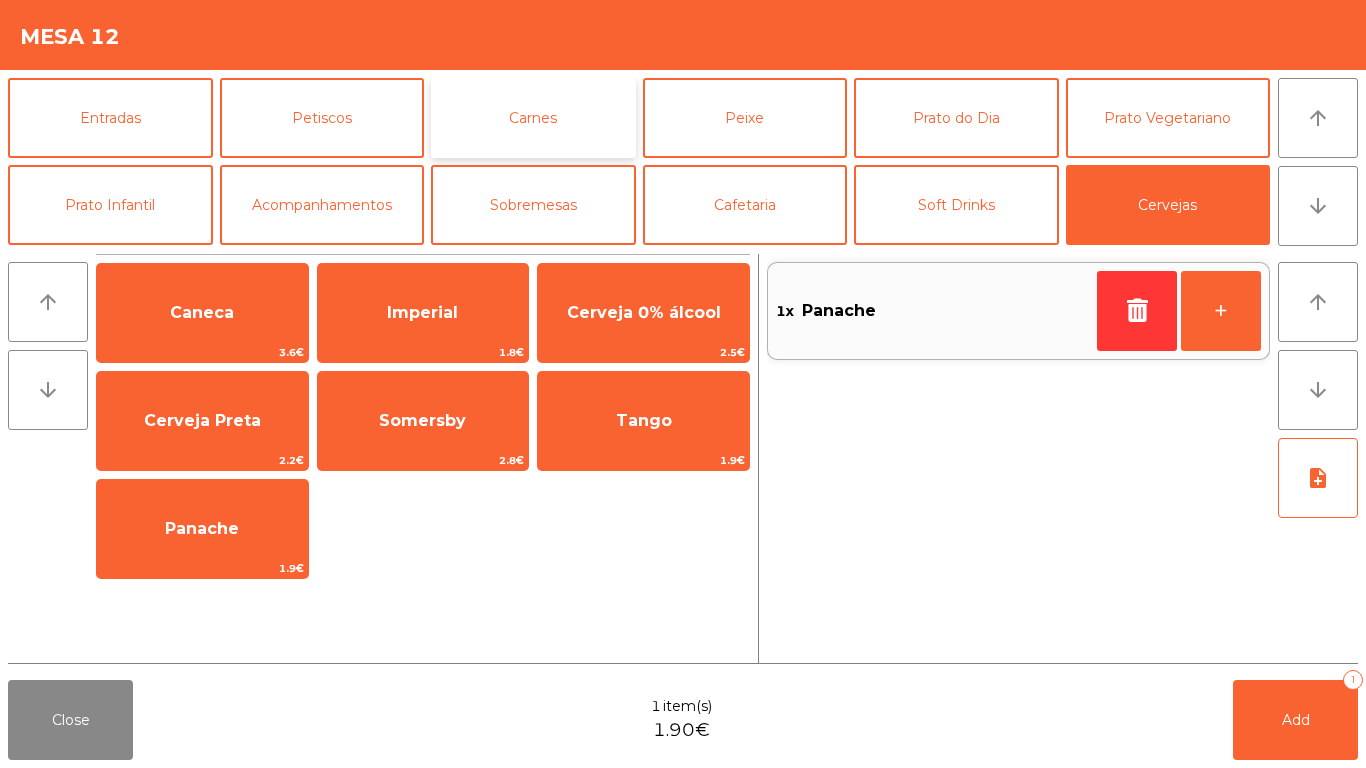 click on "Carnes" 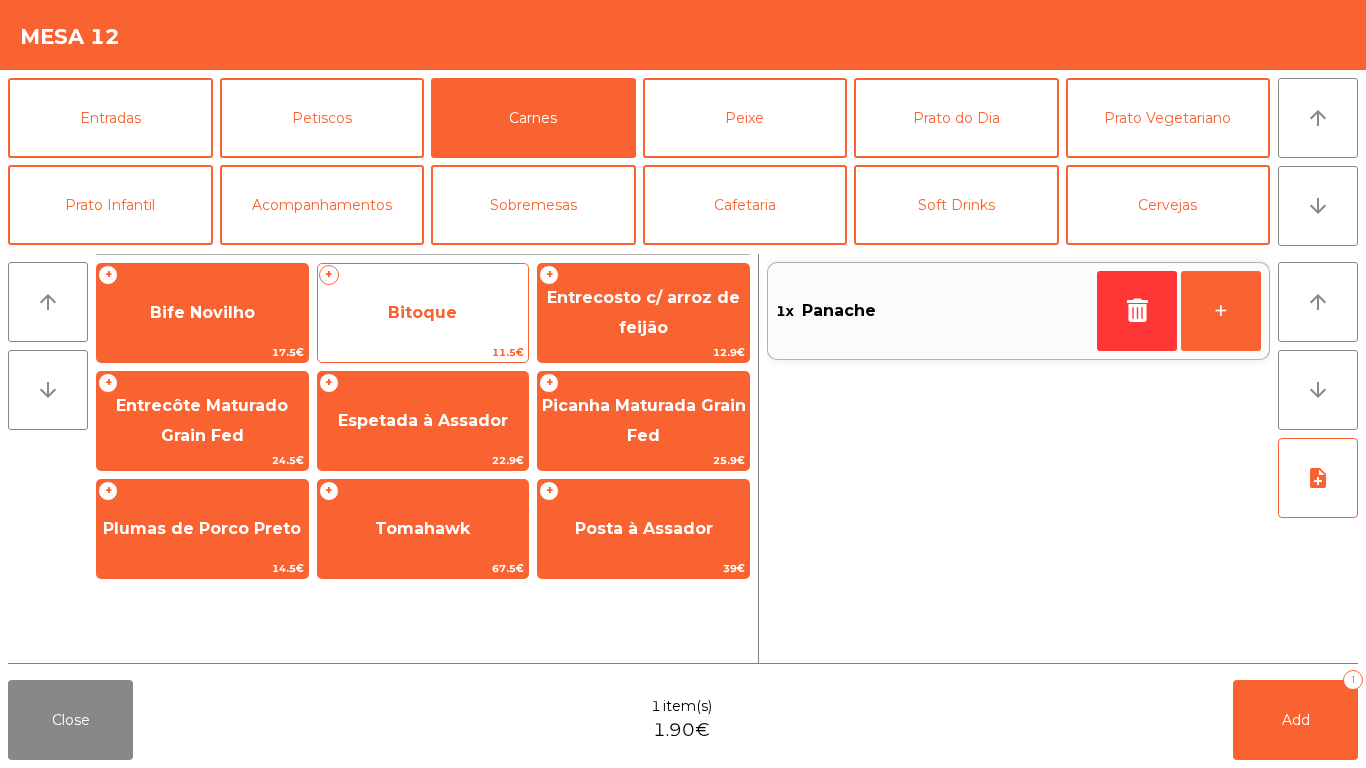 click on "Bitoque" 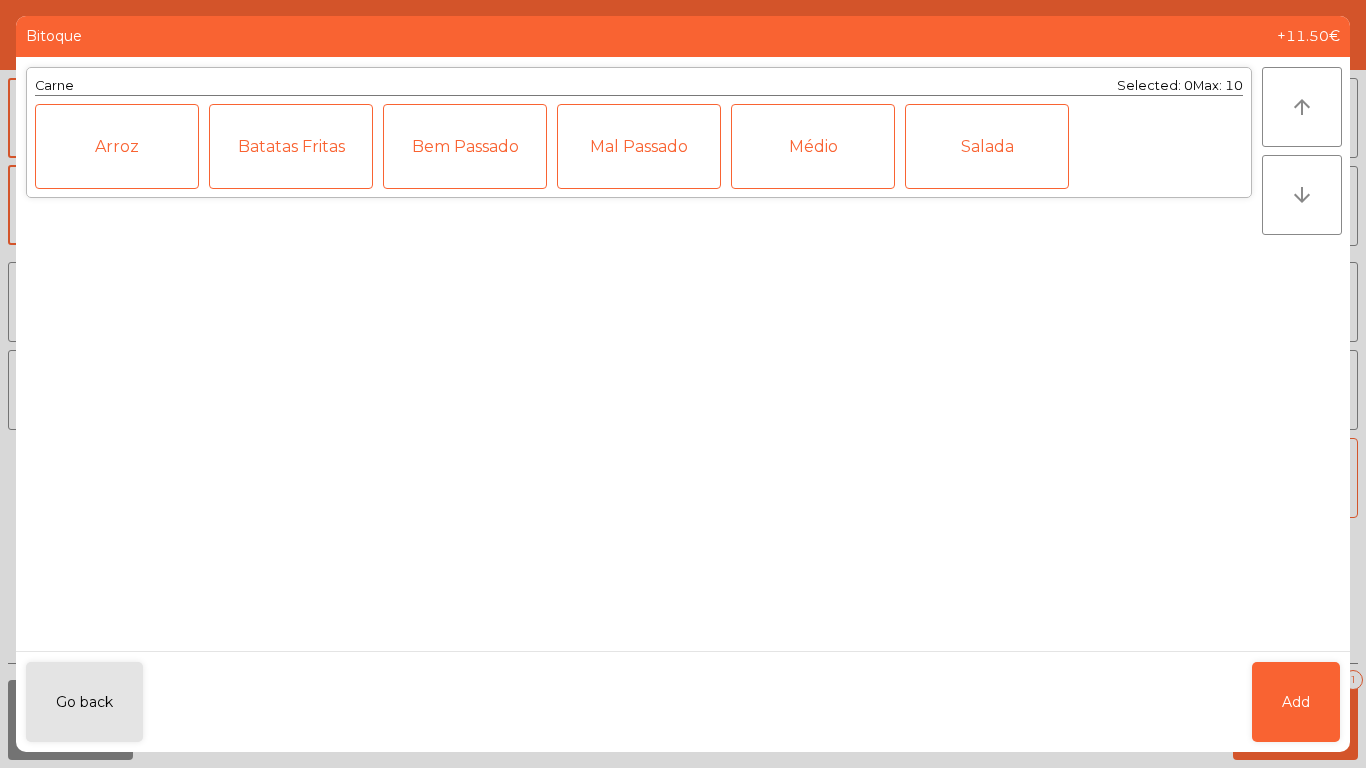 click on "Bem Passado" 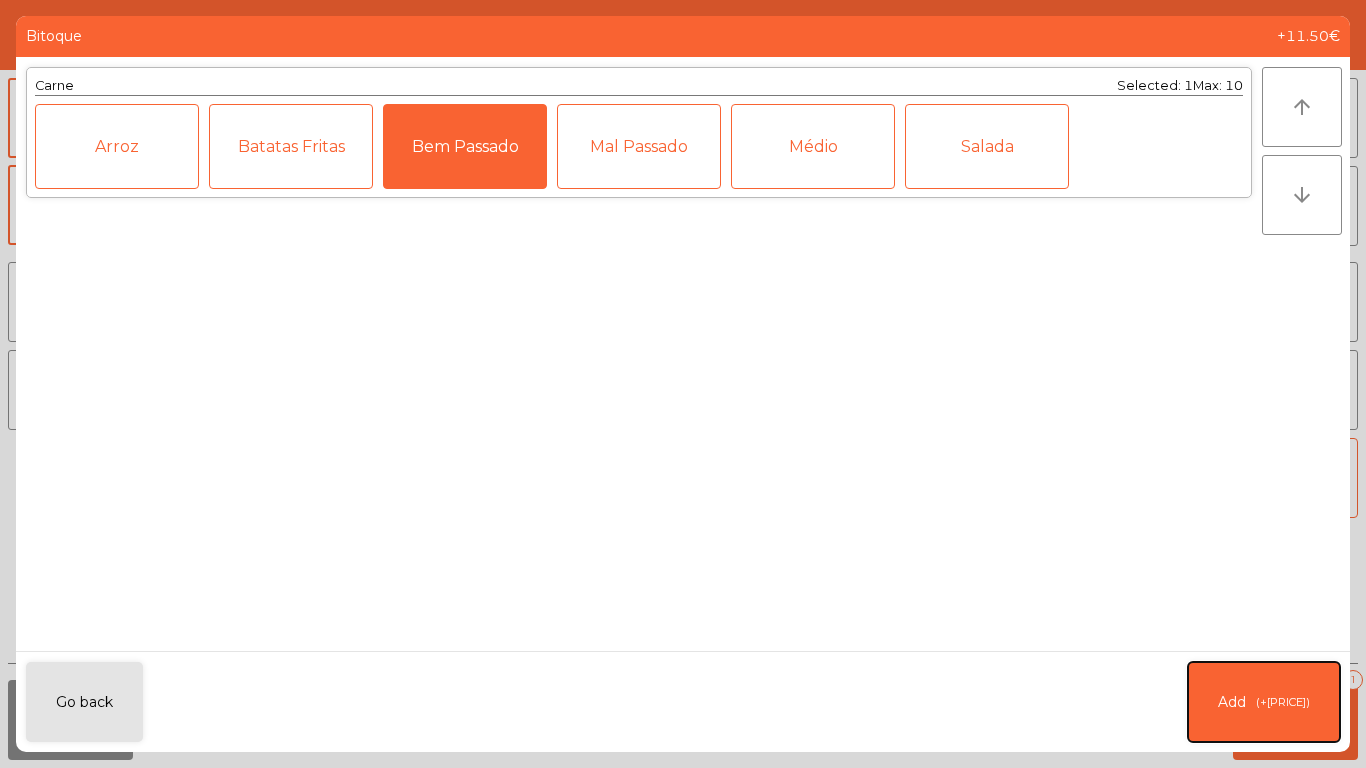 click on "(+[PRICE])" 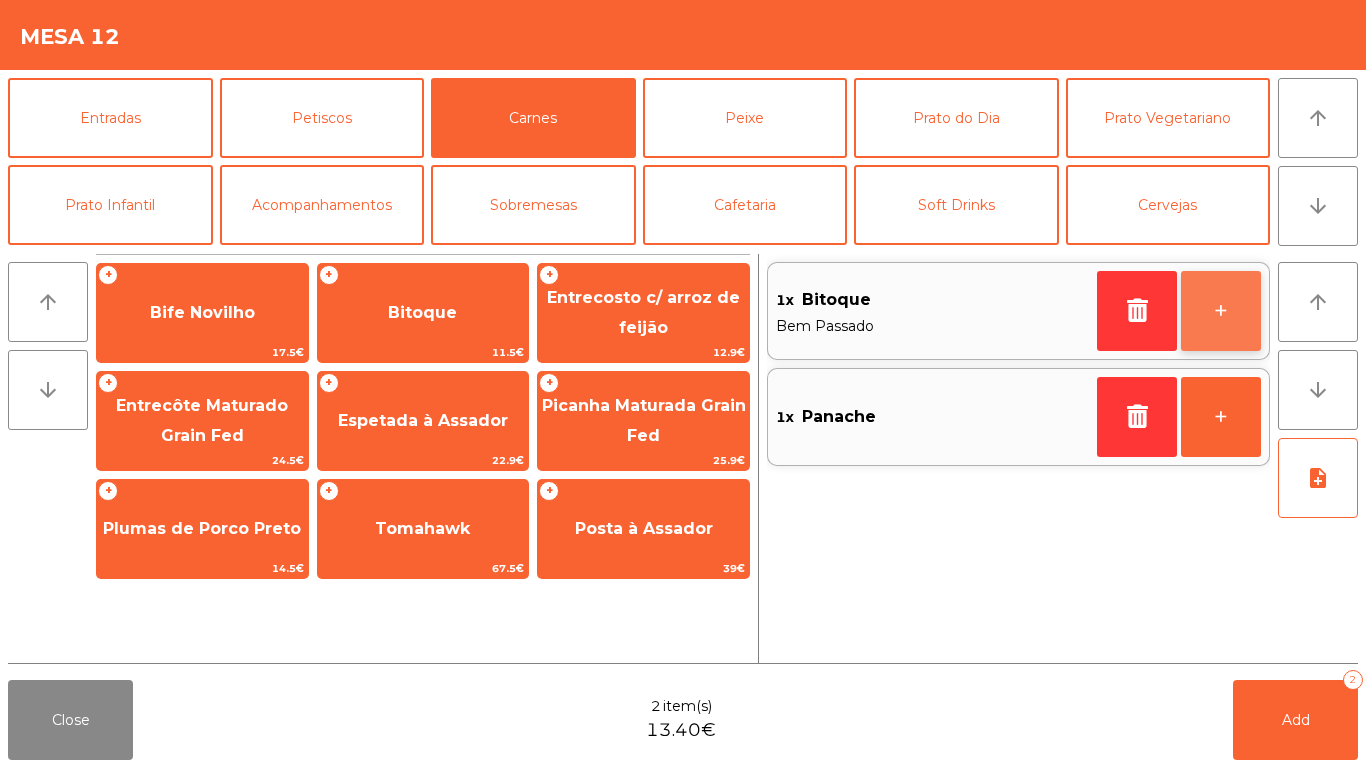 click on "+" 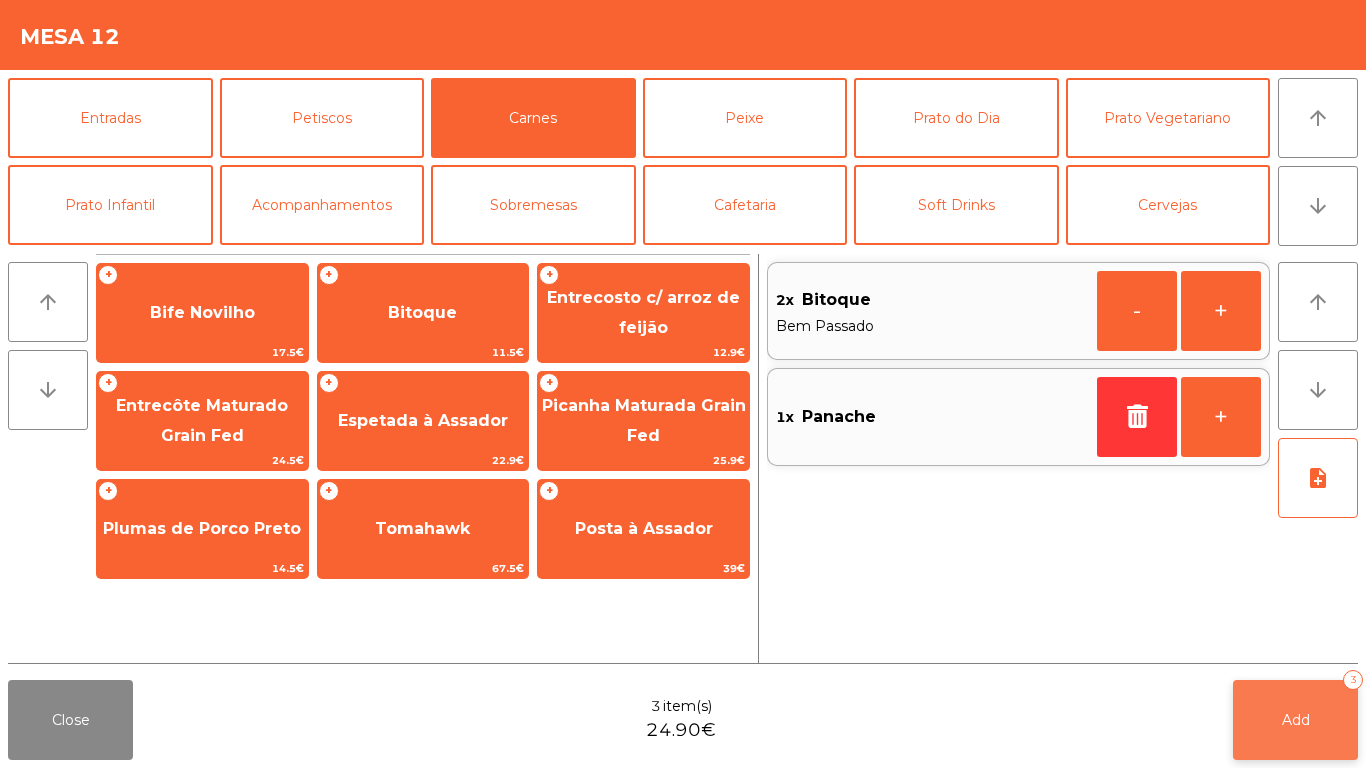click on "Add   3" 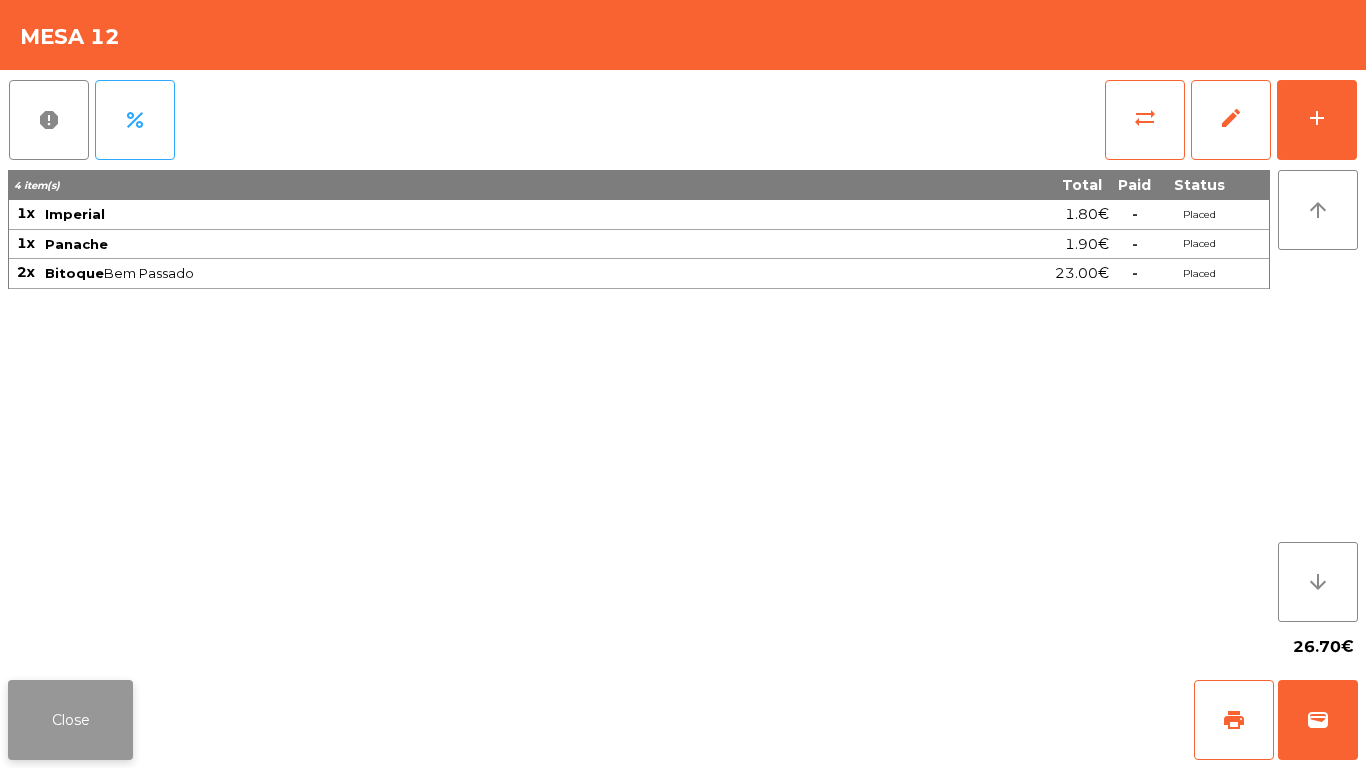 click on "Close" 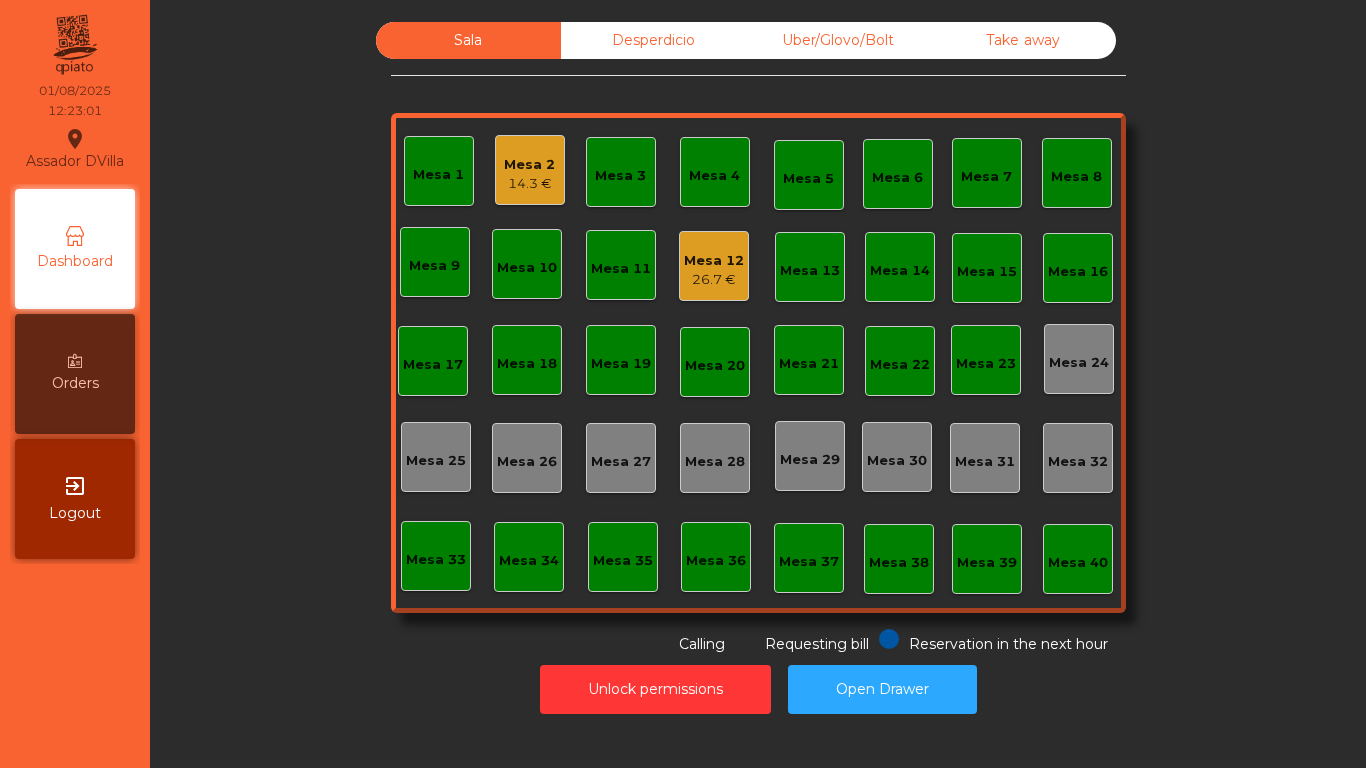 click on "Mesa 12" 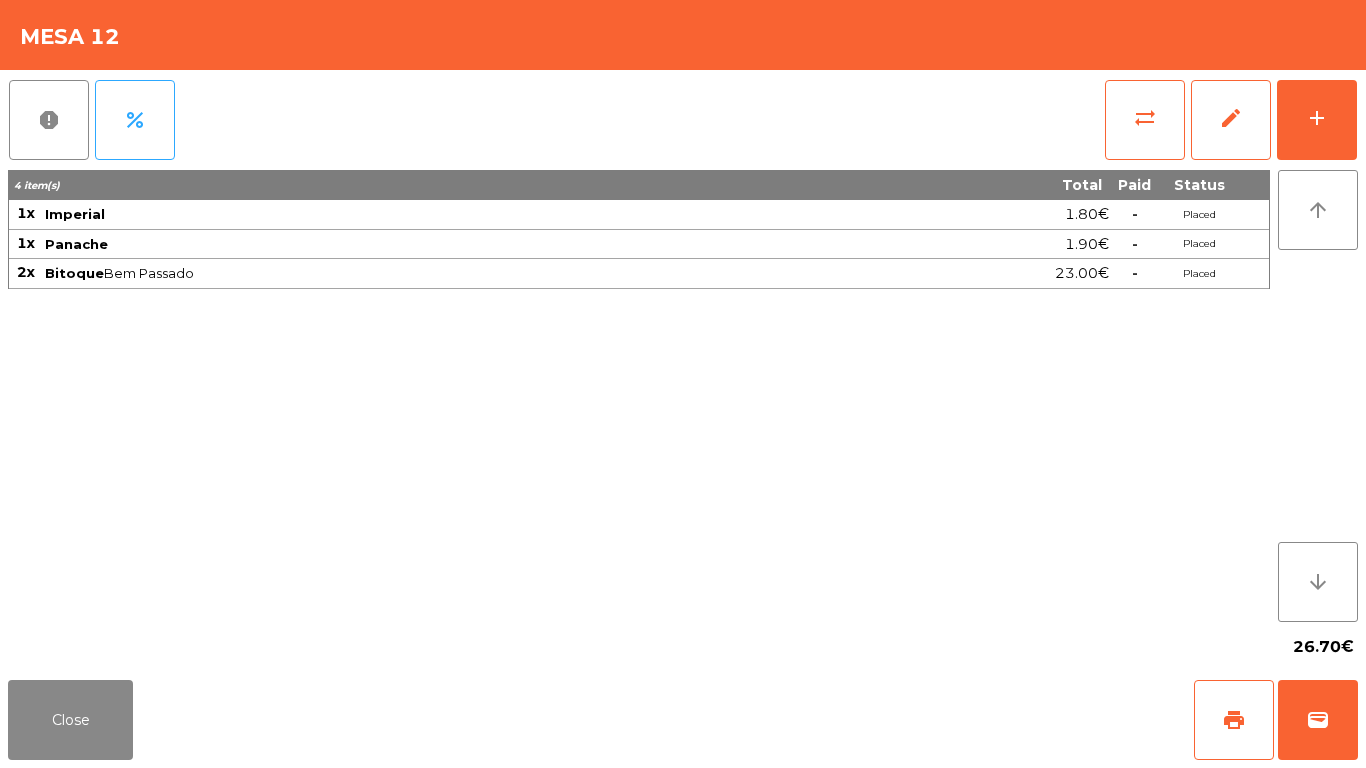 click on "report   percent   sync_alt   edit   add  4 item(s) Total Paid Status 1x Imperial [PRICE]  -  Placed 1x Panache [PRICE]  -  Placed 2x Bitoque  Bem Passado  [PRICE]  -  Placed arrow_upward arrow_downward  [PRICE]" 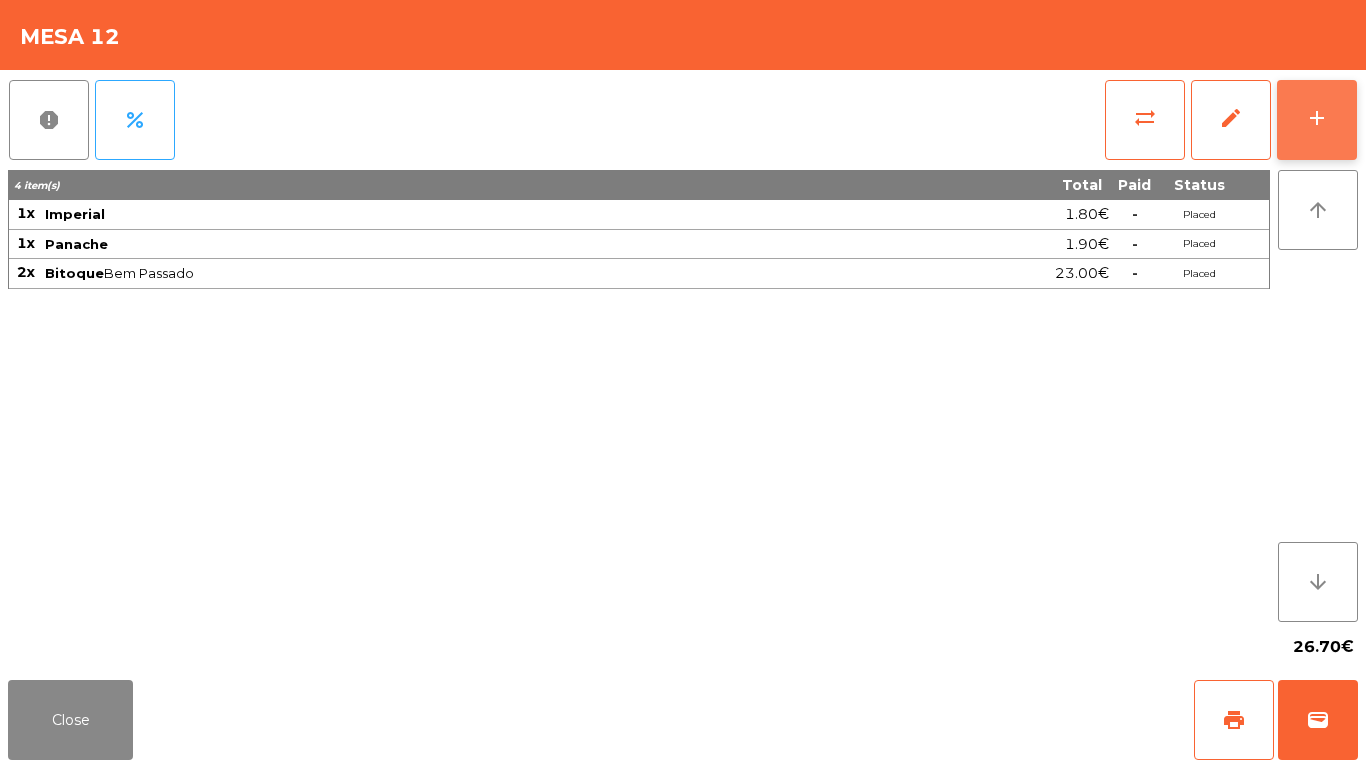 click on "add" 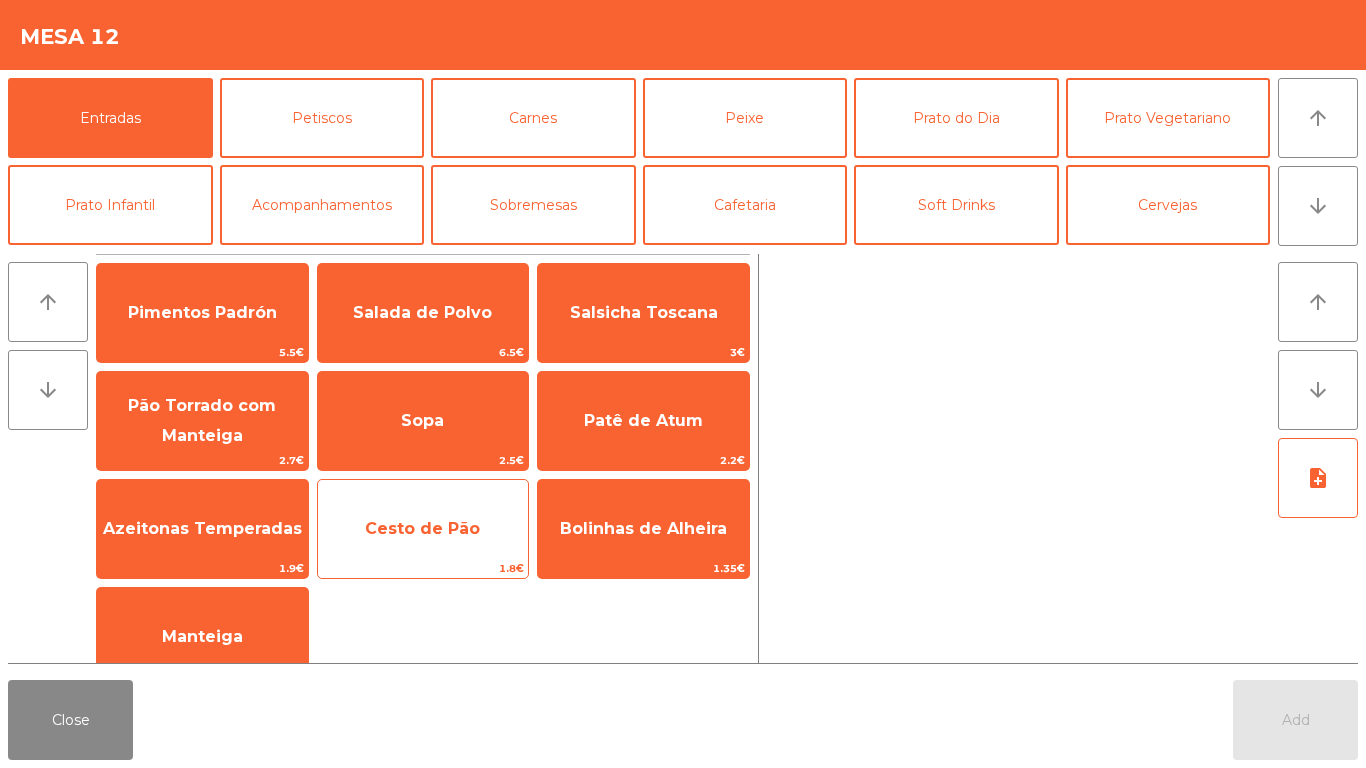 click on "Cesto de Pão" 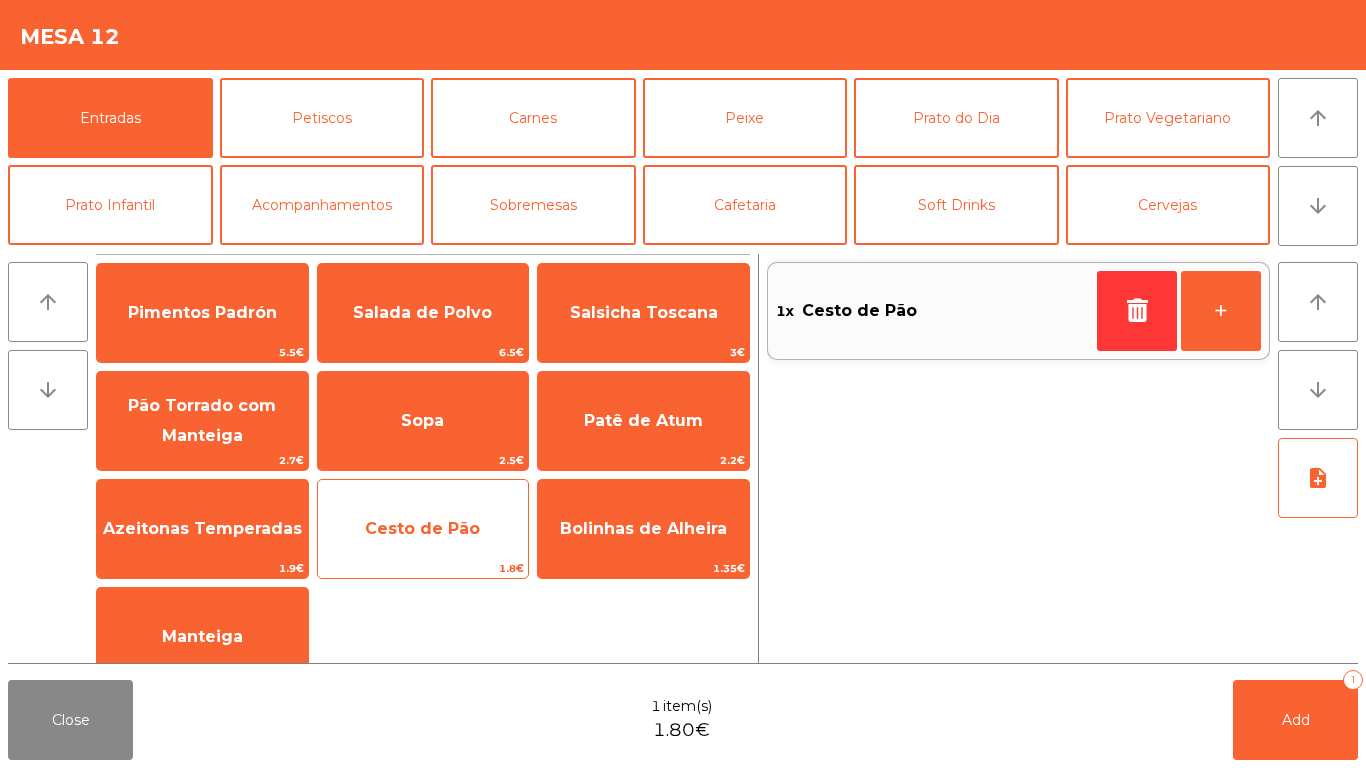 click on "Cesto de Pão" 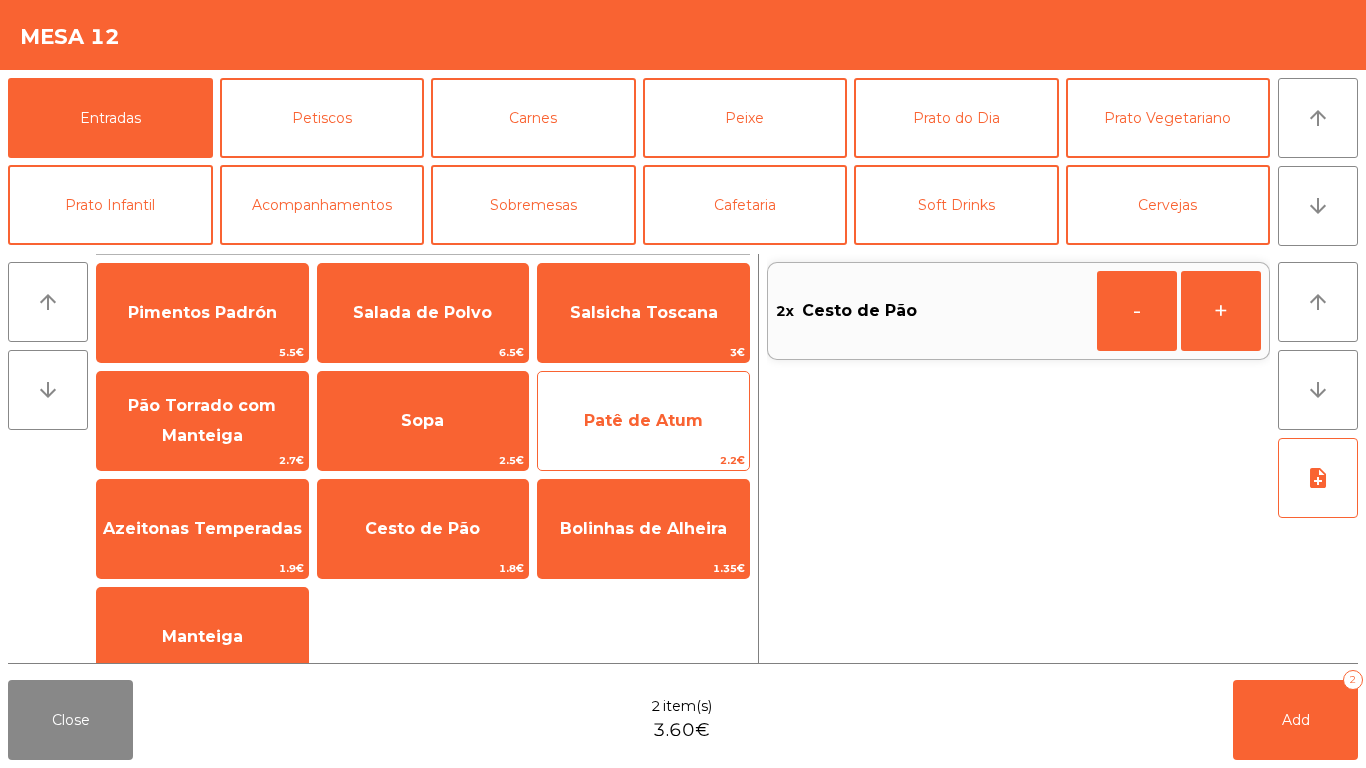 click on "Patê de Atum" 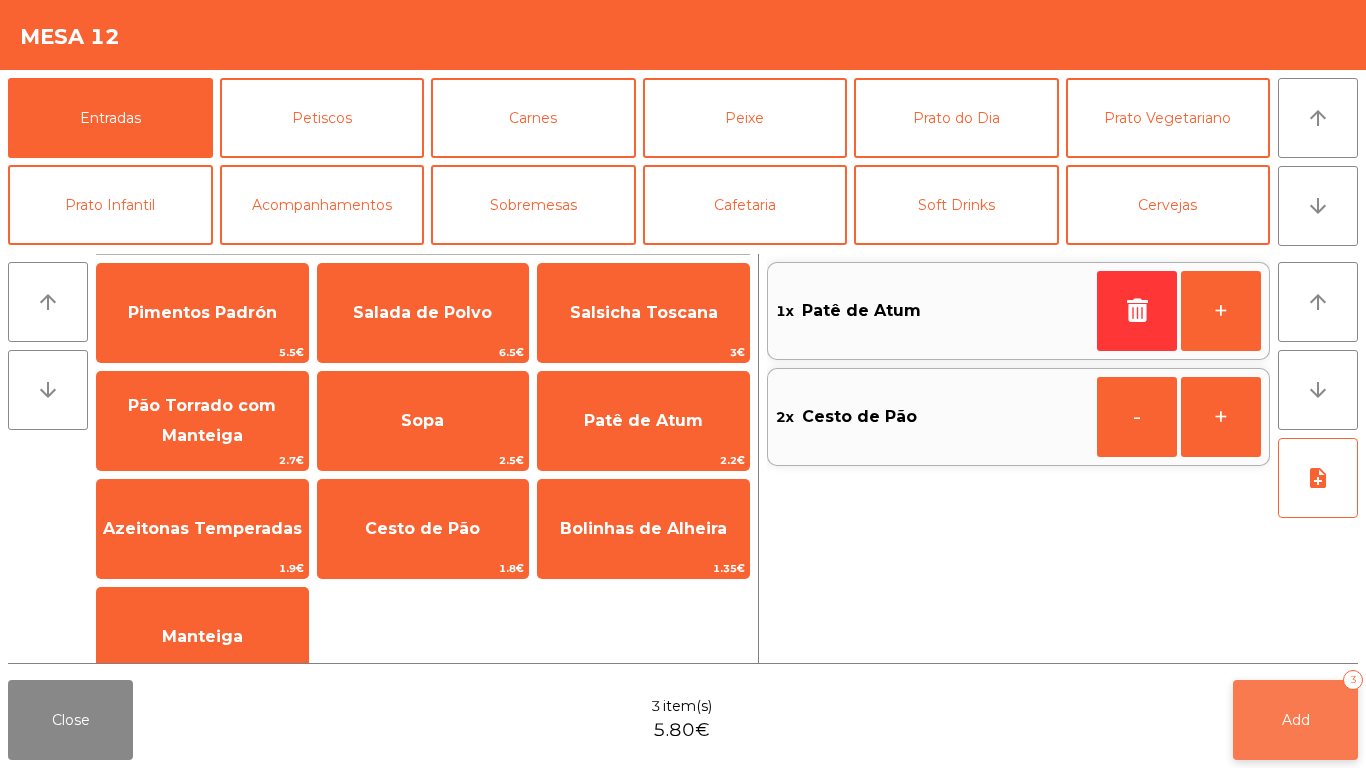 click on "Add   3" 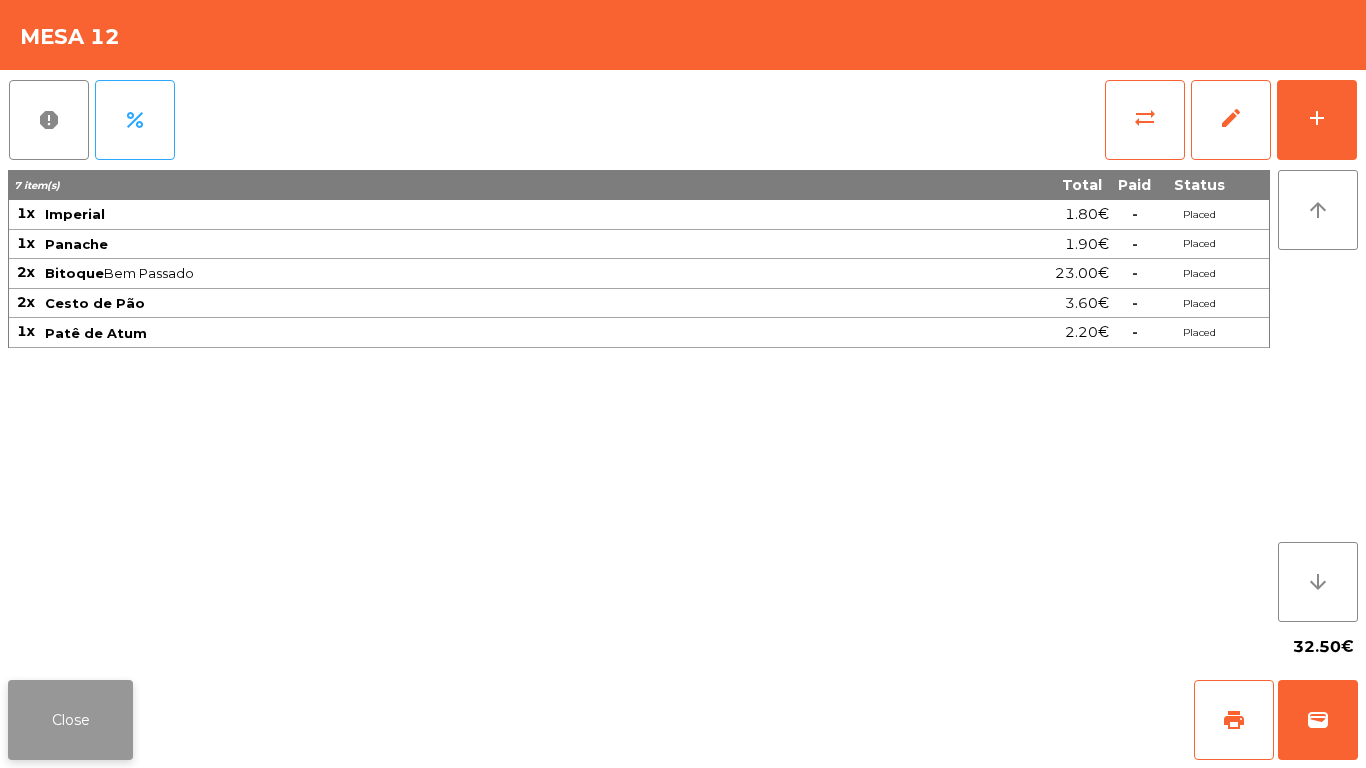 click on "Close" 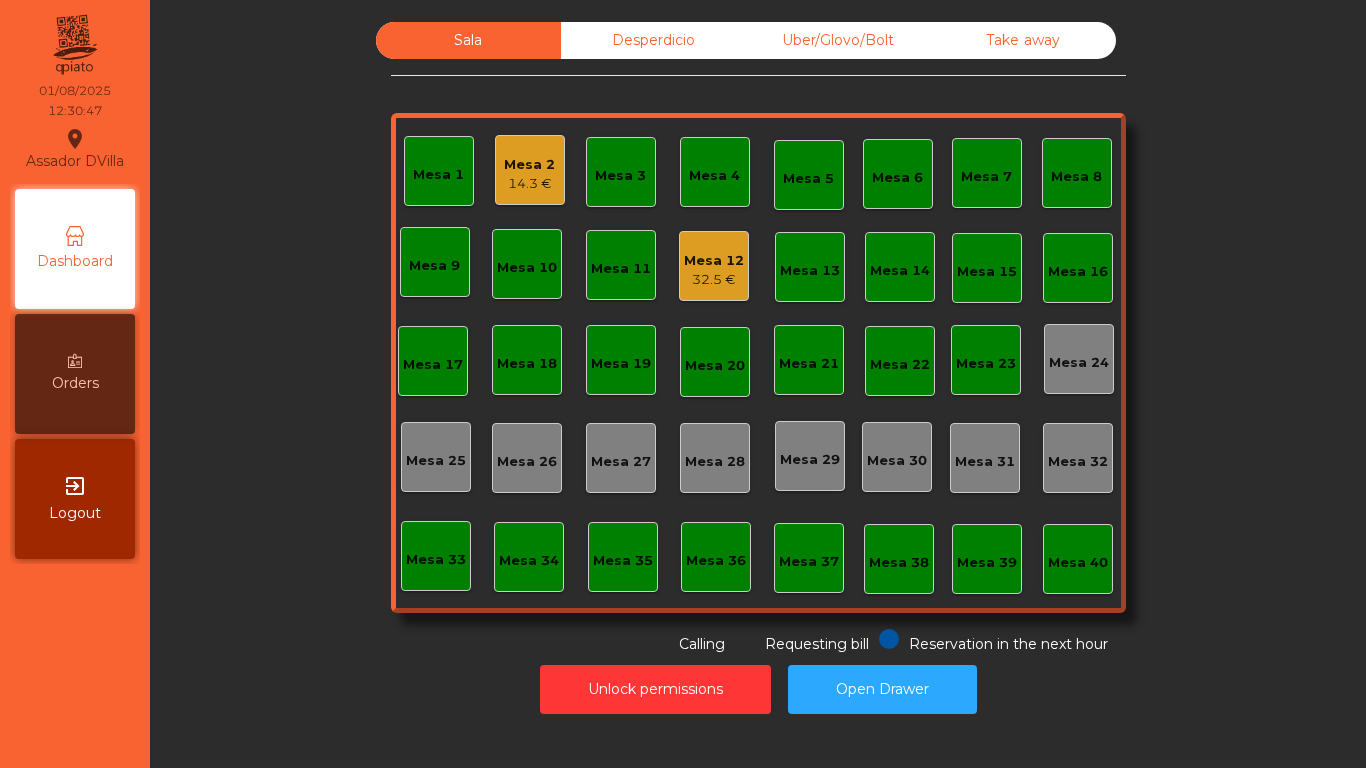 click on "Mesa 3" 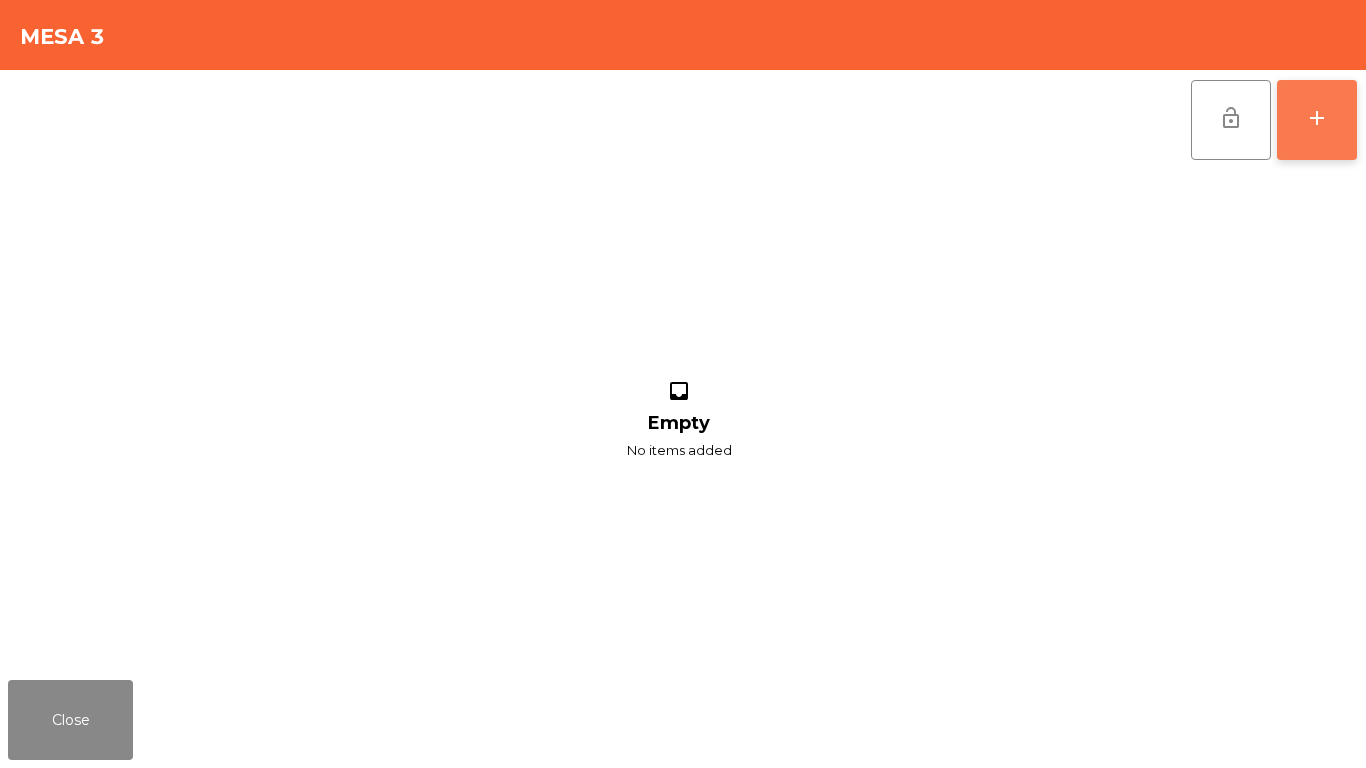 click on "add" 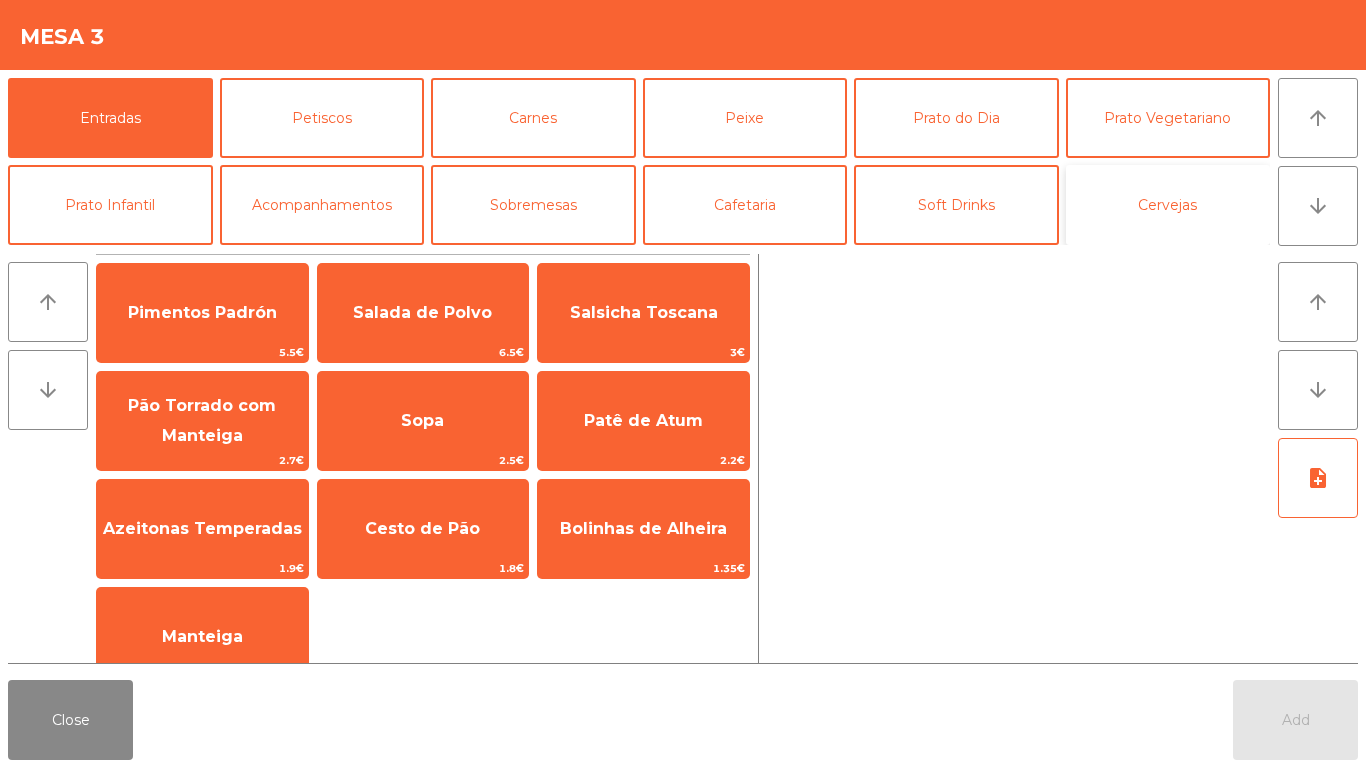 click on "Cervejas" 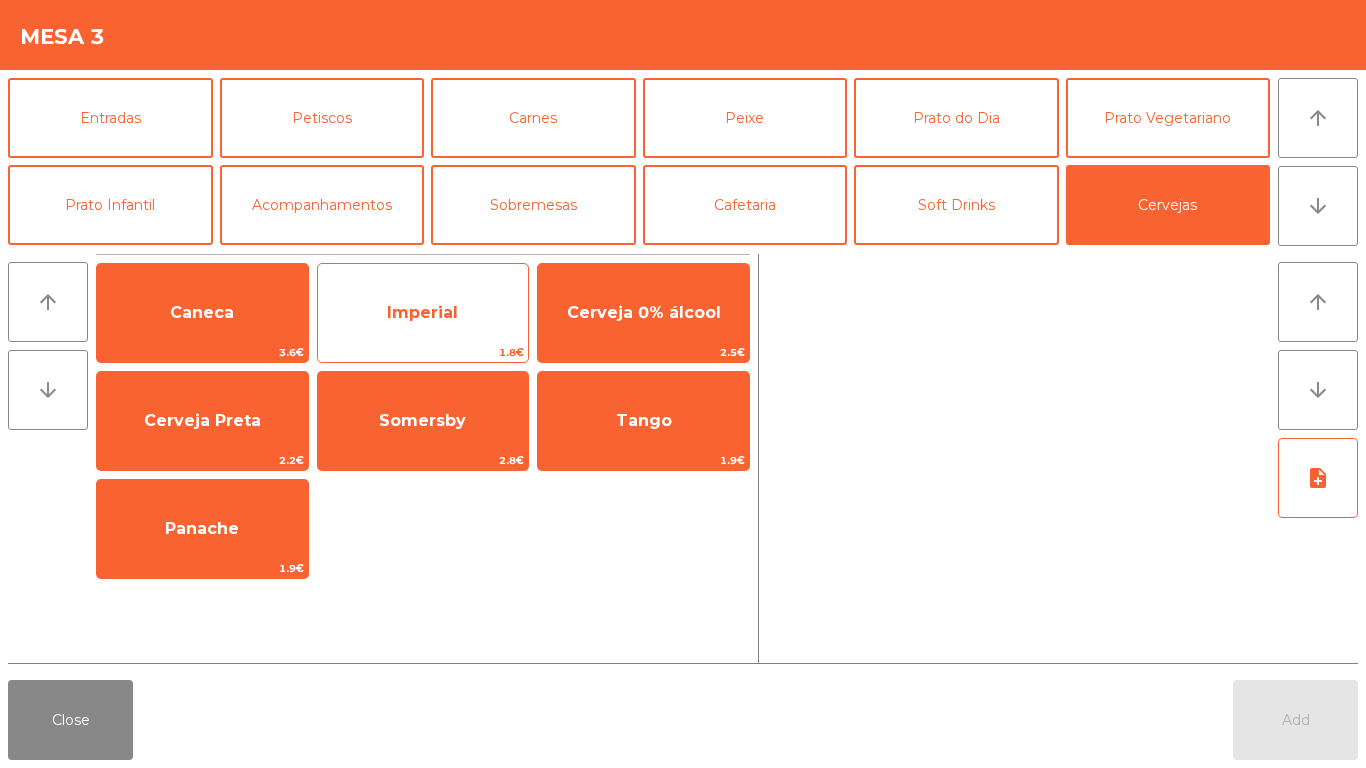 click on "Imperial" 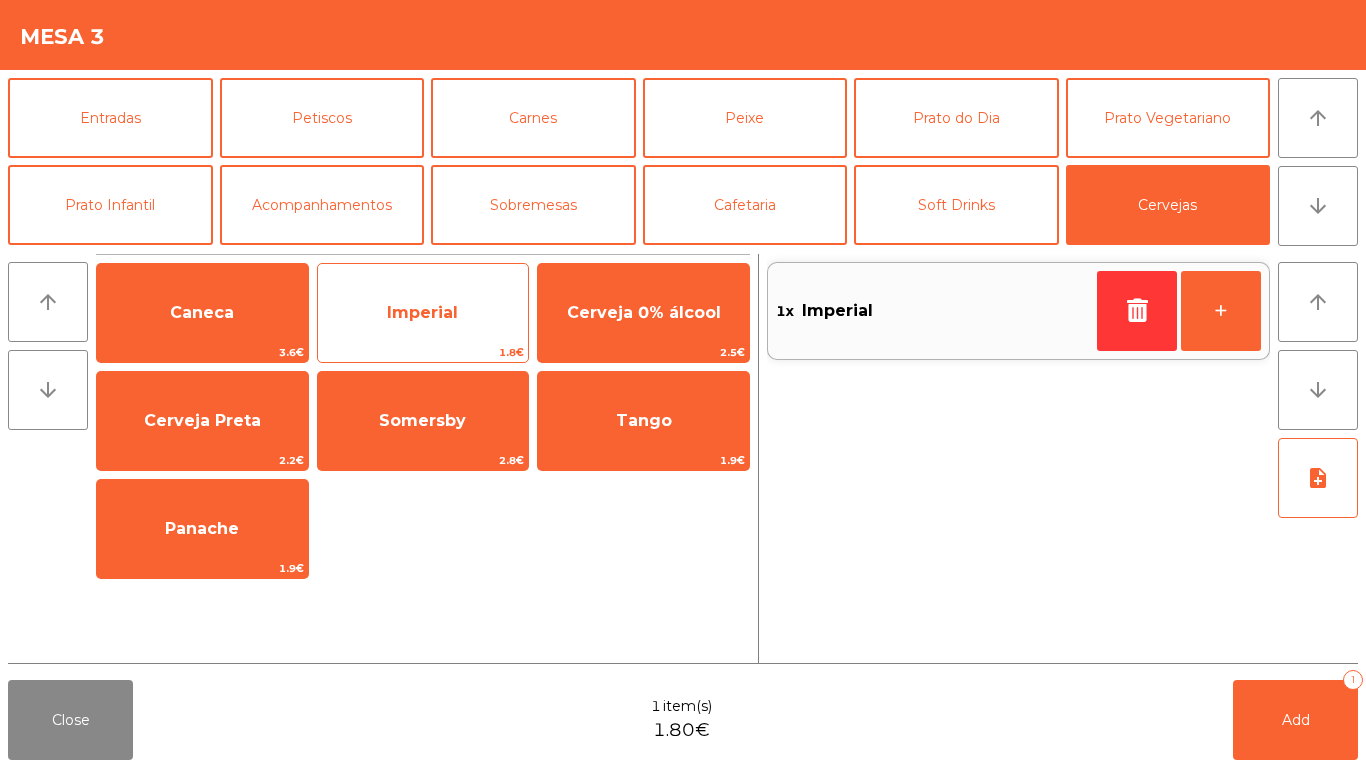 click on "Imperial" 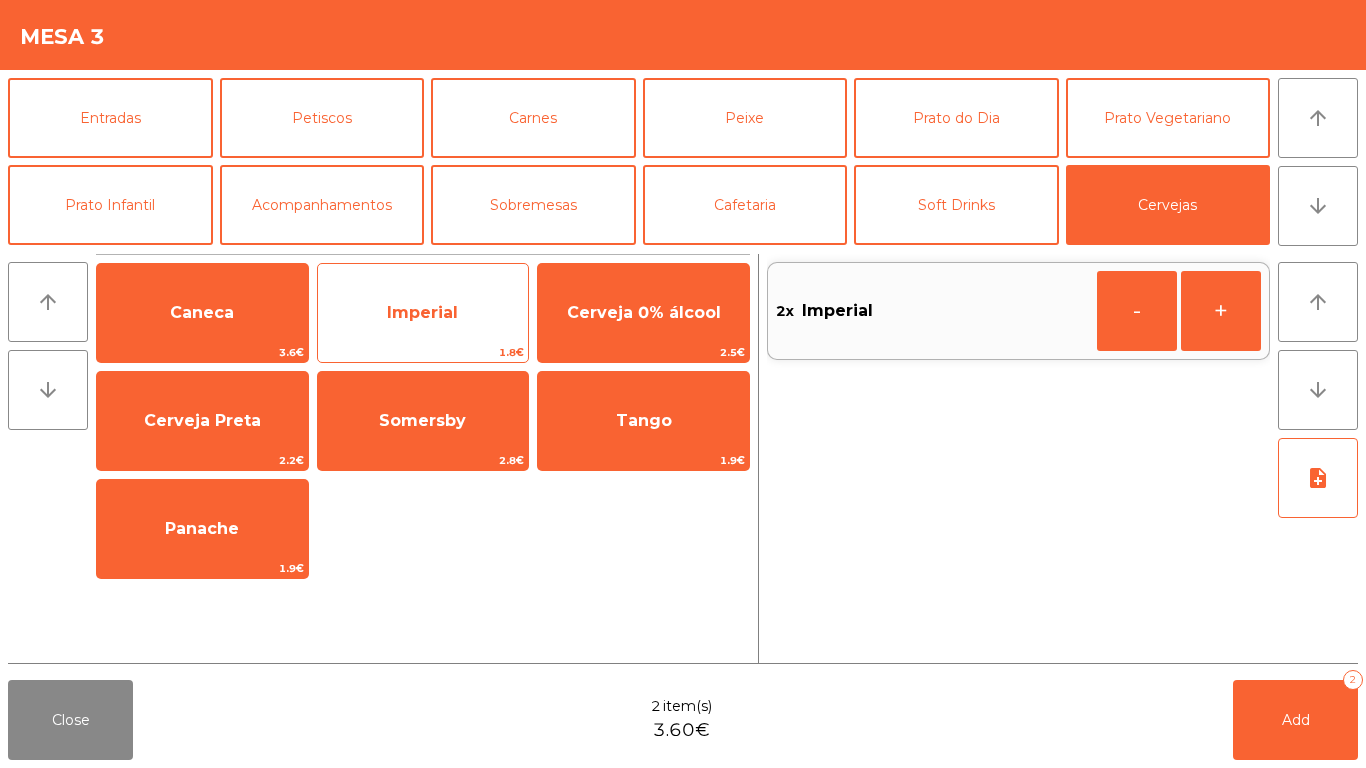 click on "Imperial" 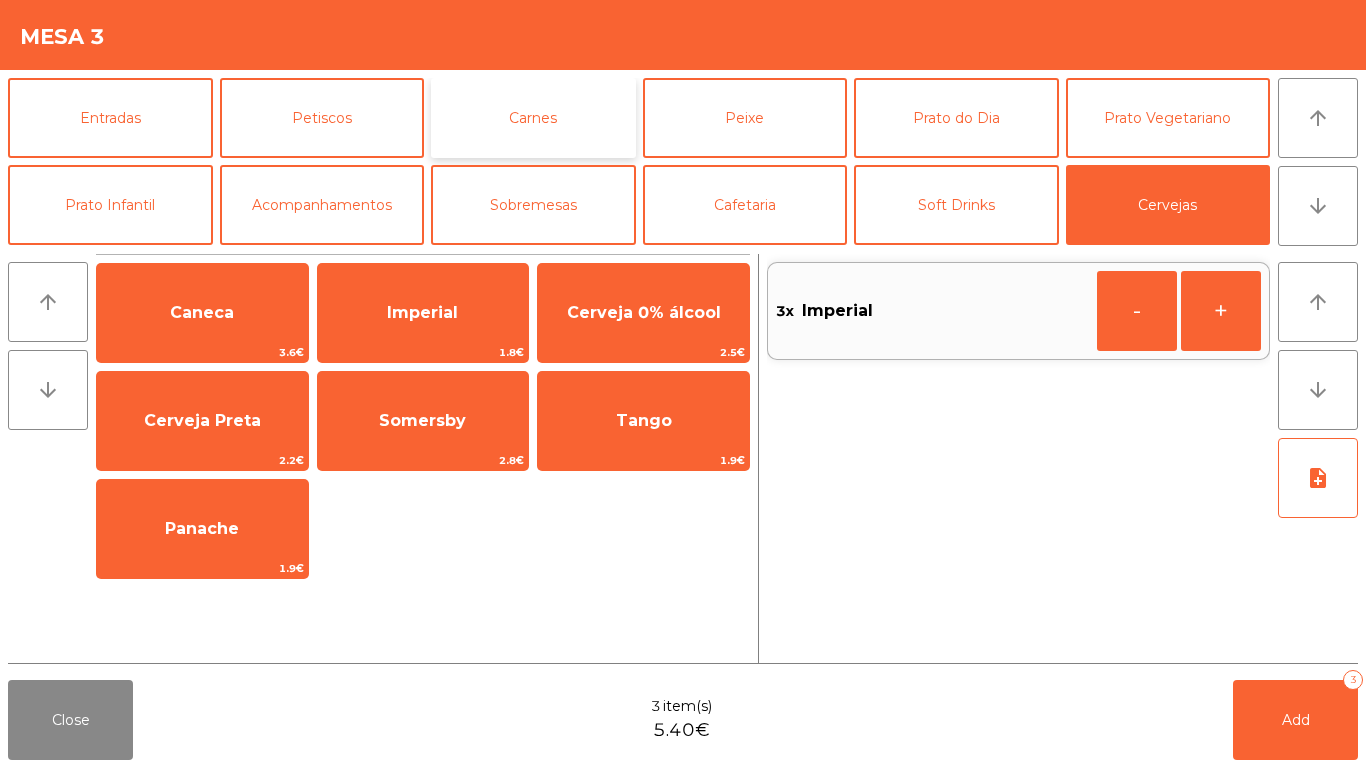 click on "Carnes" 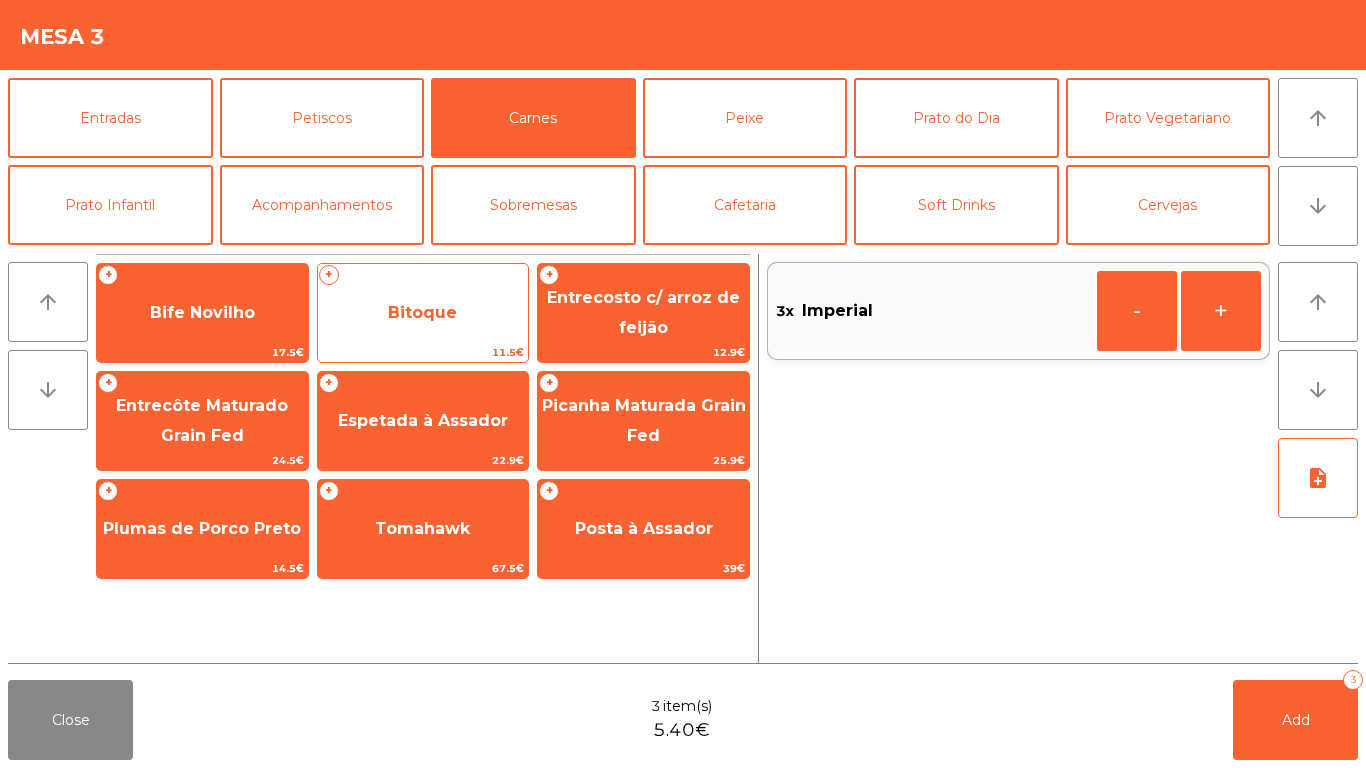 click on "Bitoque" 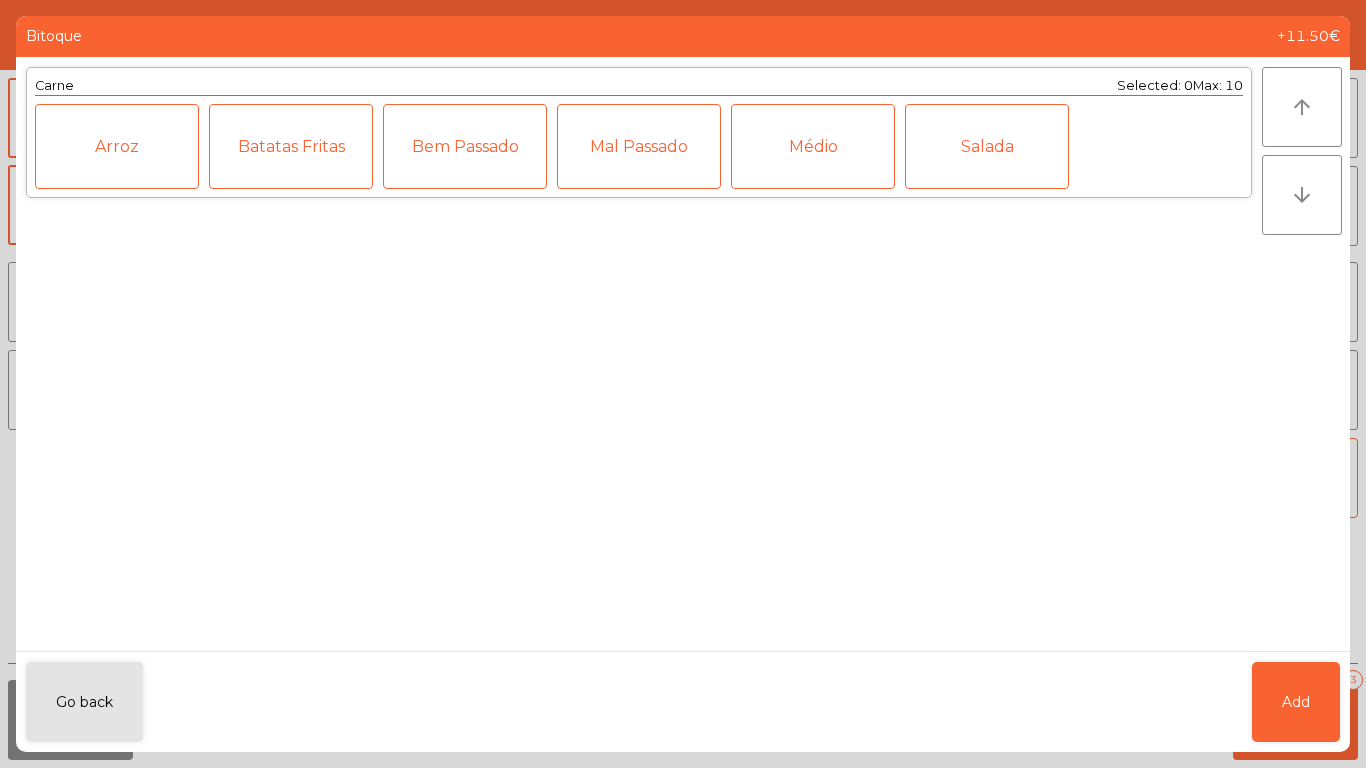 click on "Médio" 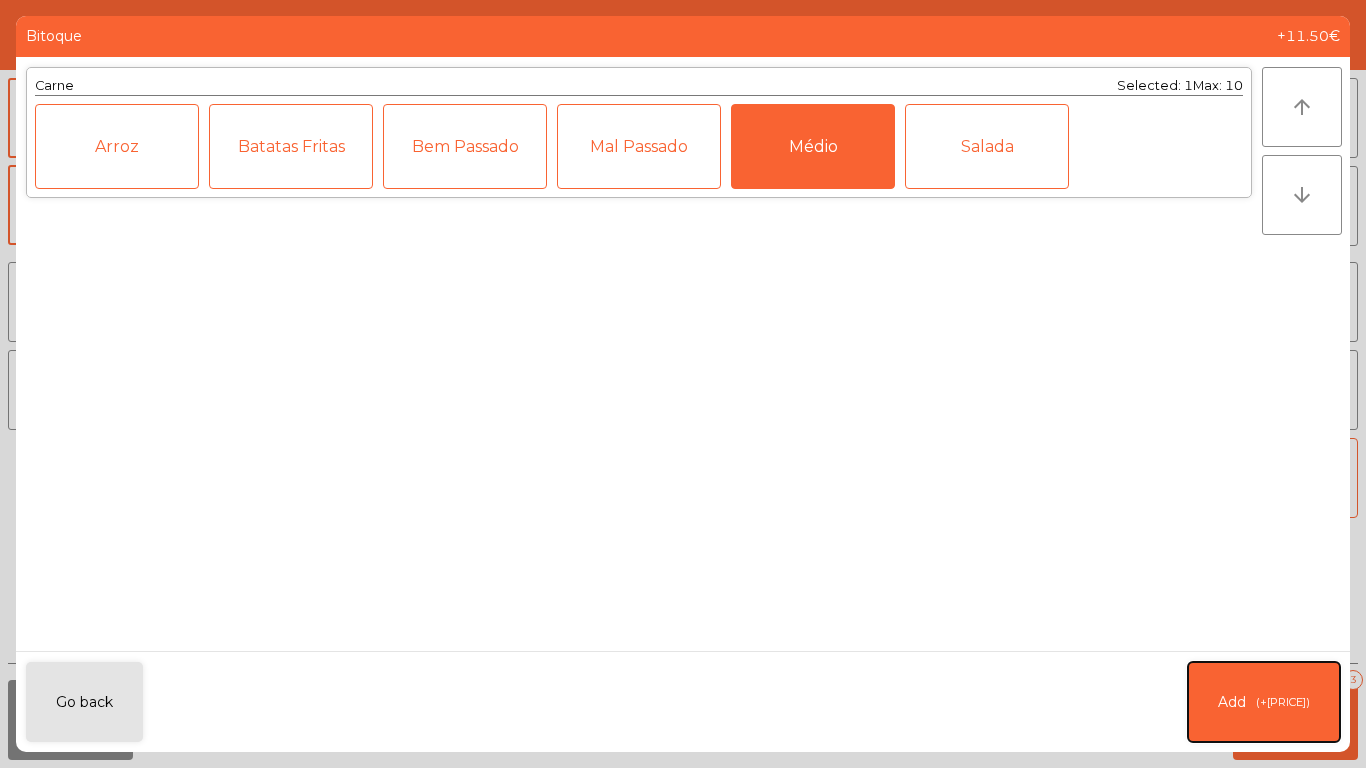 click on "Add" 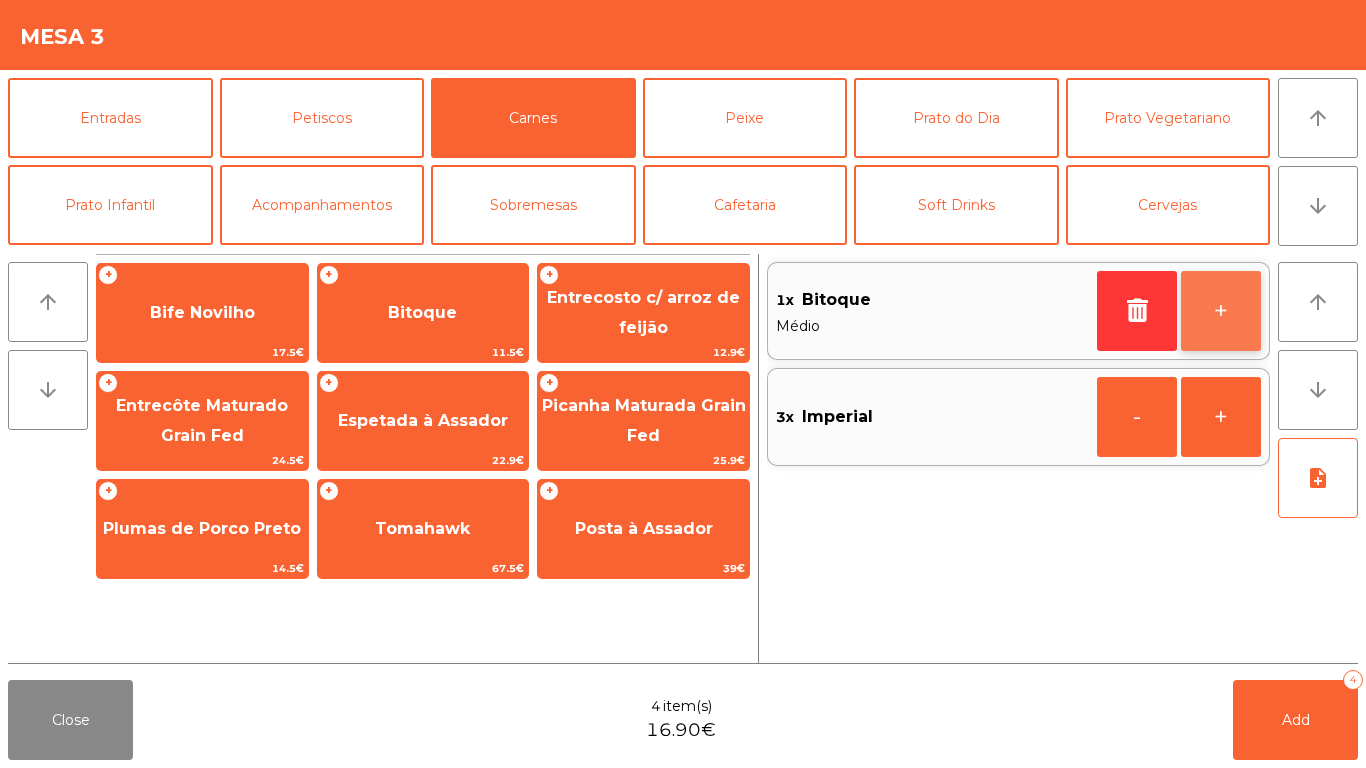 click on "+" 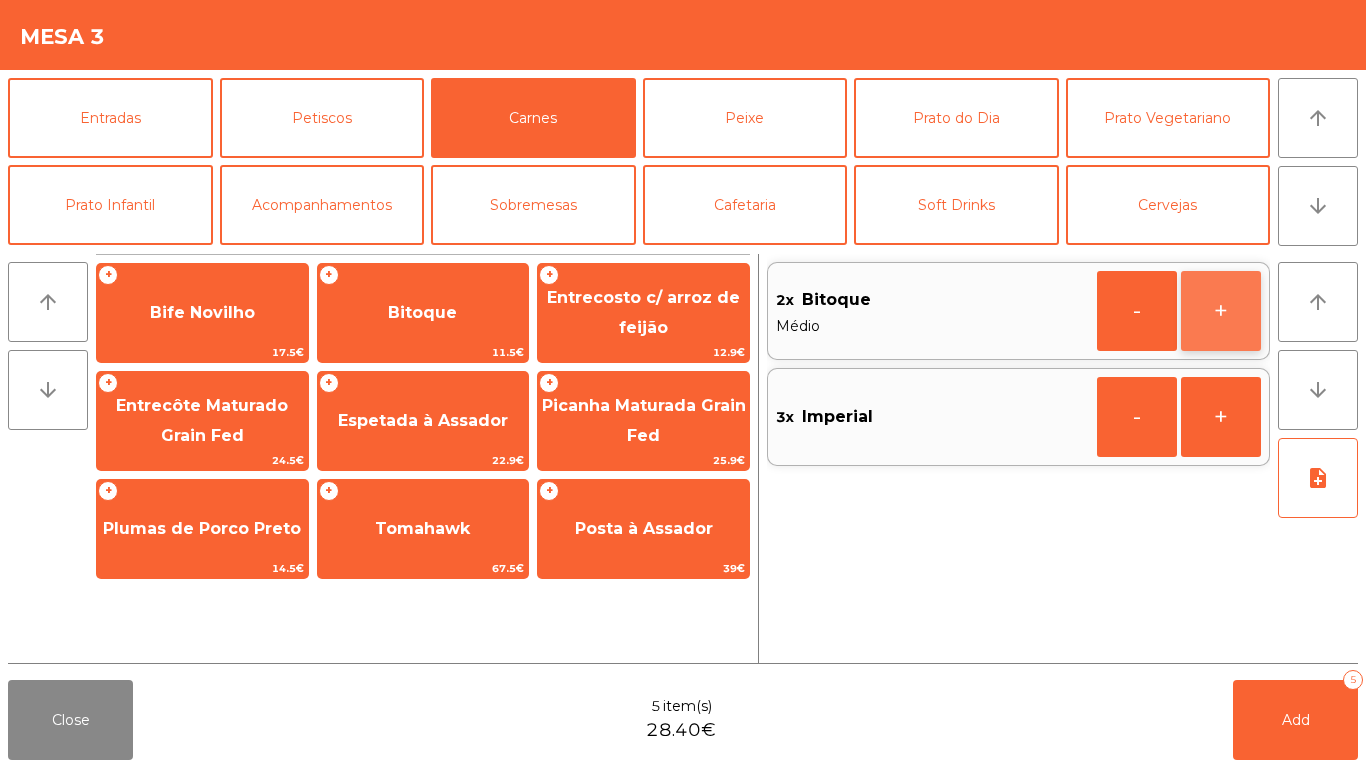 click on "+" 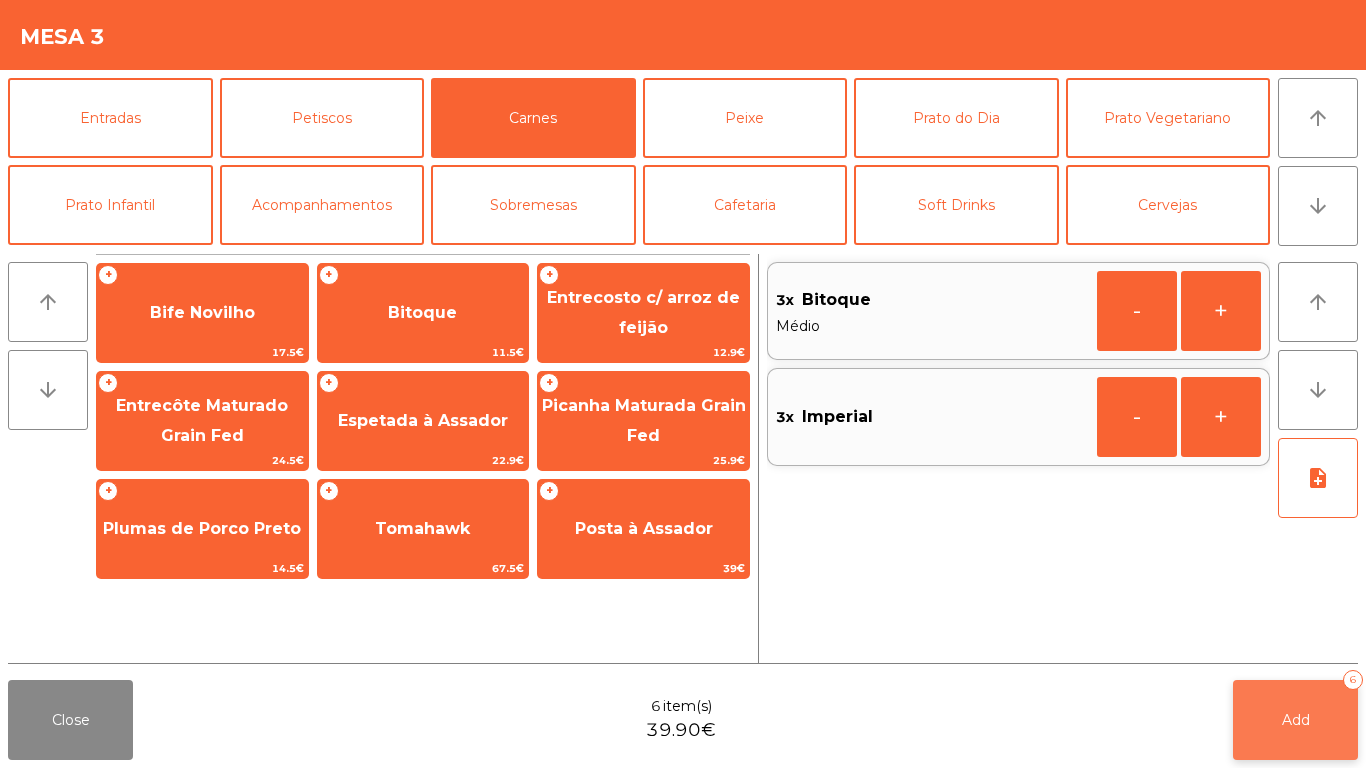 click on "Add   6" 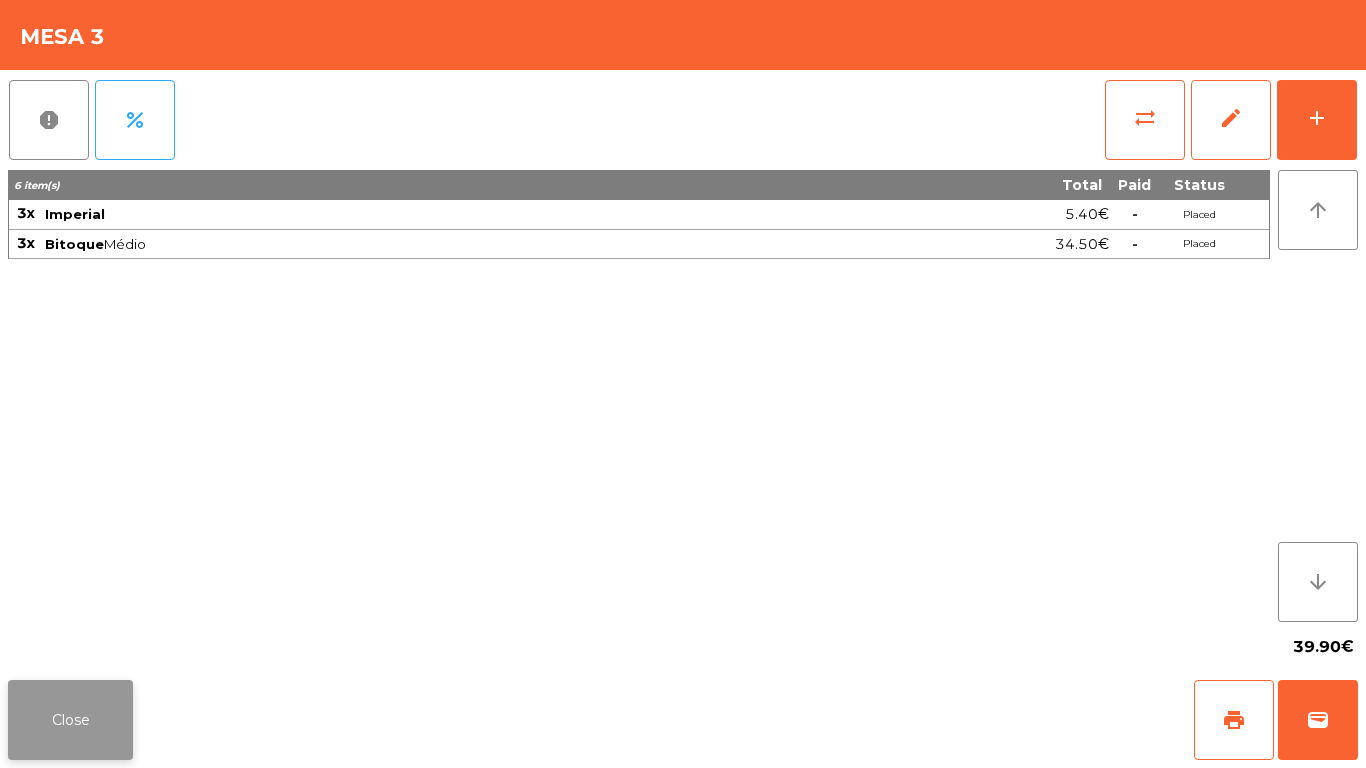 click on "Close" 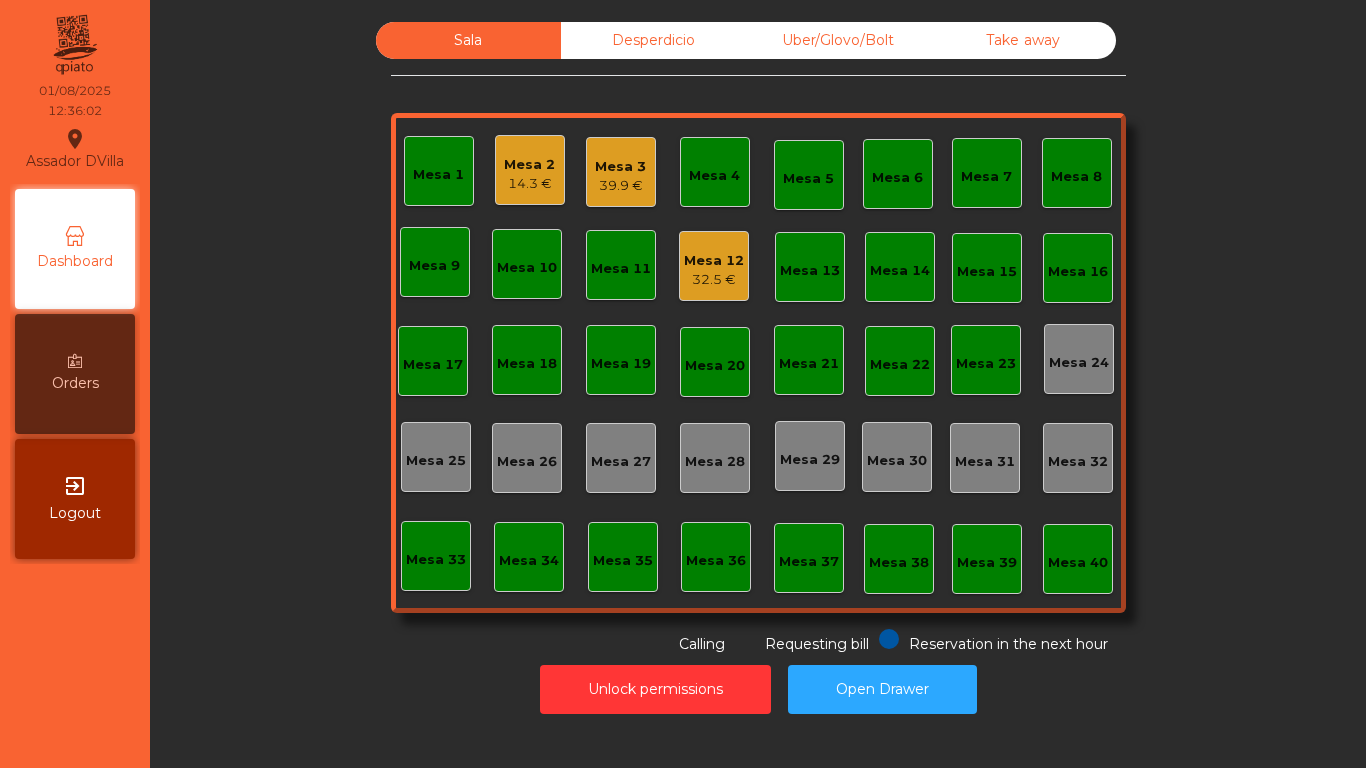 click on "32.5 €" 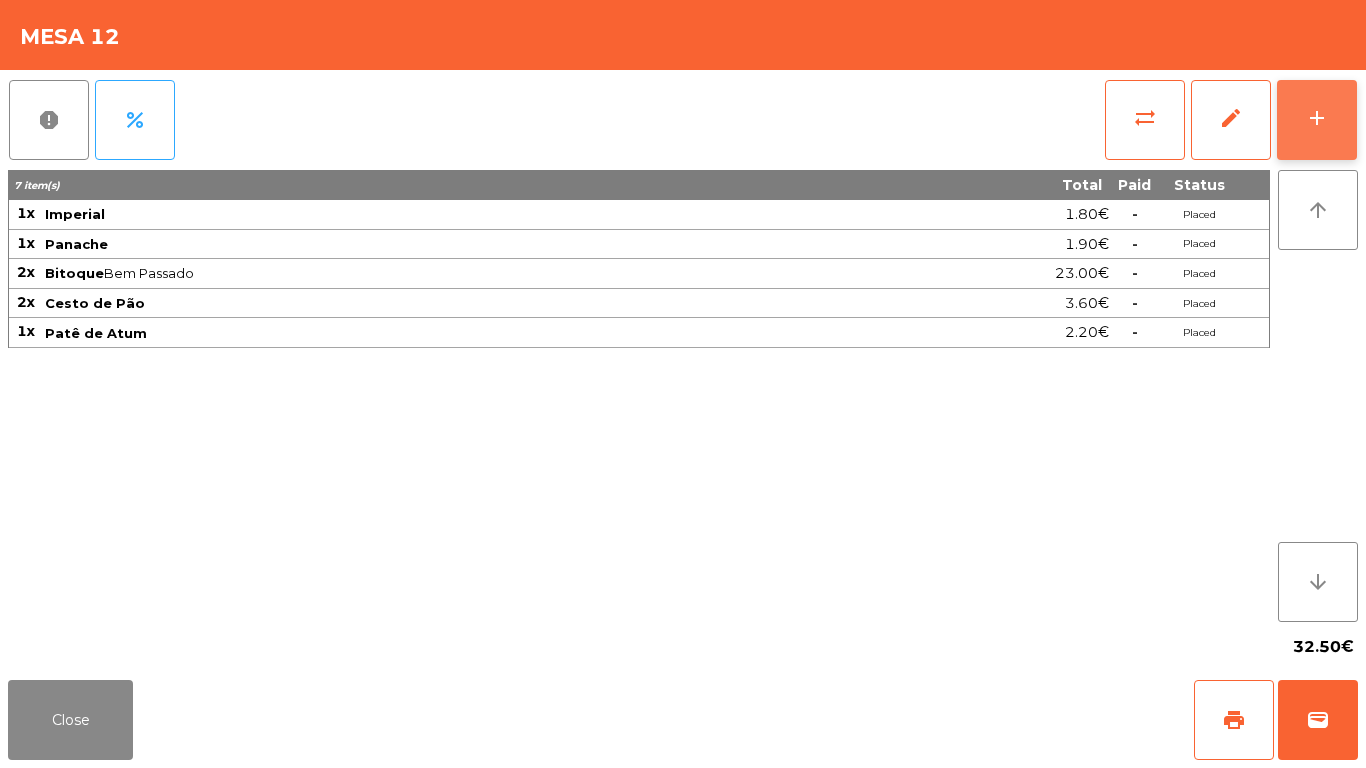 click on "add" 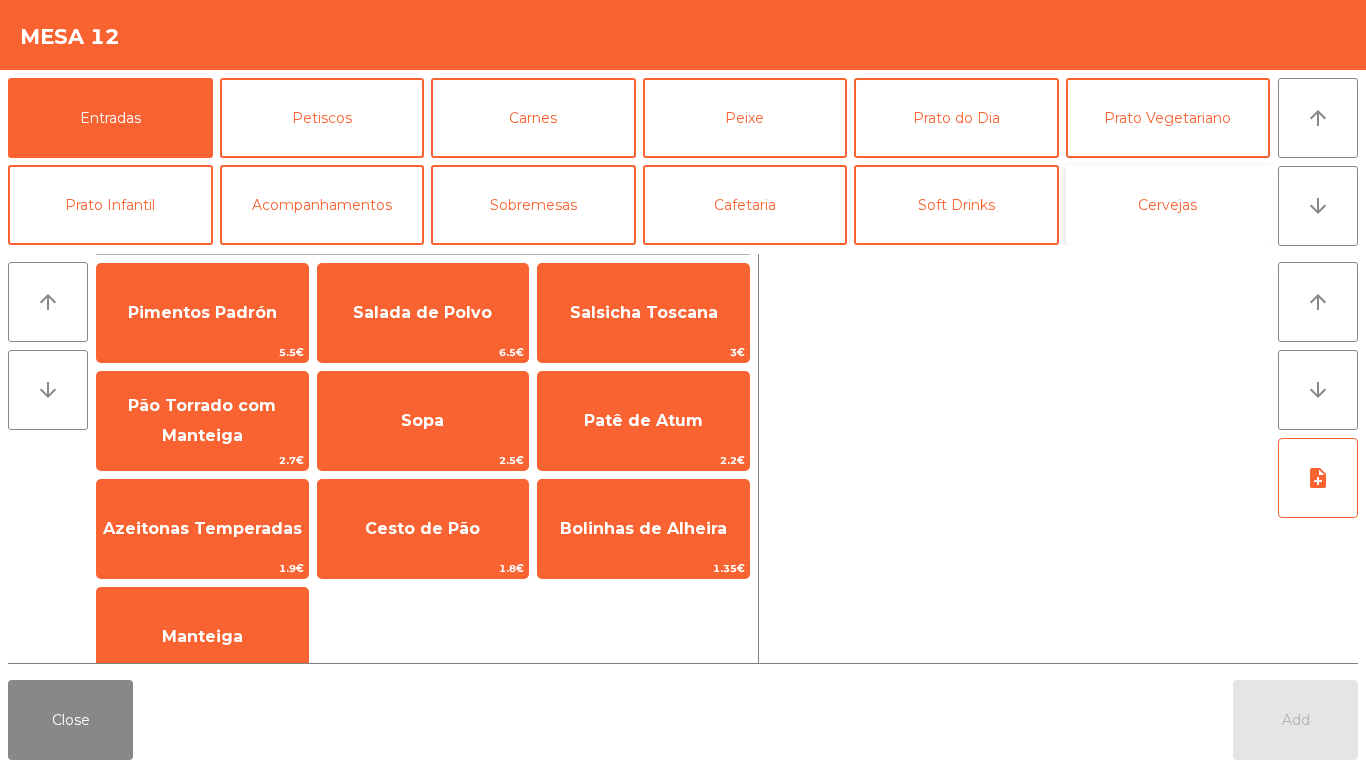 click on "Cervejas" 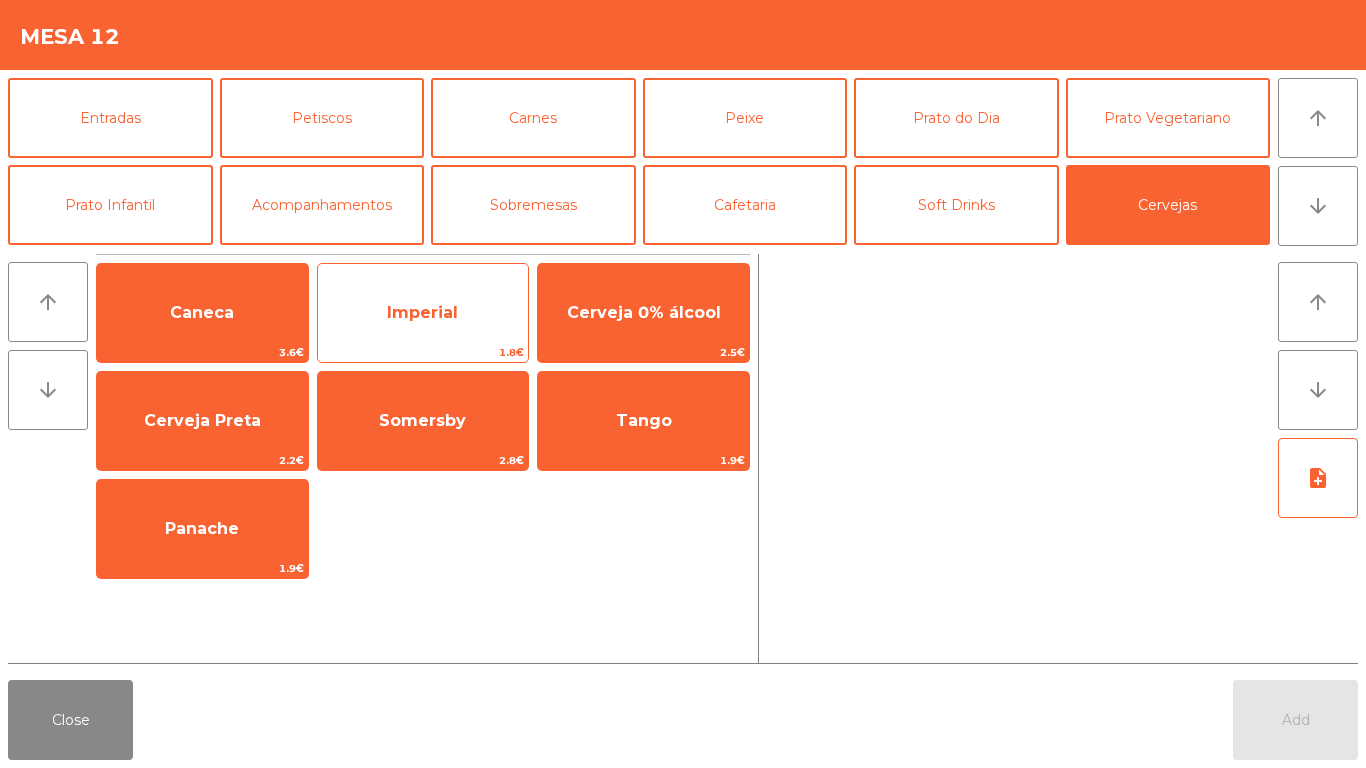click on "1.8€" 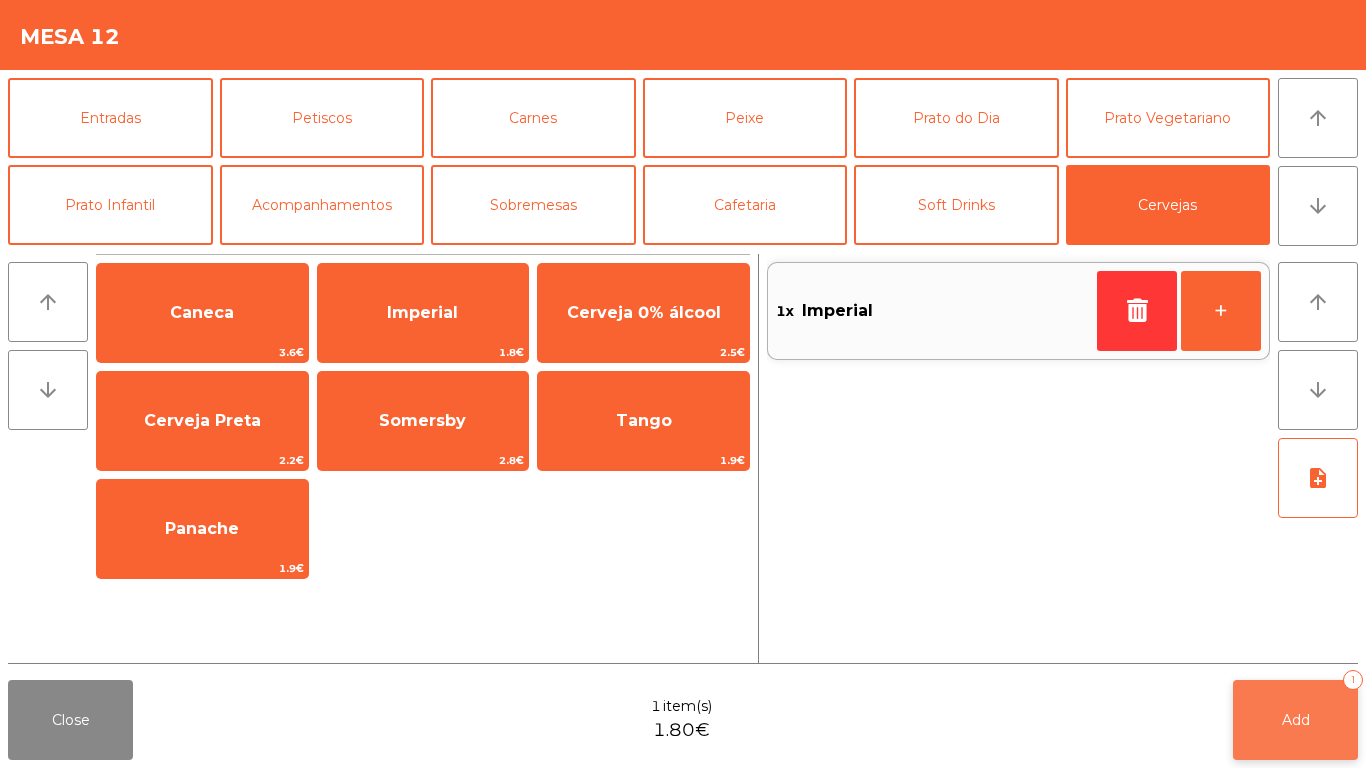 click on "Add   1" 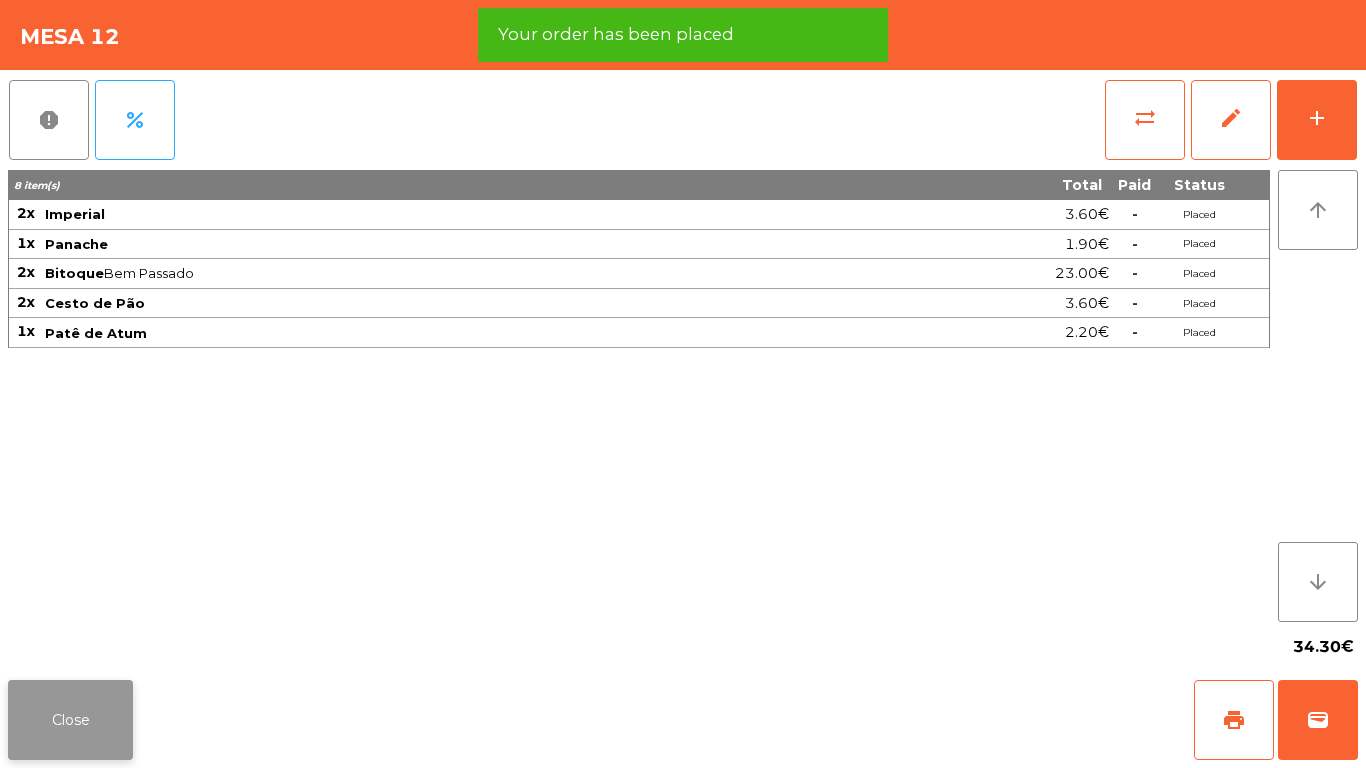 click on "Close" 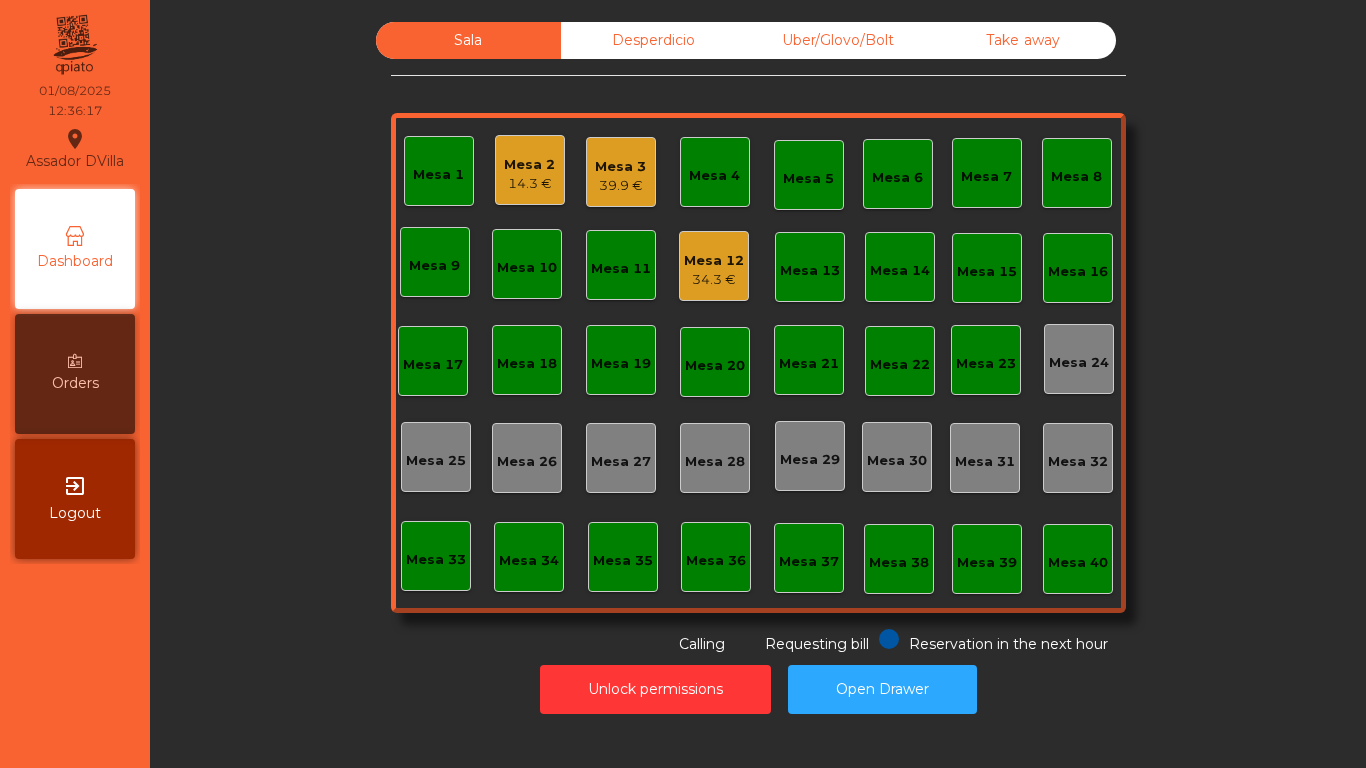 click on "Mesa 2   [PRICE]" 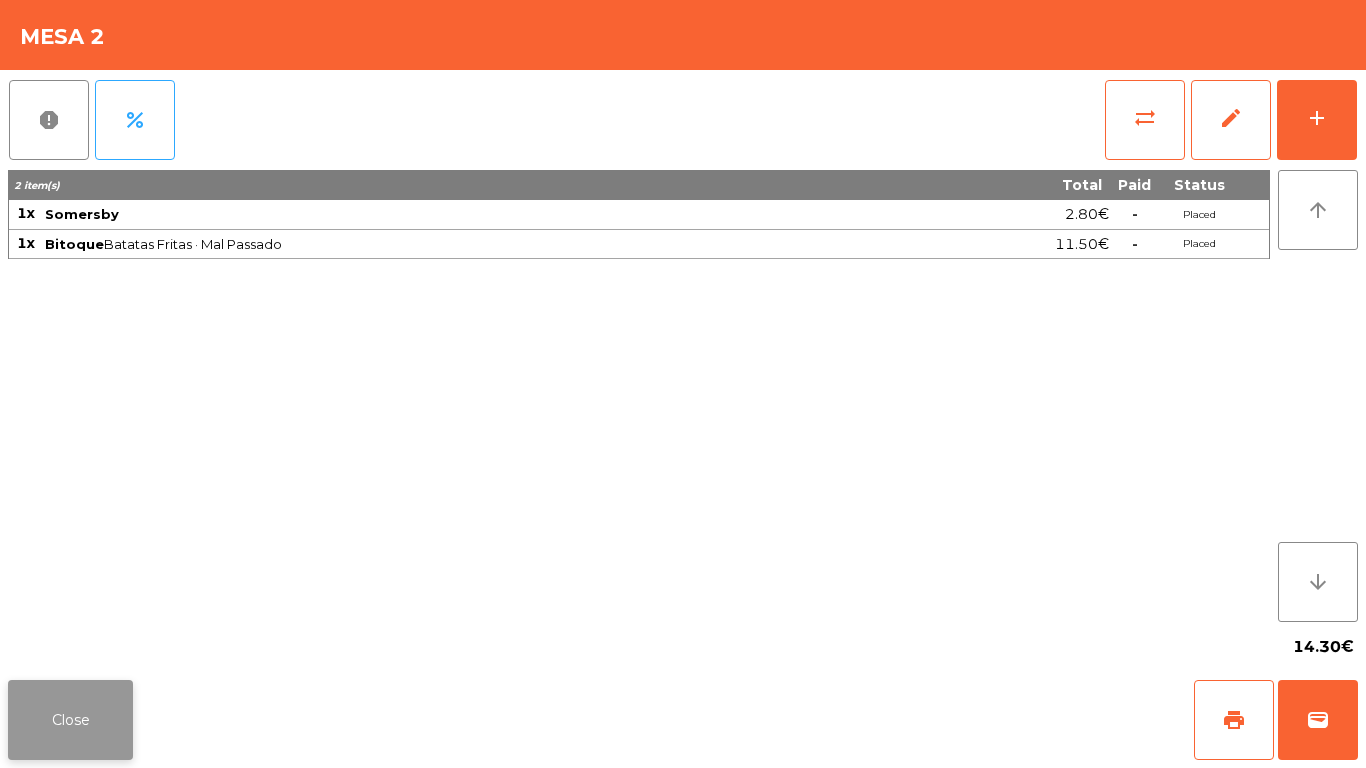 click on "Close" 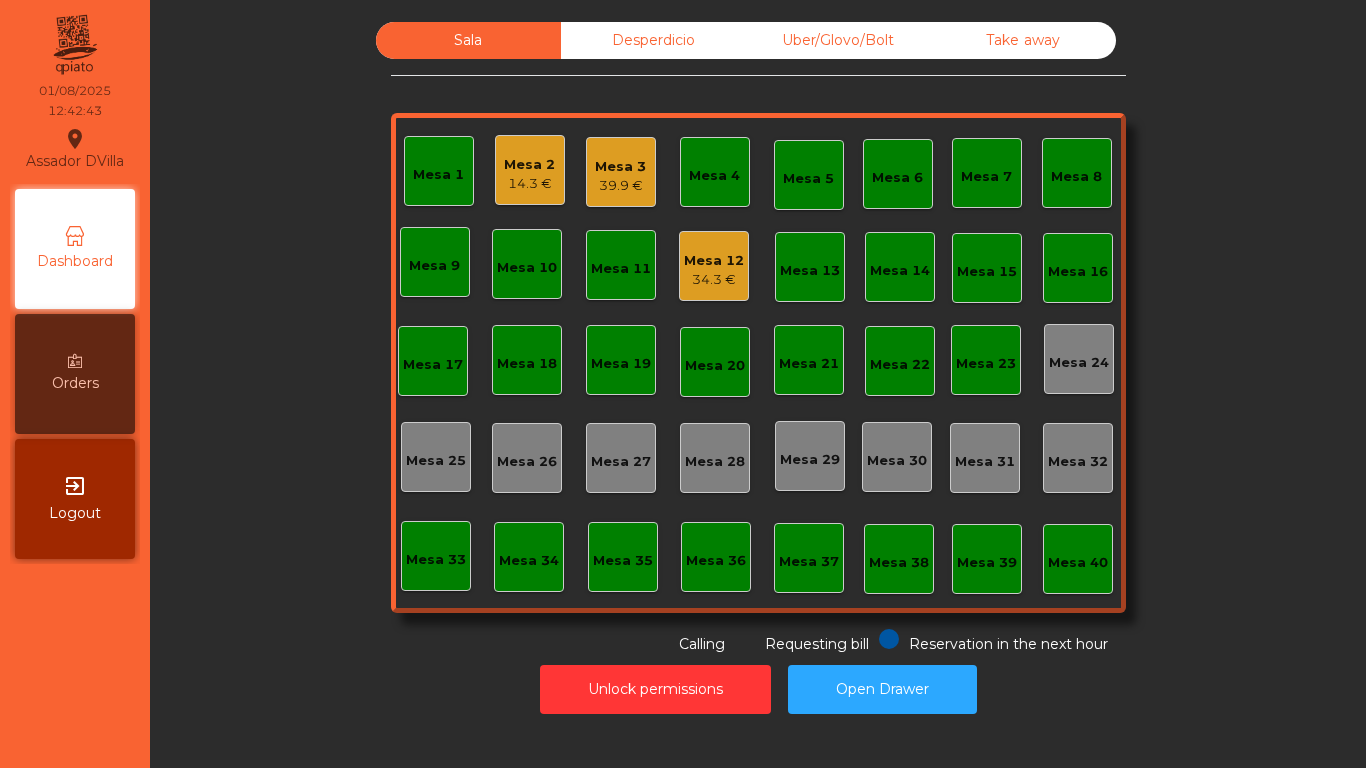 click on "Mesa 2   [PRICE]" 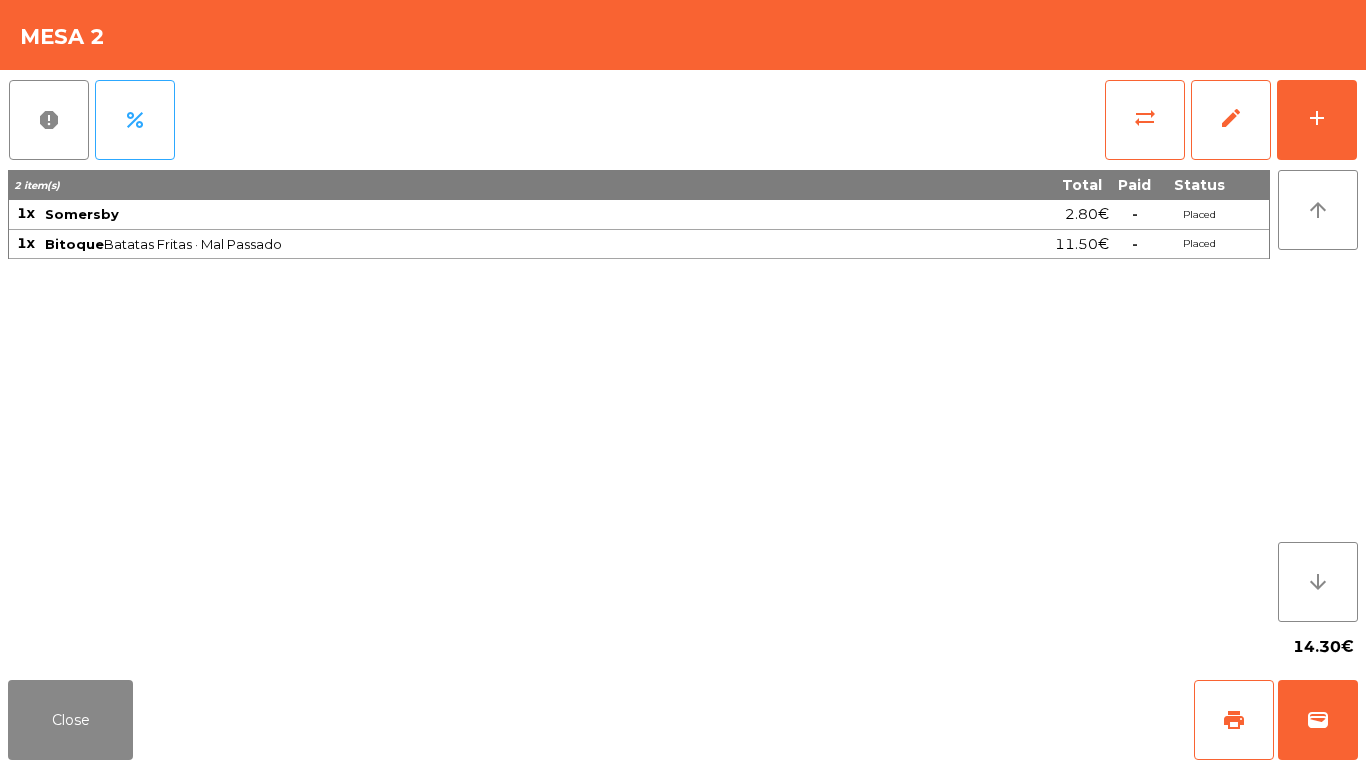 click on "report   percent   sync_alt   edit   add  2 item(s) Total Paid Status 1x Somersby [PRICE]  -  Placed 1x Bitoque  Batatas Fritas · Mal Passado  [PRICE]  -  Placed arrow_upward arrow_downward  [PRICE]" 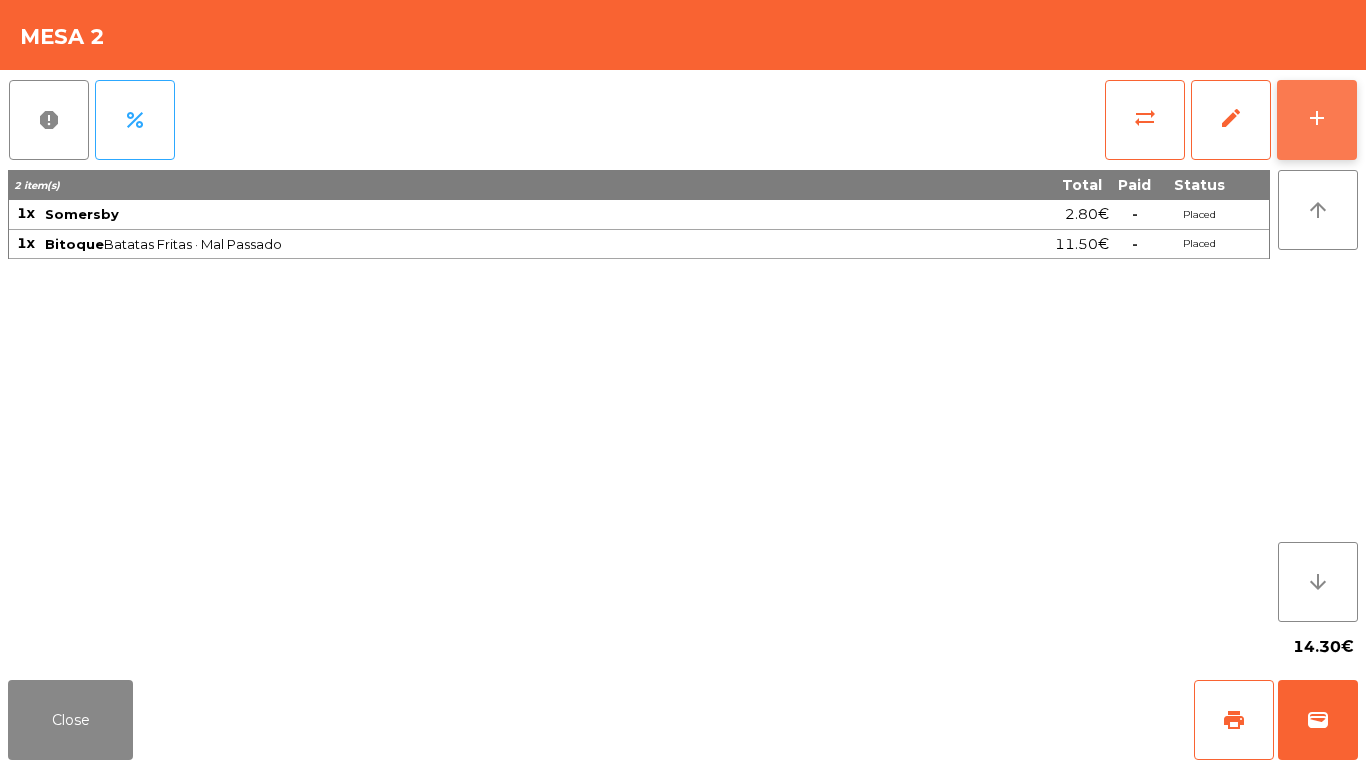 click on "add" 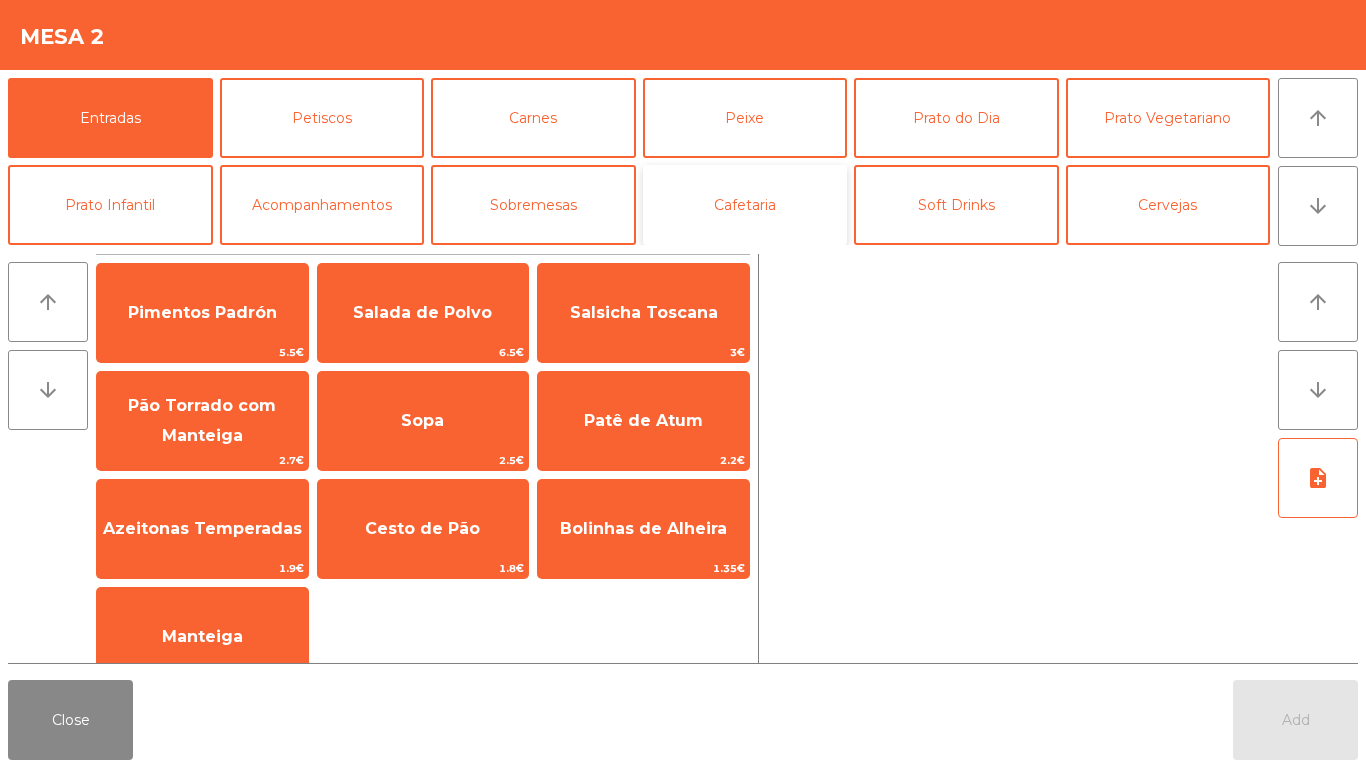 click on "Cafetaria" 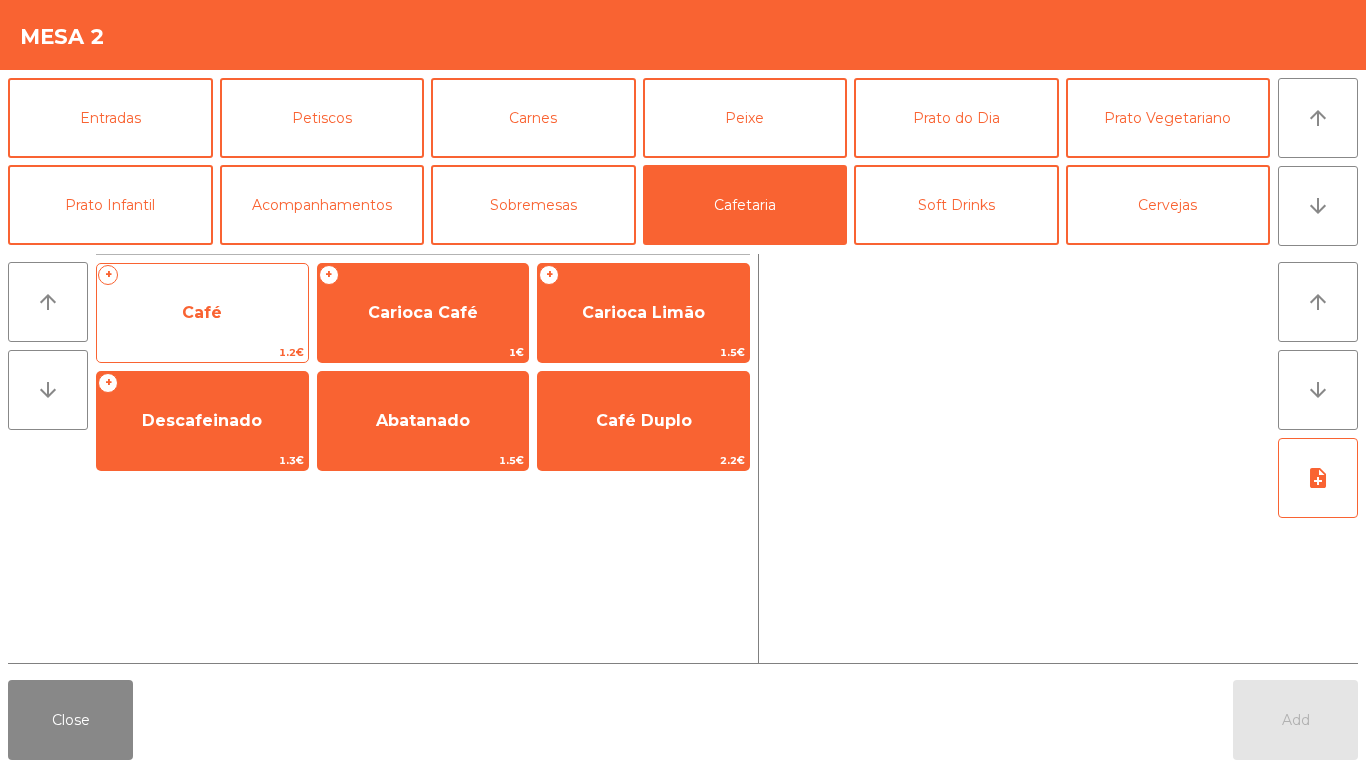 click on "Café" 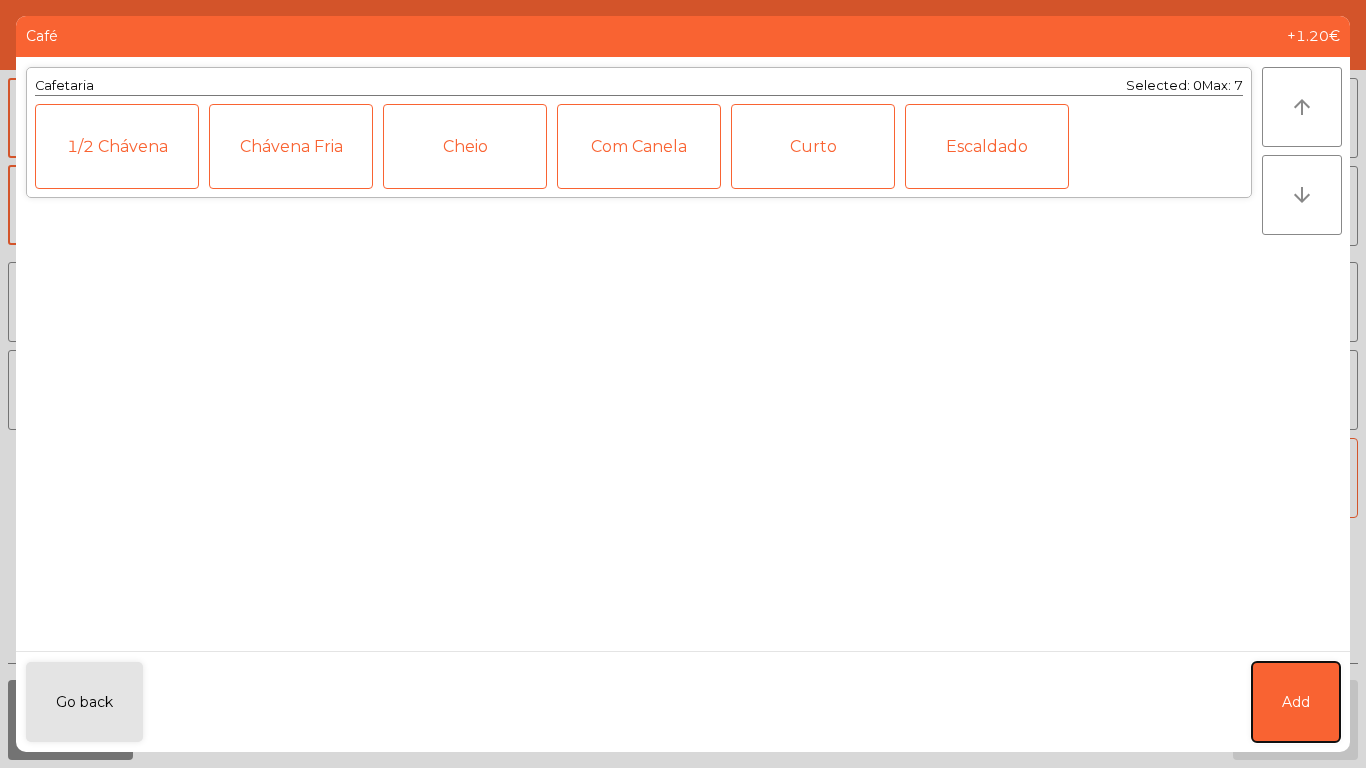 click on "Add" 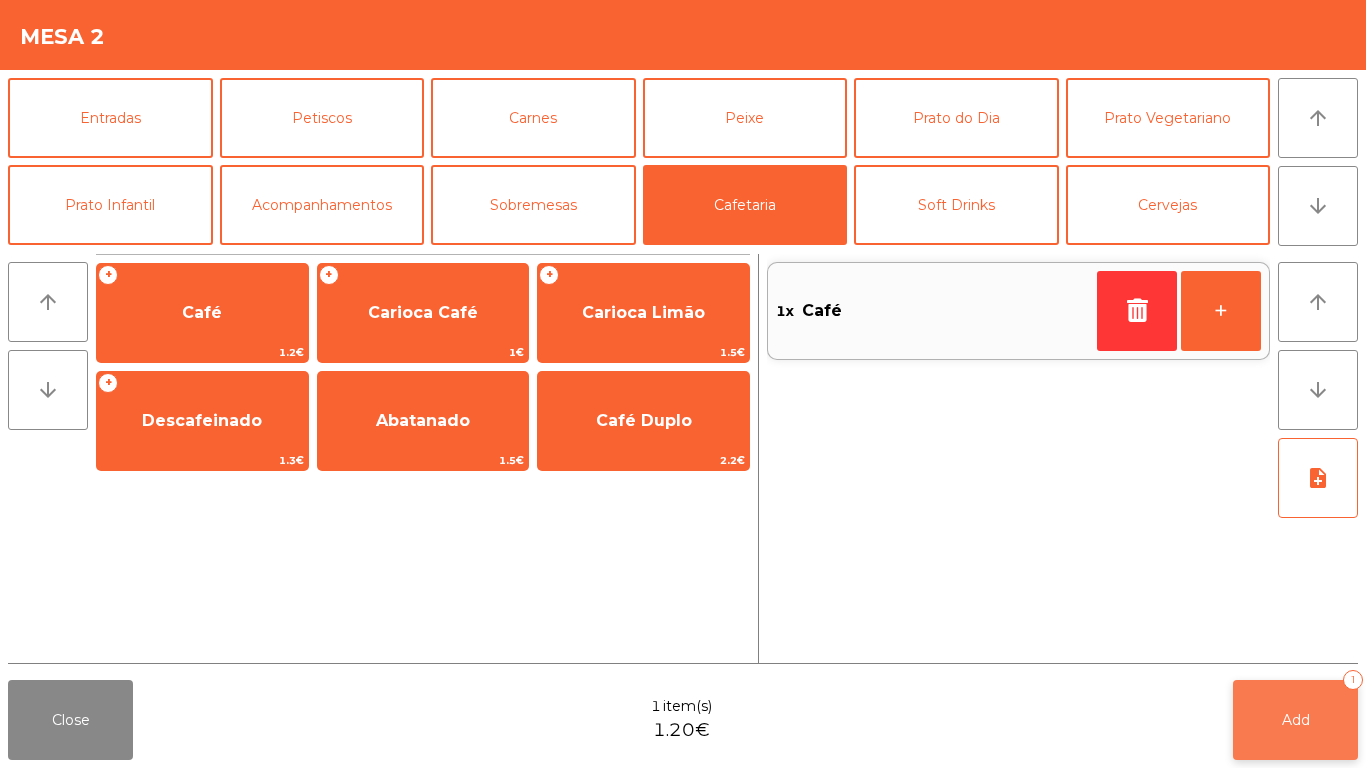 click on "Add   1" 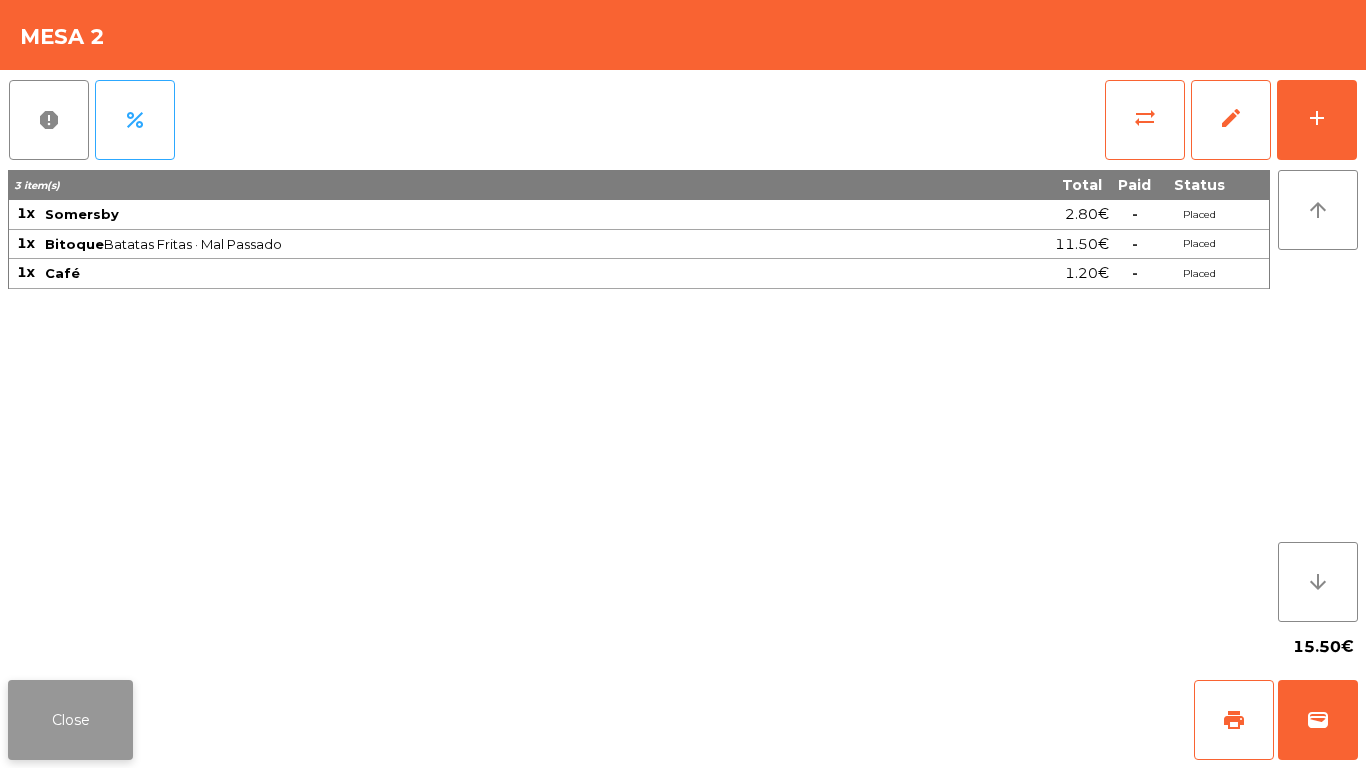 click on "Close" 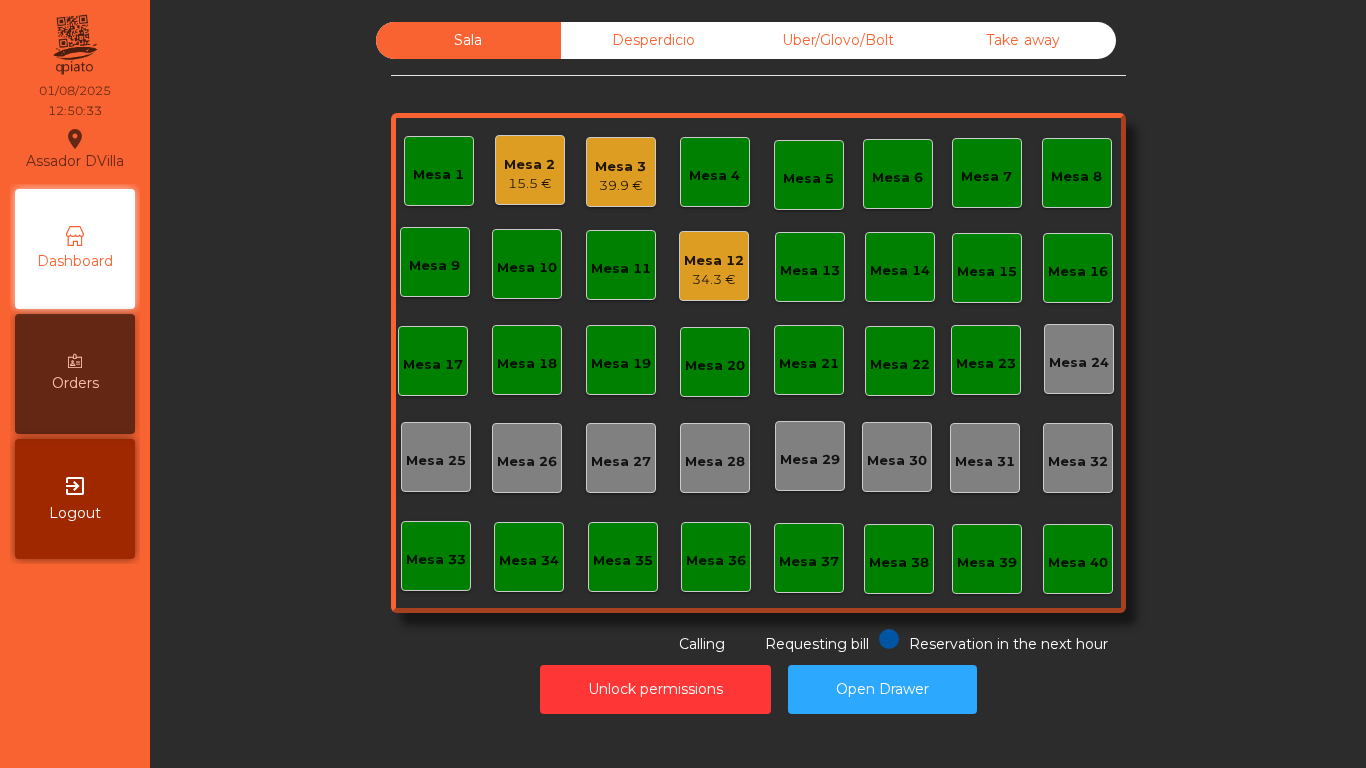 click on "Mesa 12" 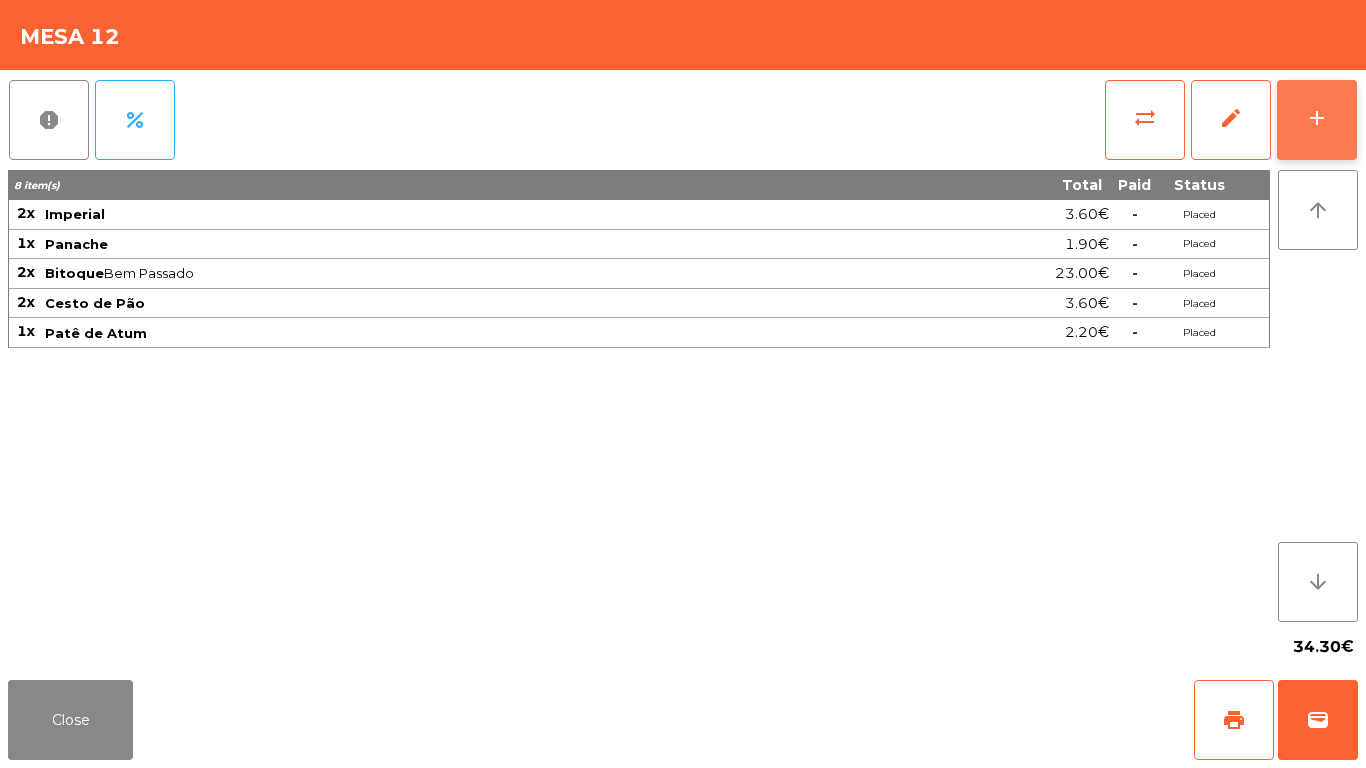 click on "add" 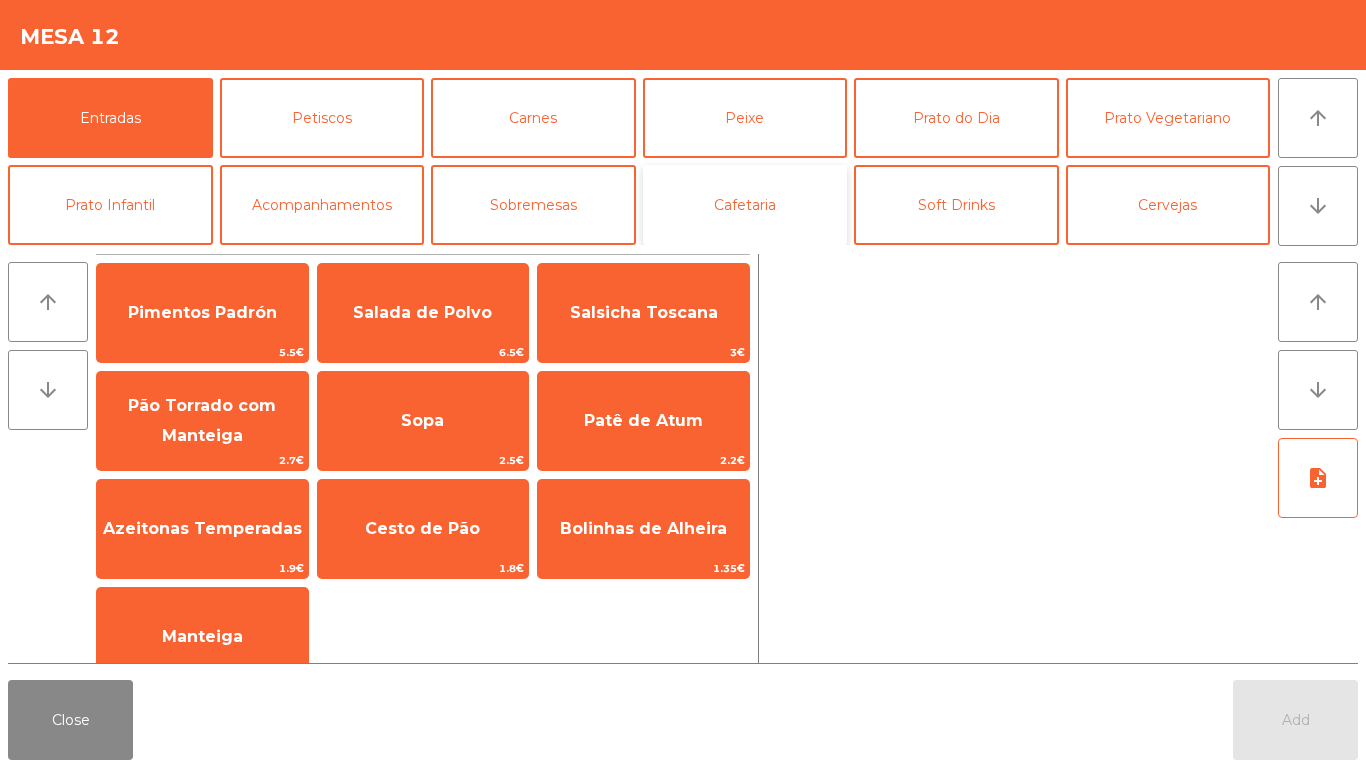 click on "Cafetaria" 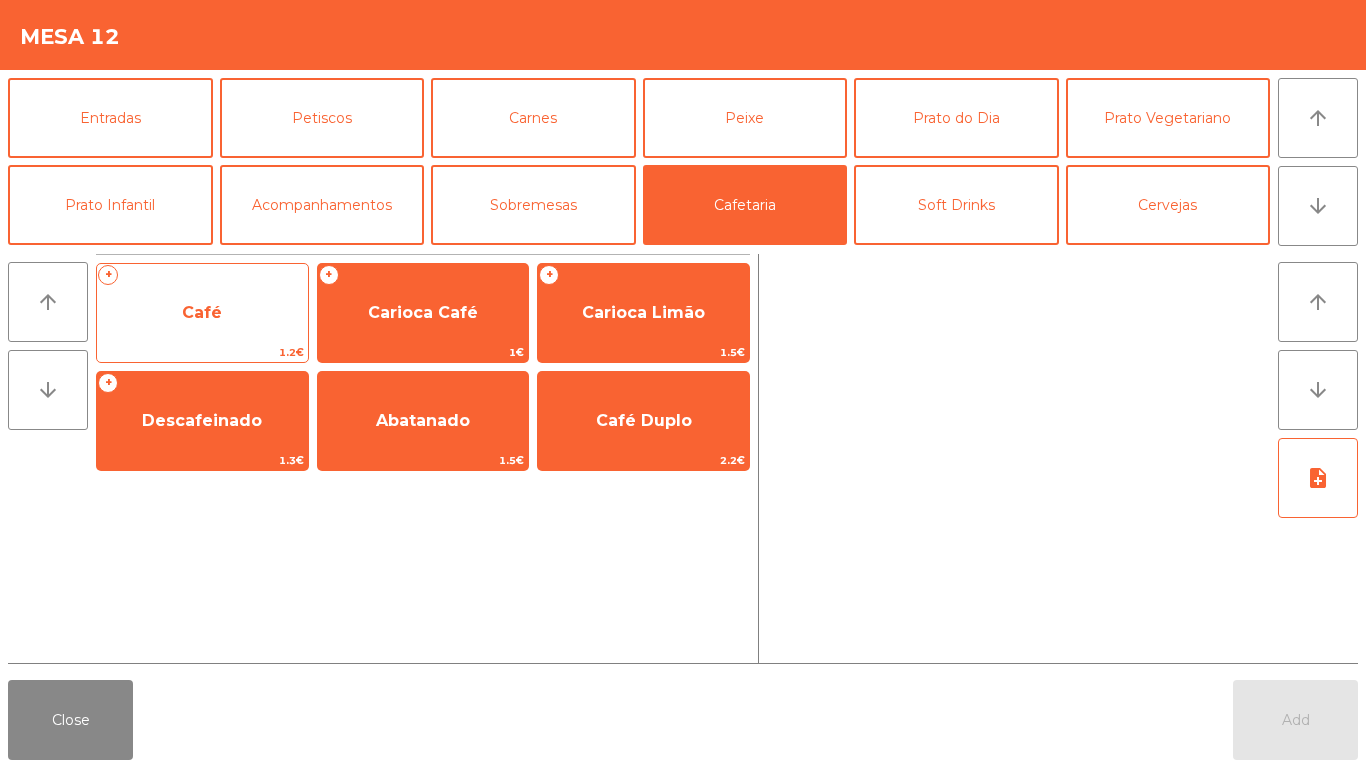 click on "Café" 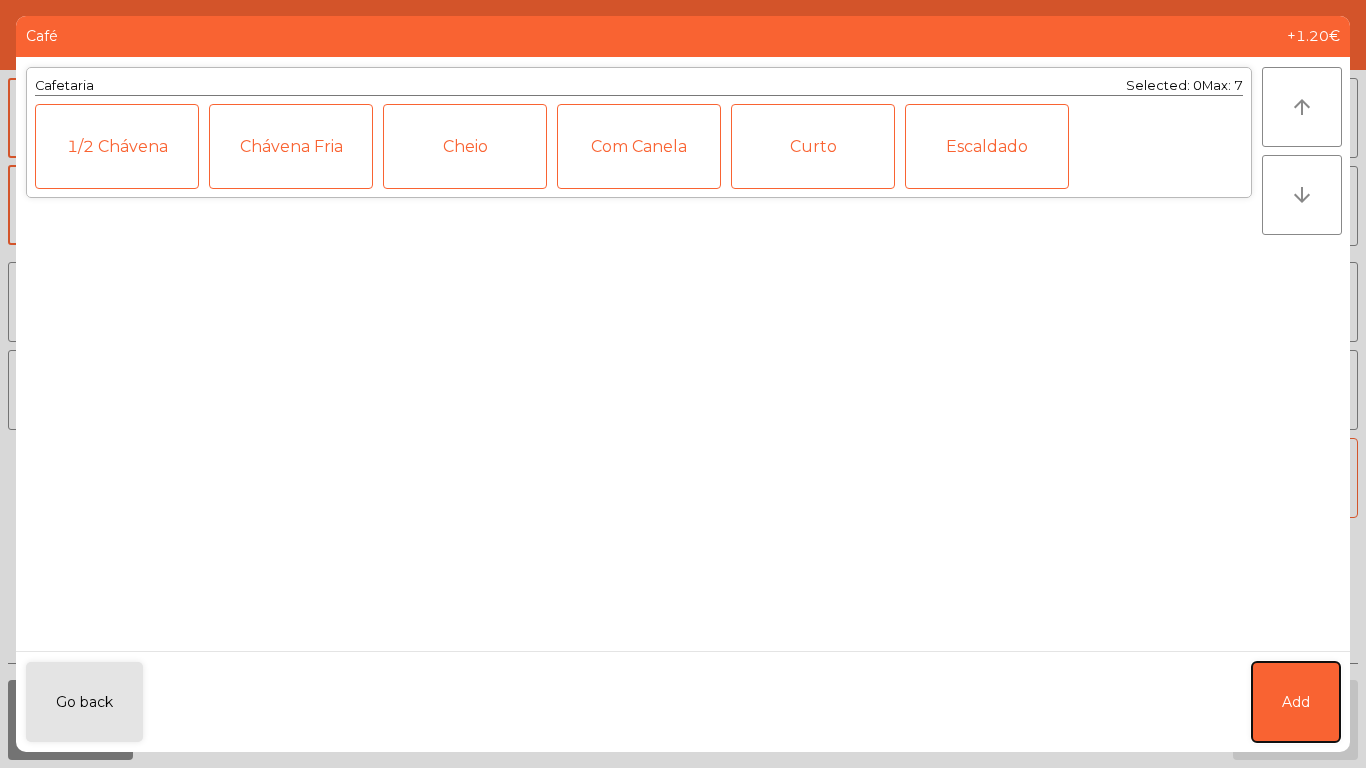 click on "Add" 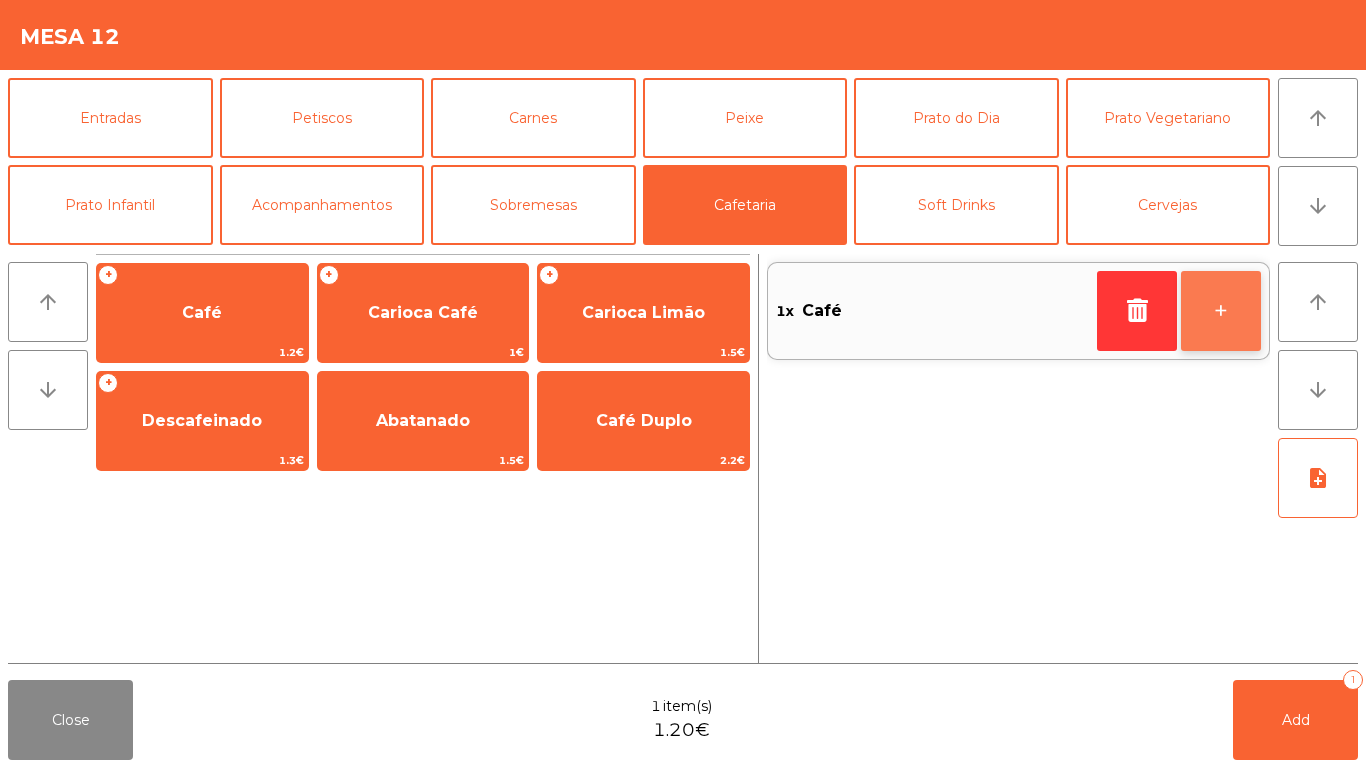 click on "+" 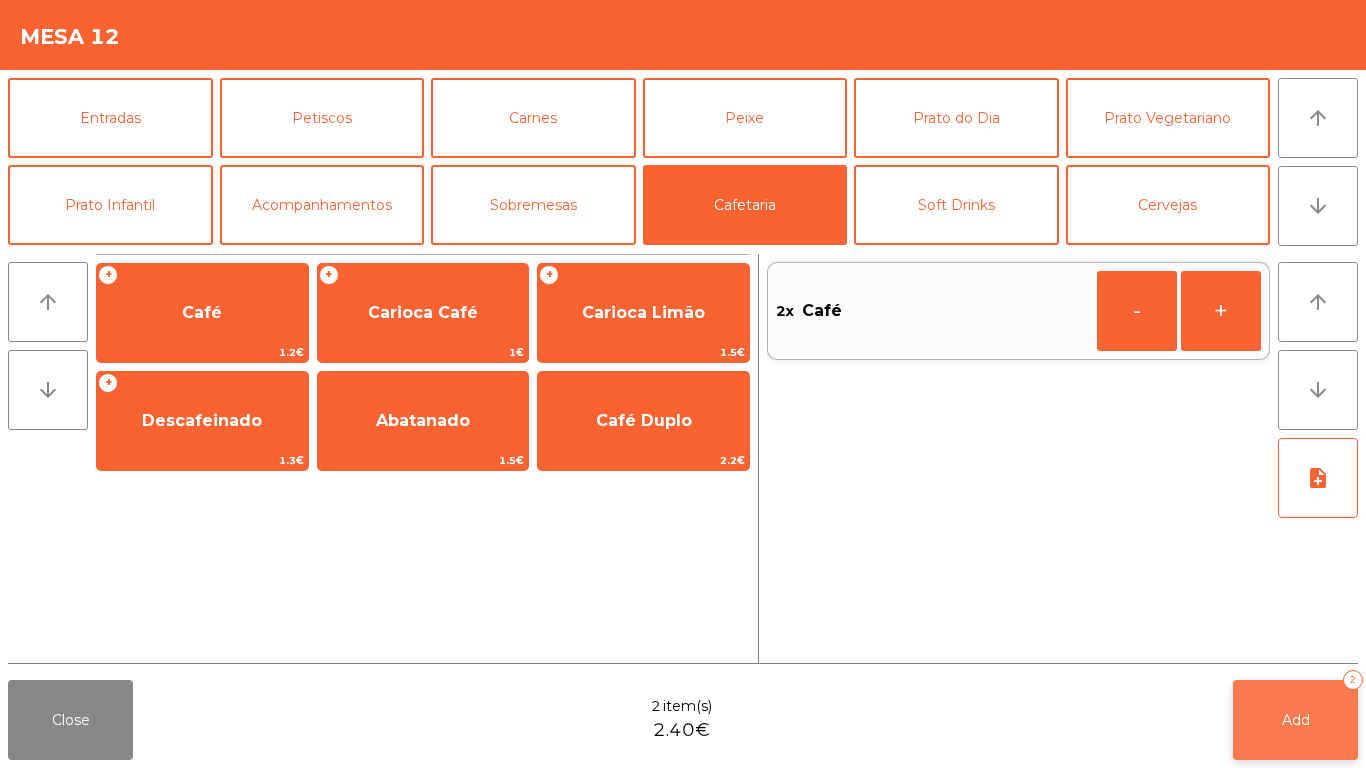 click on "Add   2" 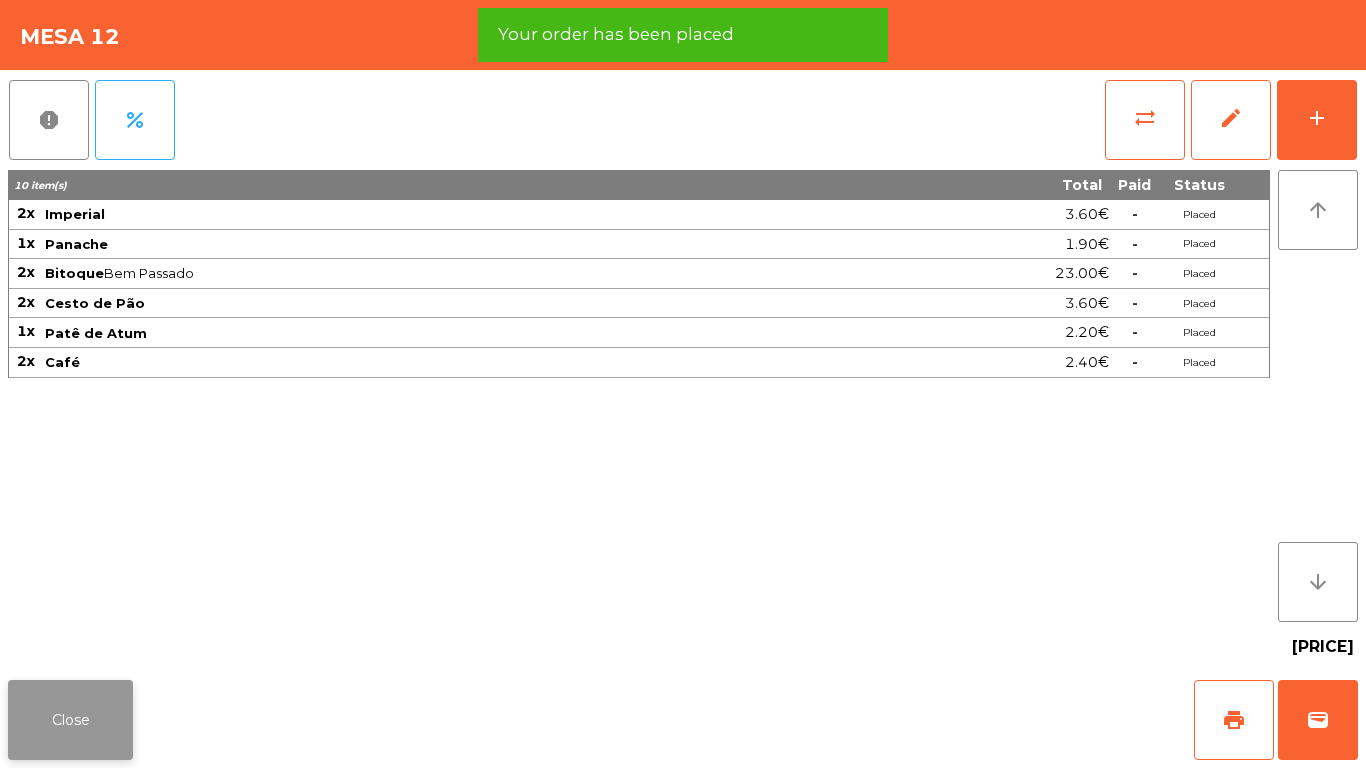 click on "Close" 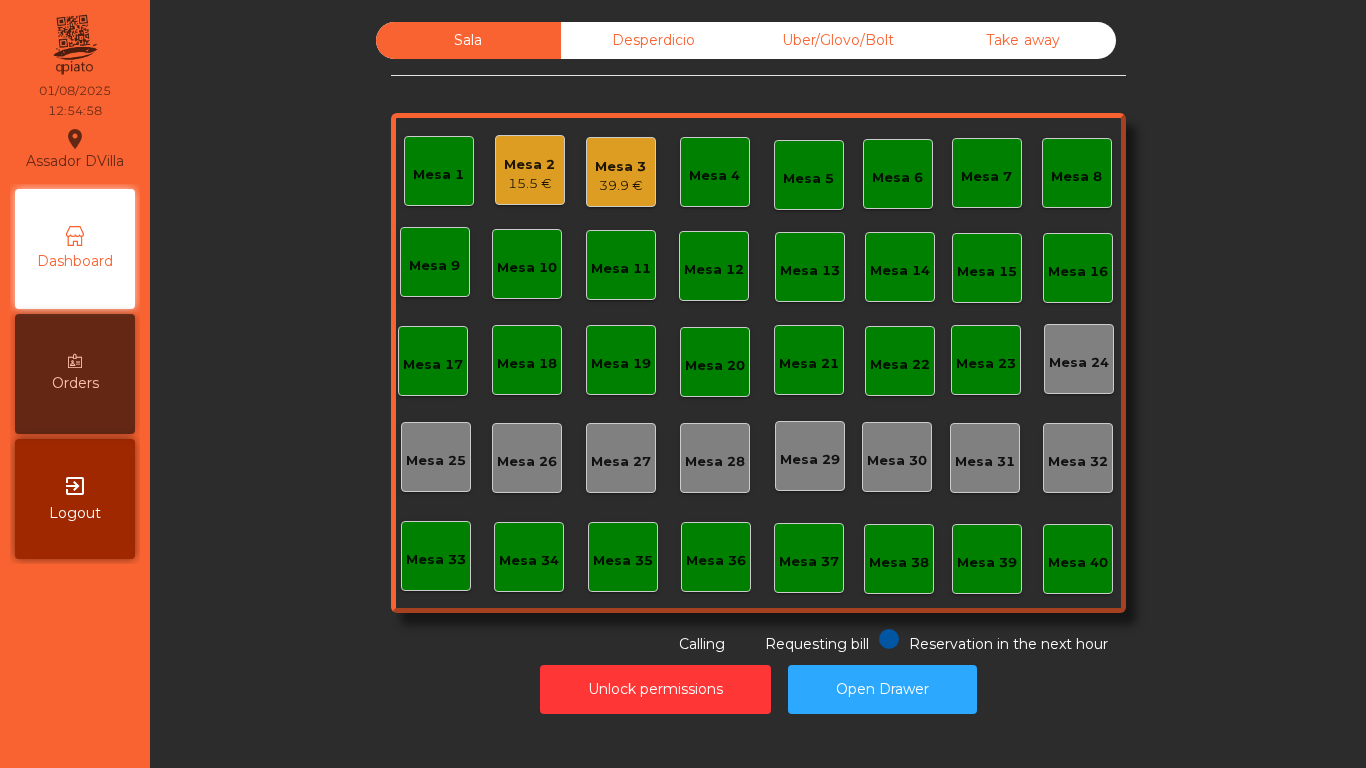 click on "39.9 €" 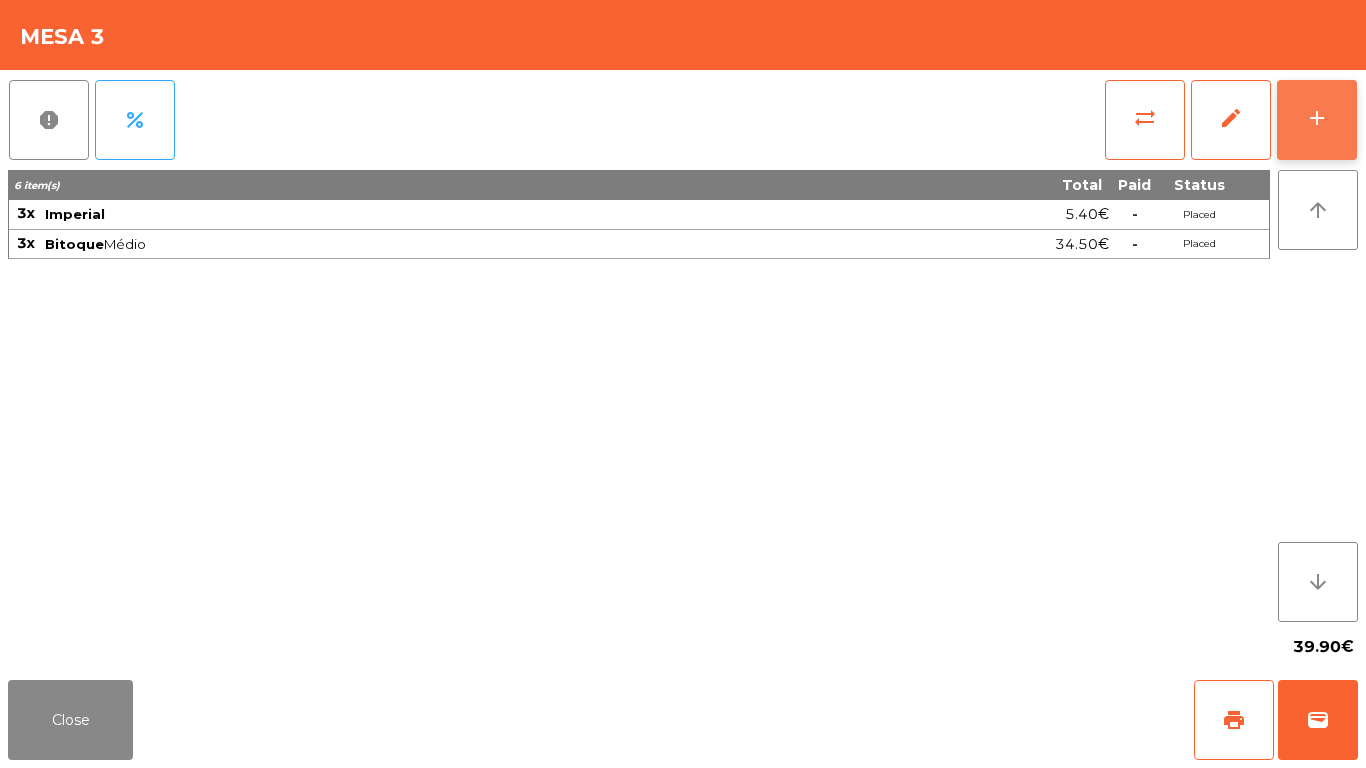 click on "add" 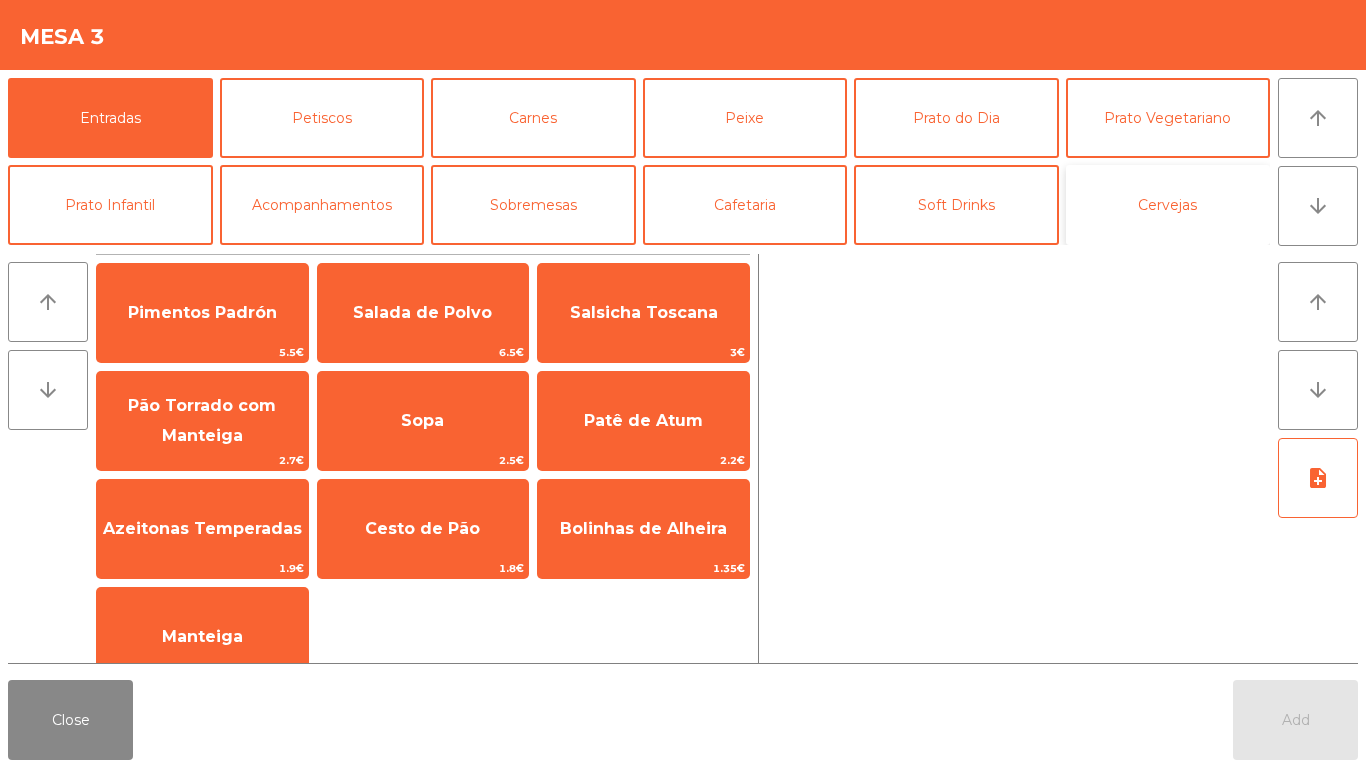 click on "Cervejas" 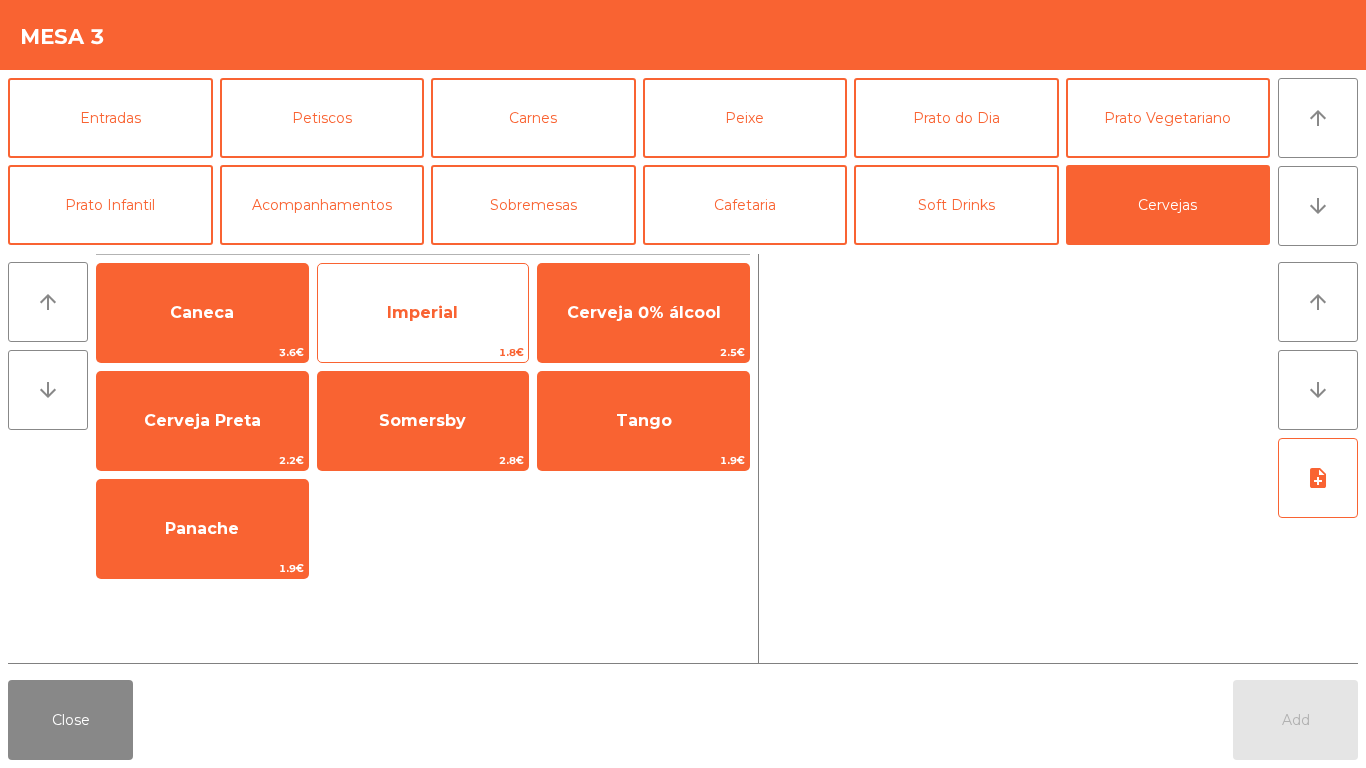 click on "Imperial" 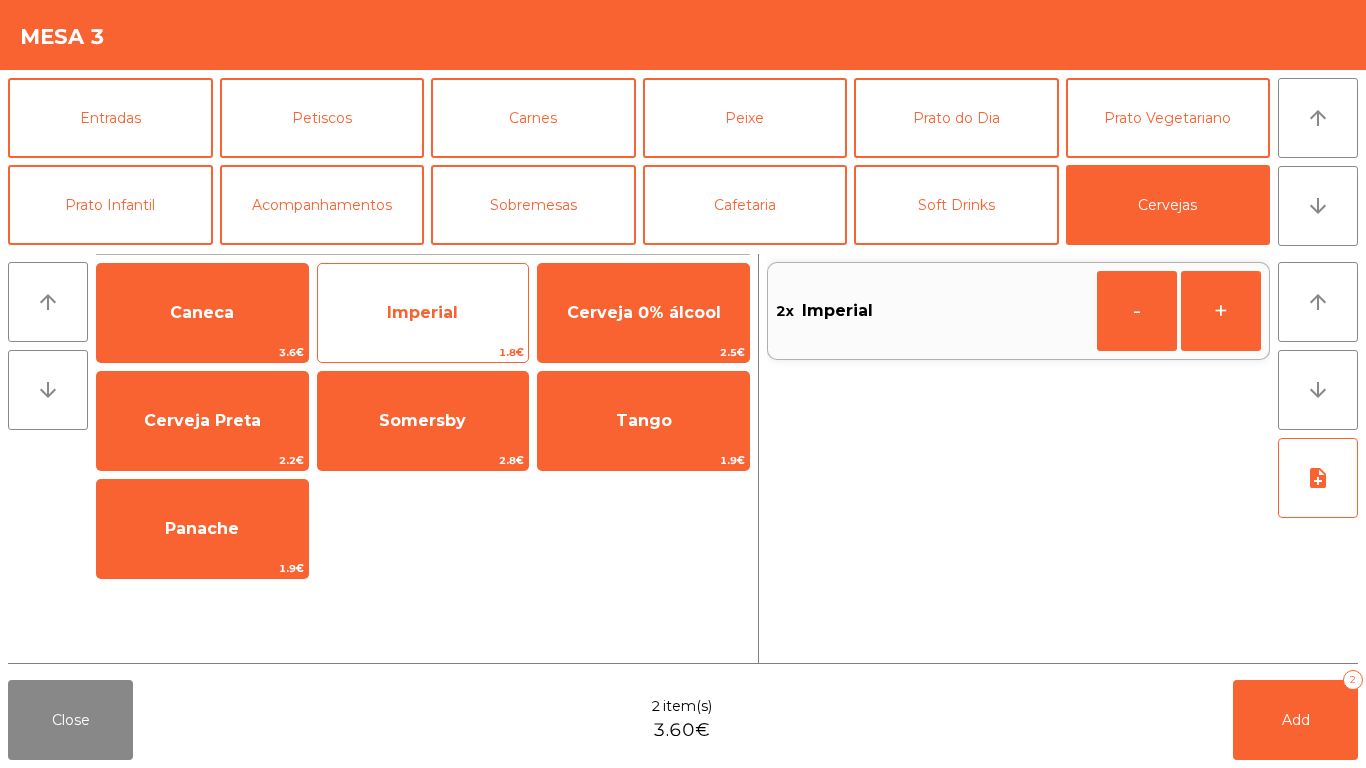 click on "Imperial" 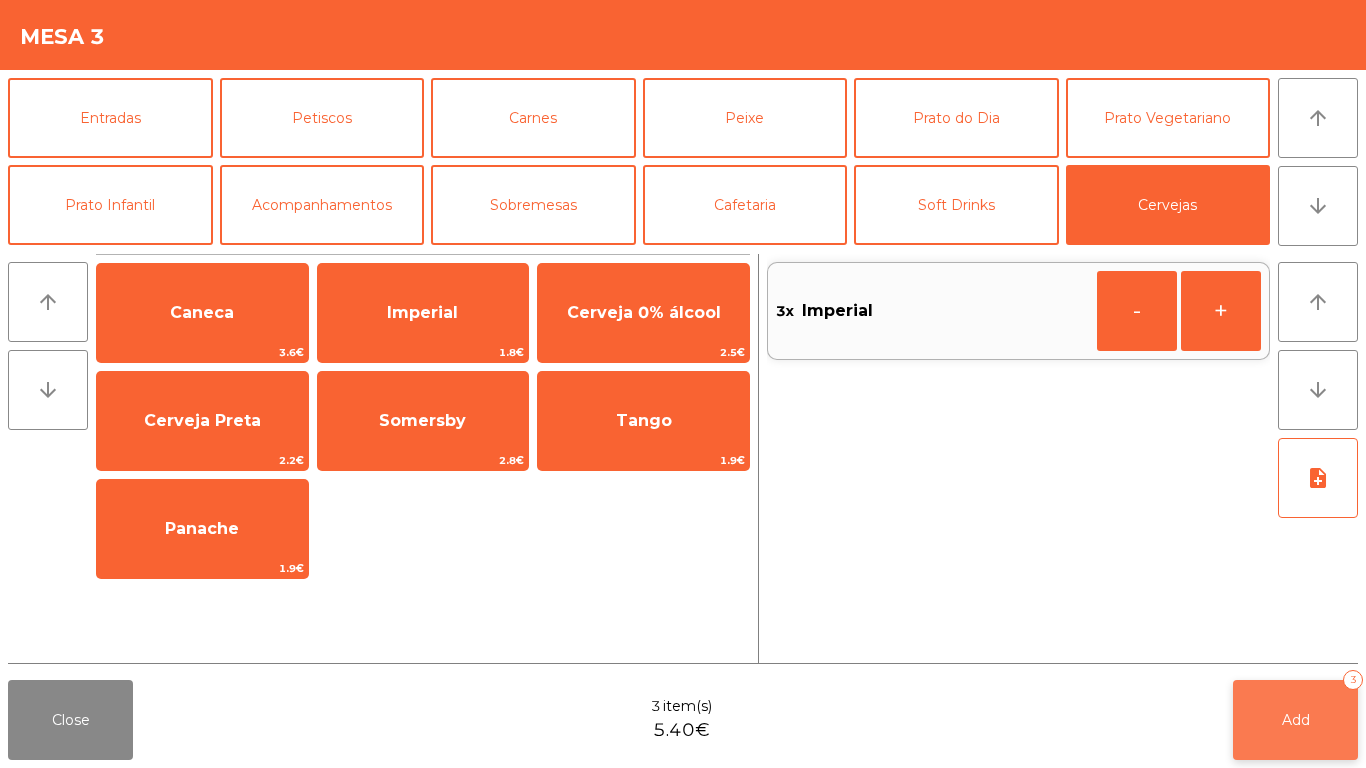 click on "Add   3" 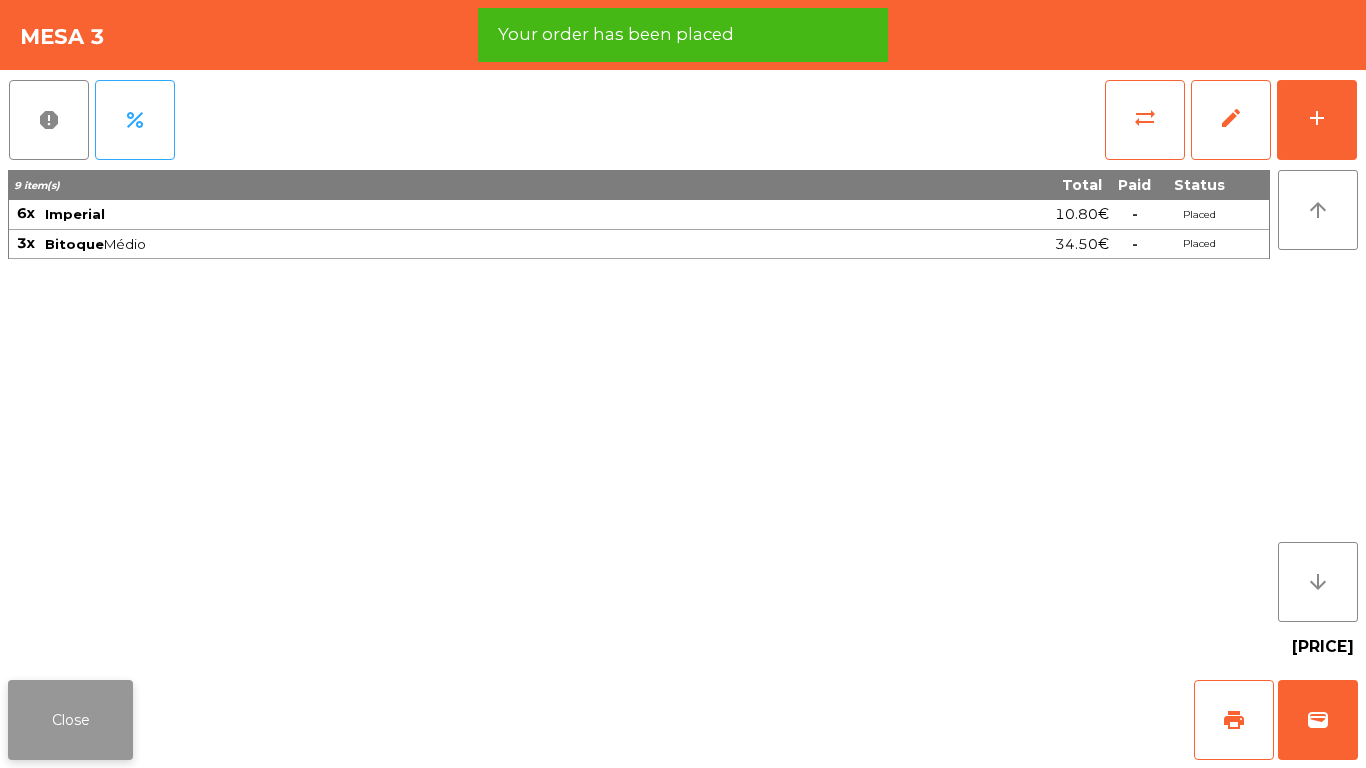 click on "Close" 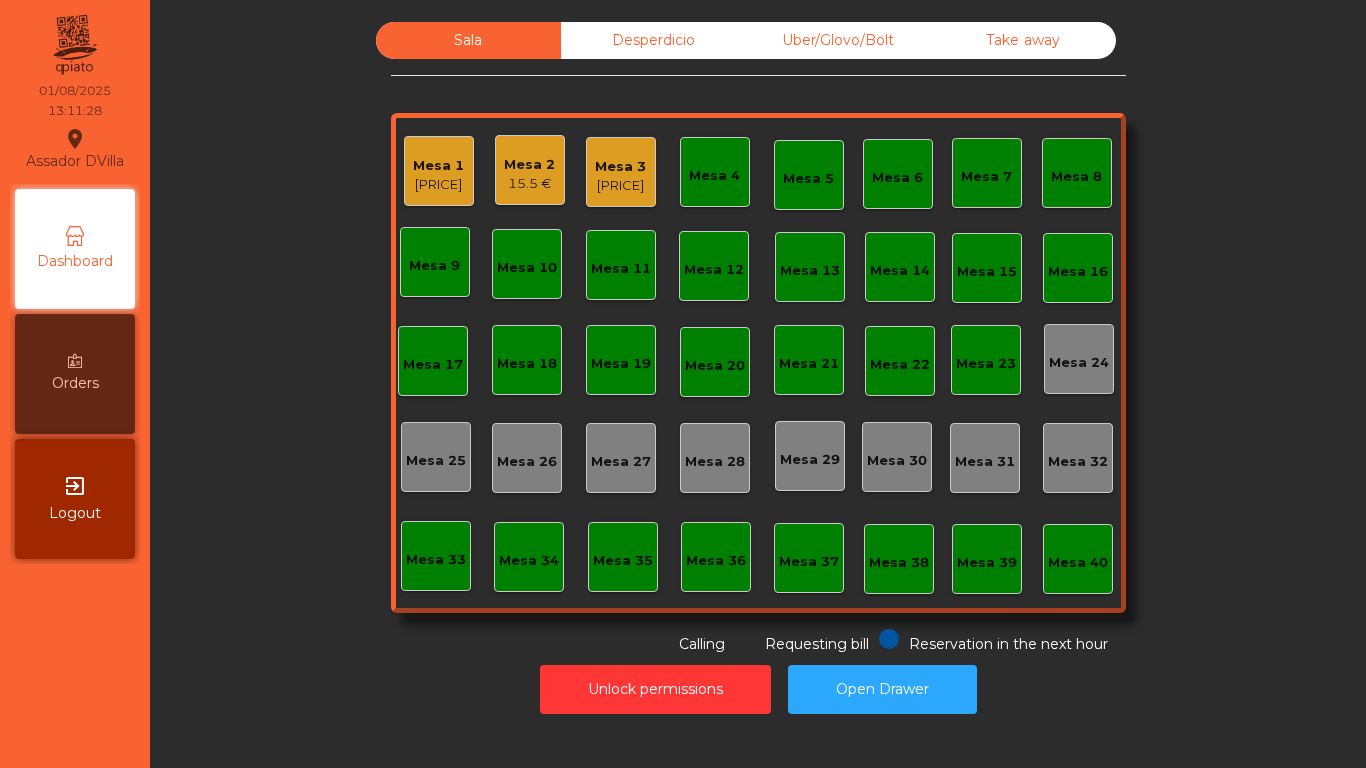 click on "Mesa 3" 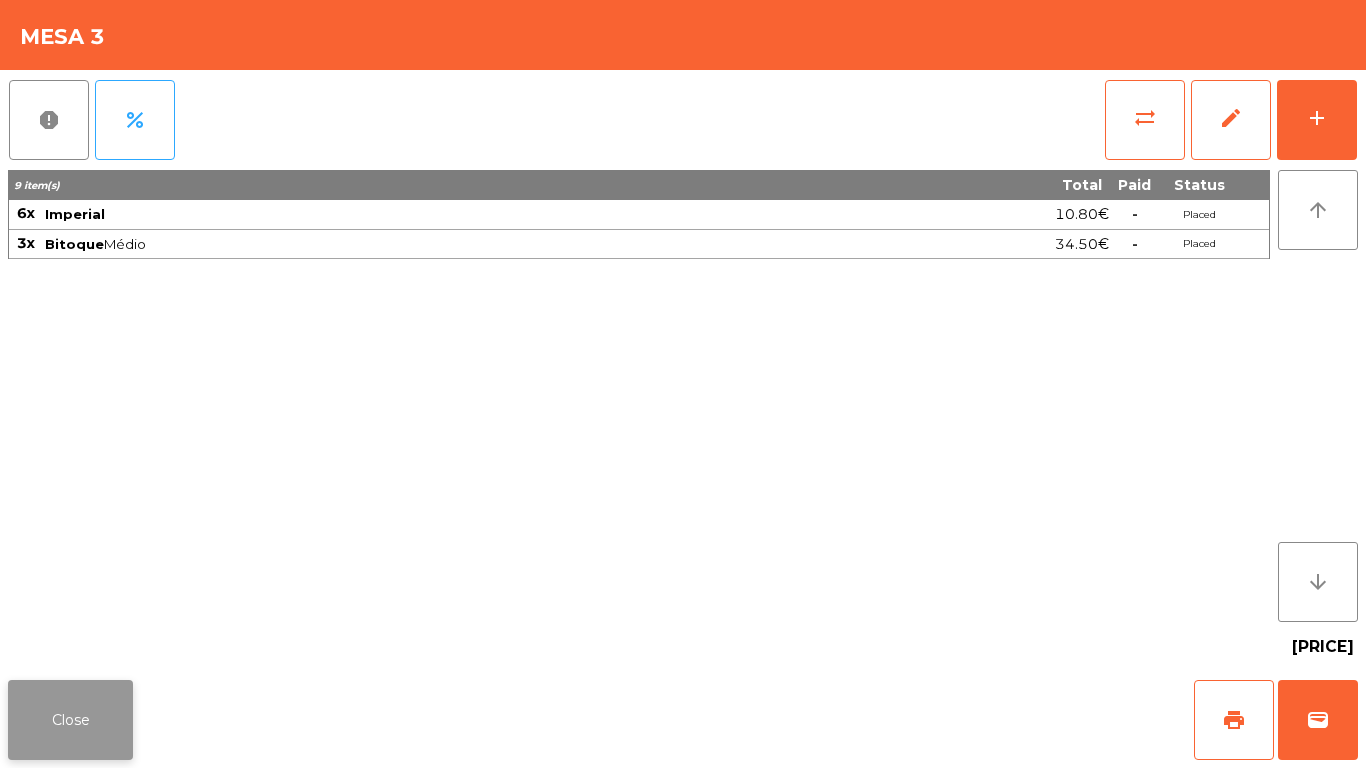click on "Close" 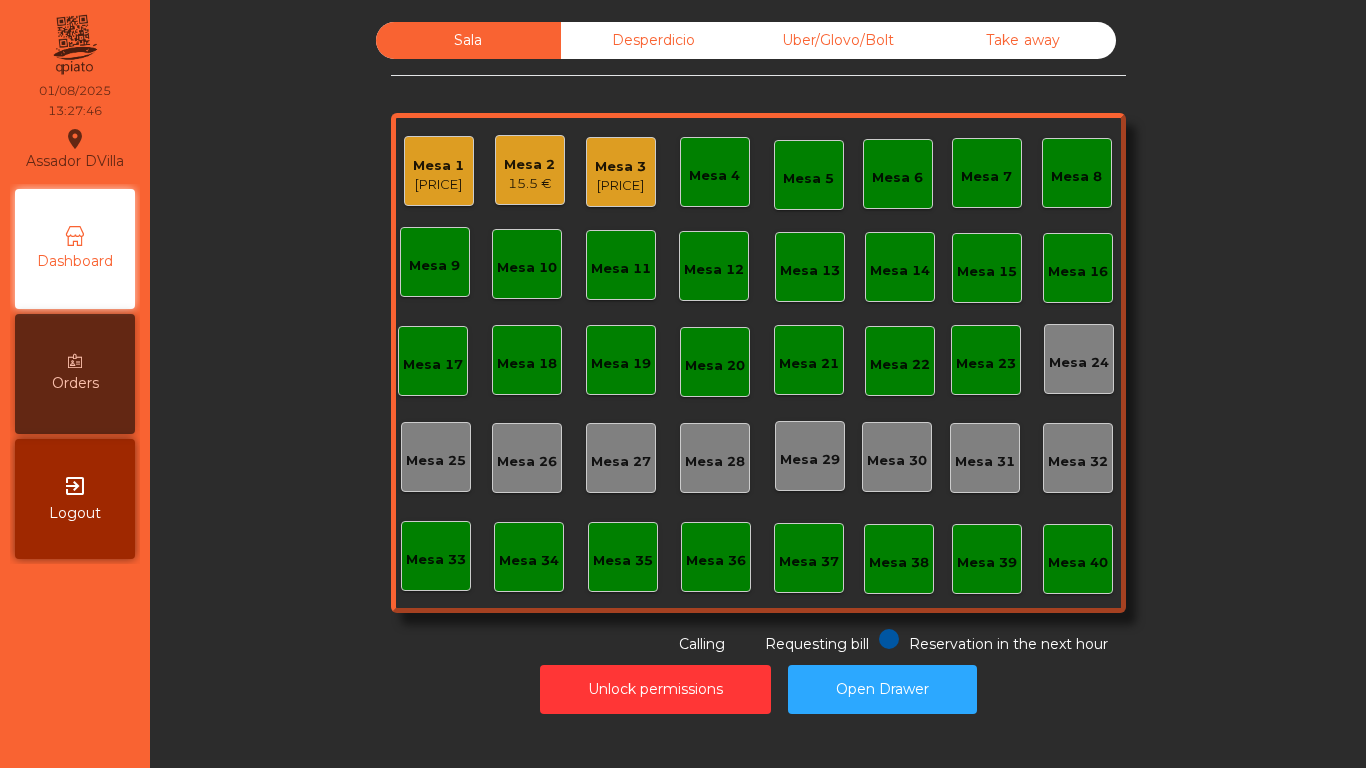 click on "Mesa 3   [PRICE]" 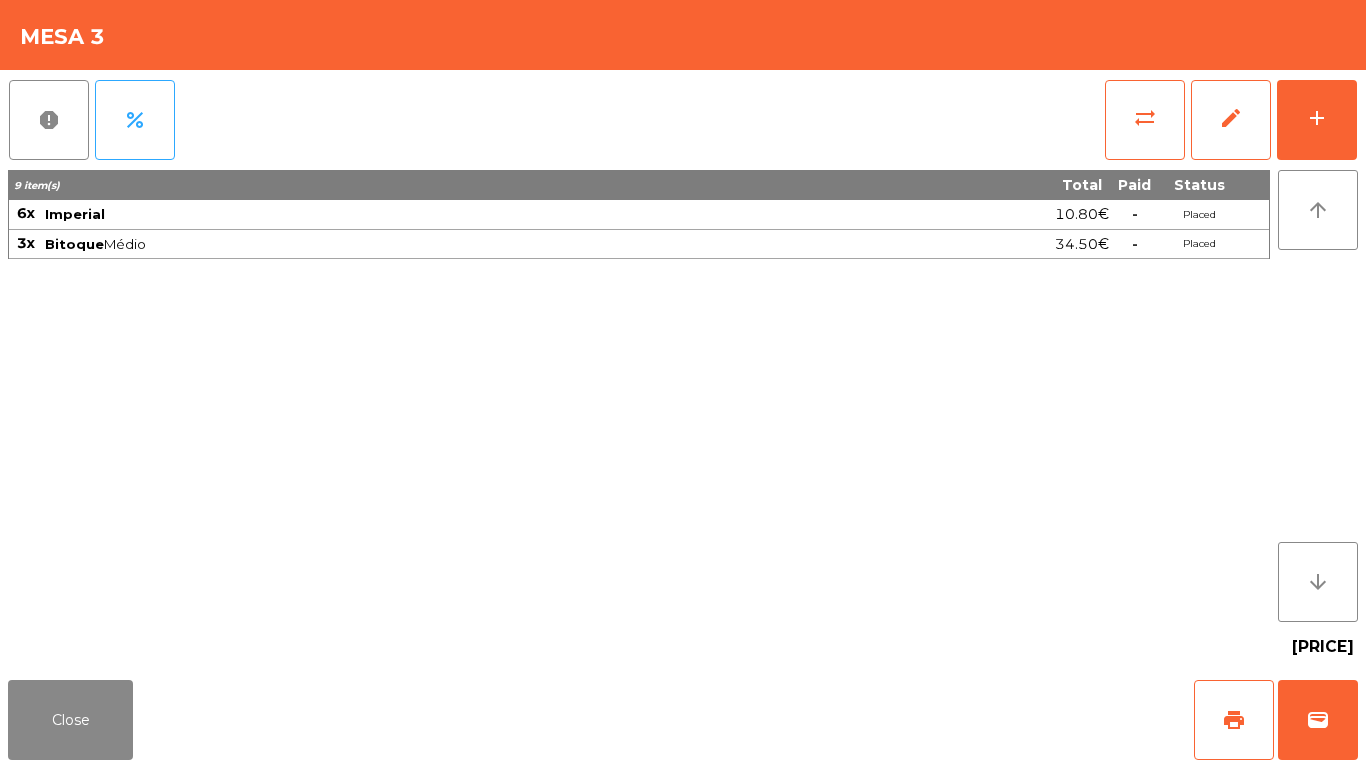 click on "report   percent   sync_alt   edit   add  9 item(s) Total Paid Status 6x Imperial [PRICE]  -  Placed 3x Bitoque  Médio  [PRICE]  -  Placed arrow_upward arrow_downward  [PRICE]" 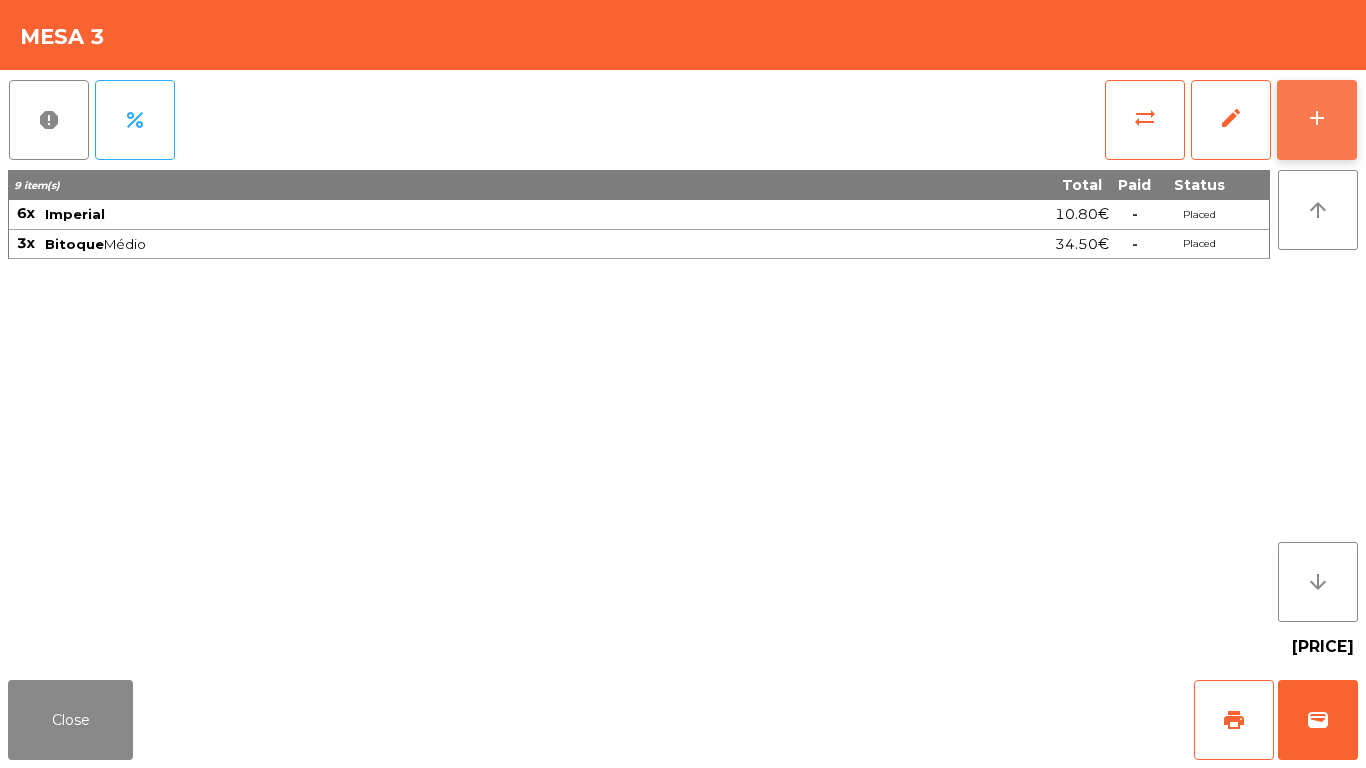click on "add" 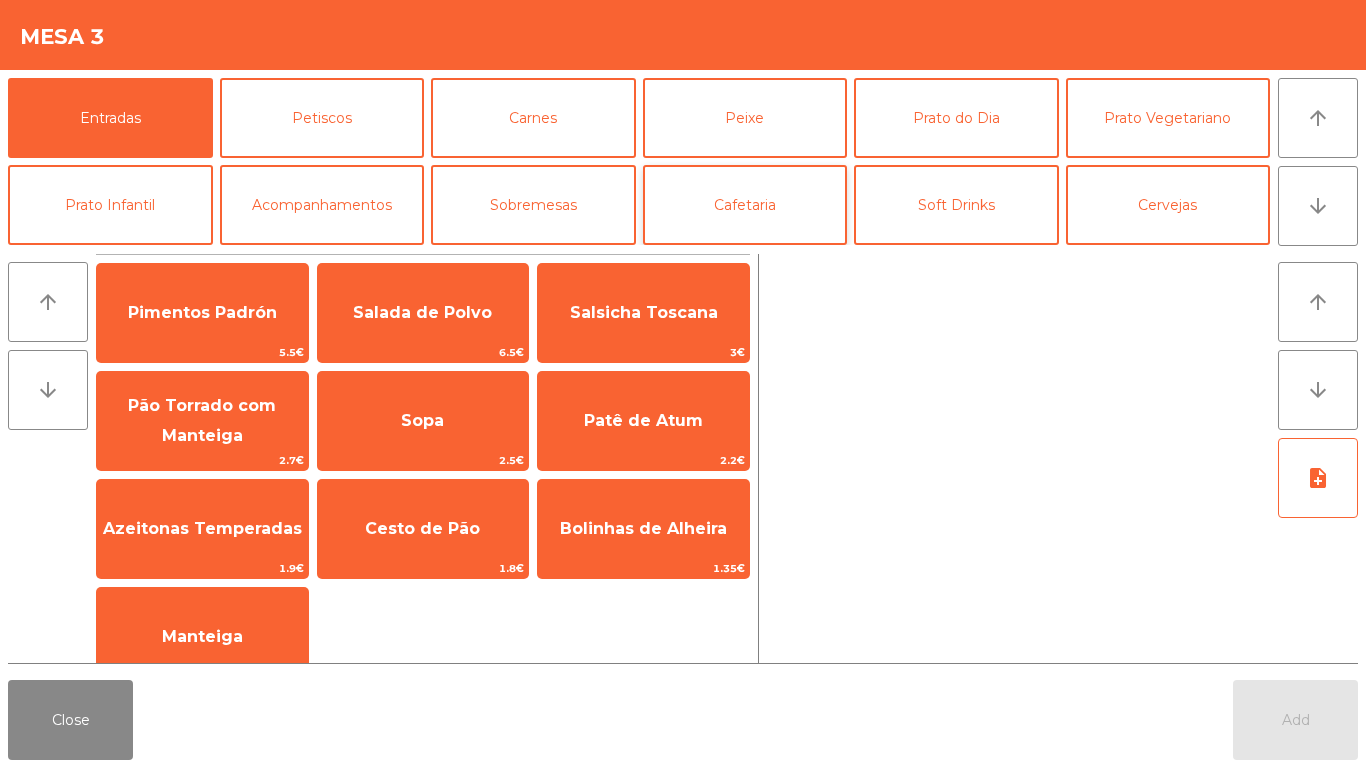 click on "Cafetaria" 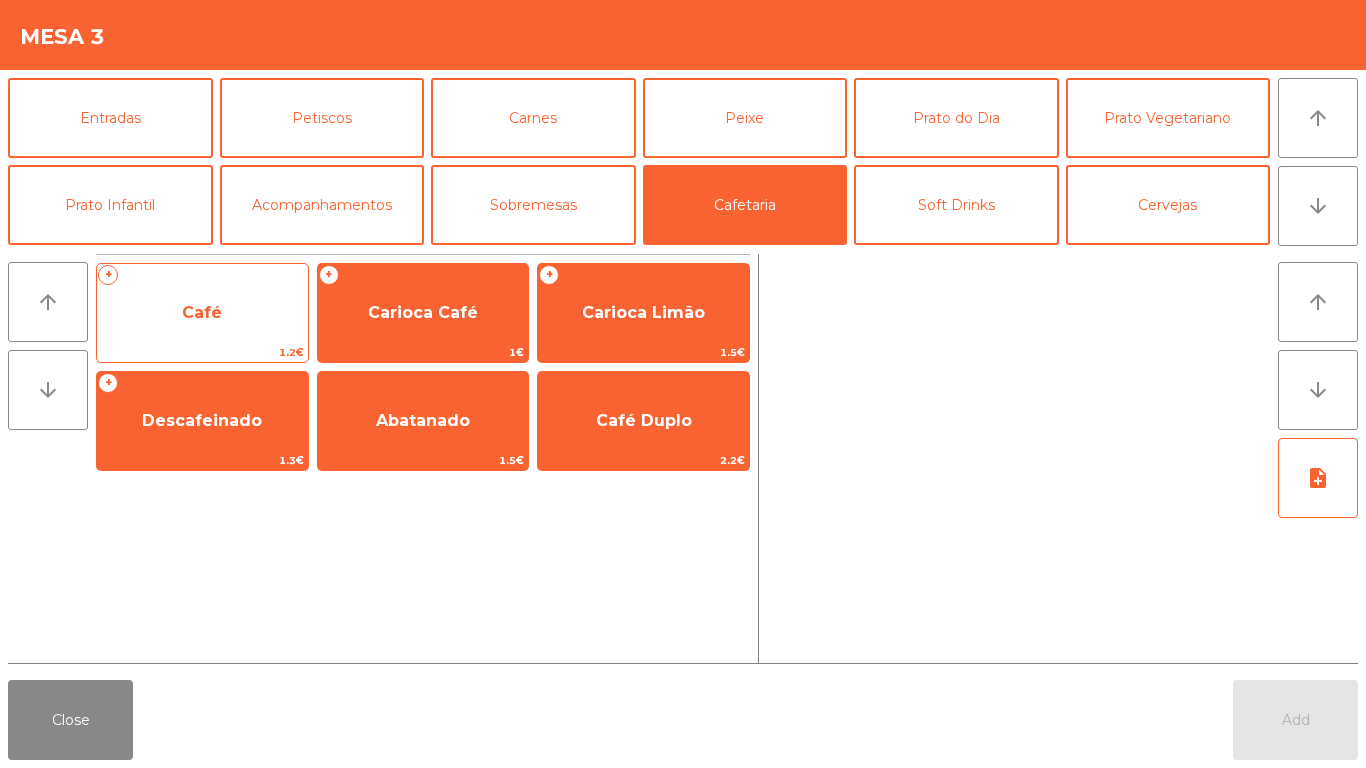 click on "Café" 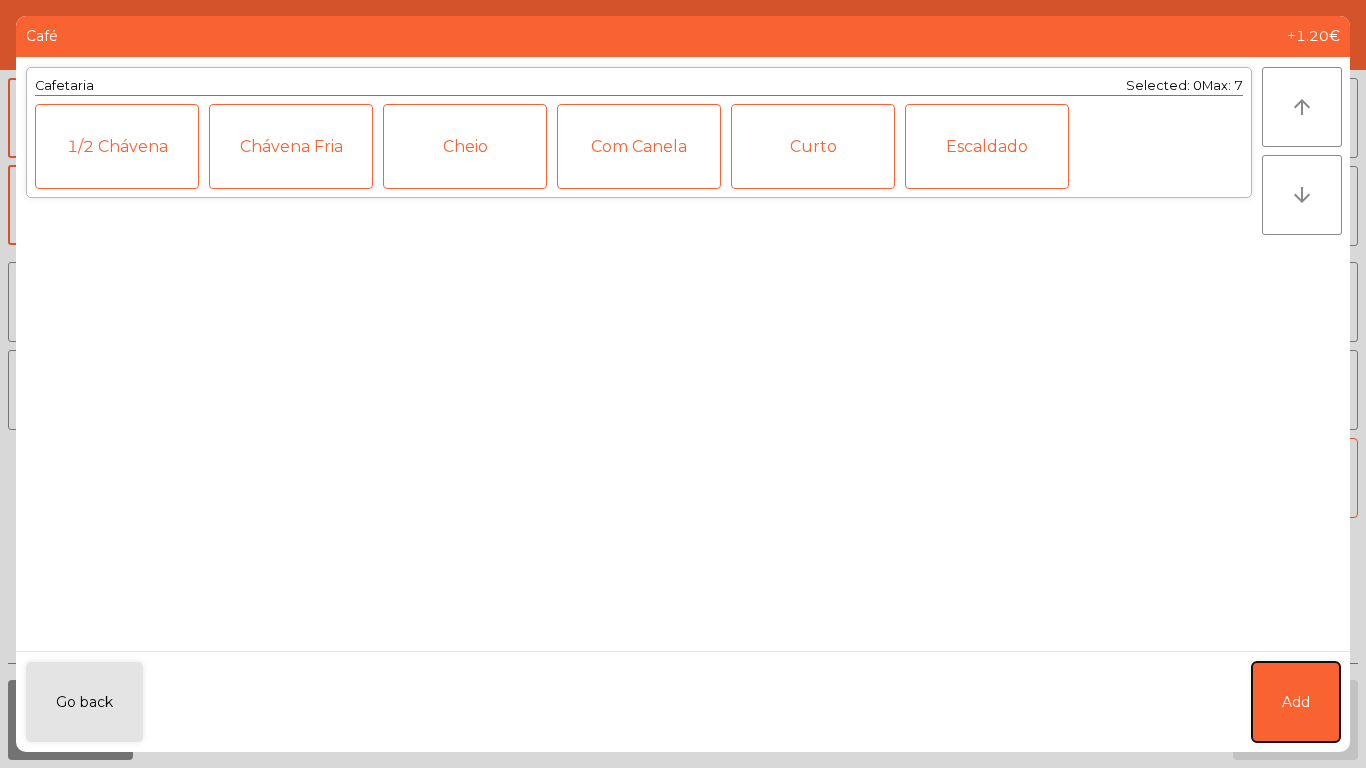 click on "Add" 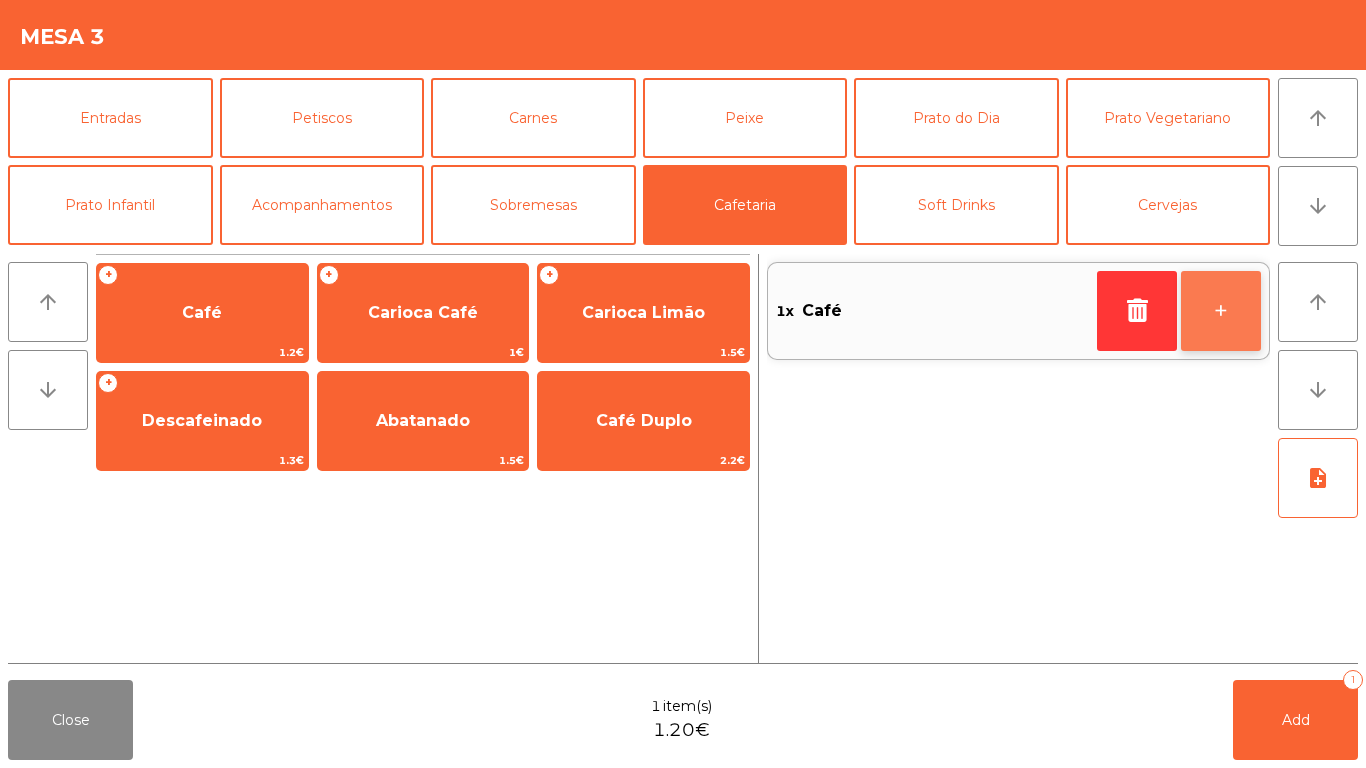 click on "+" 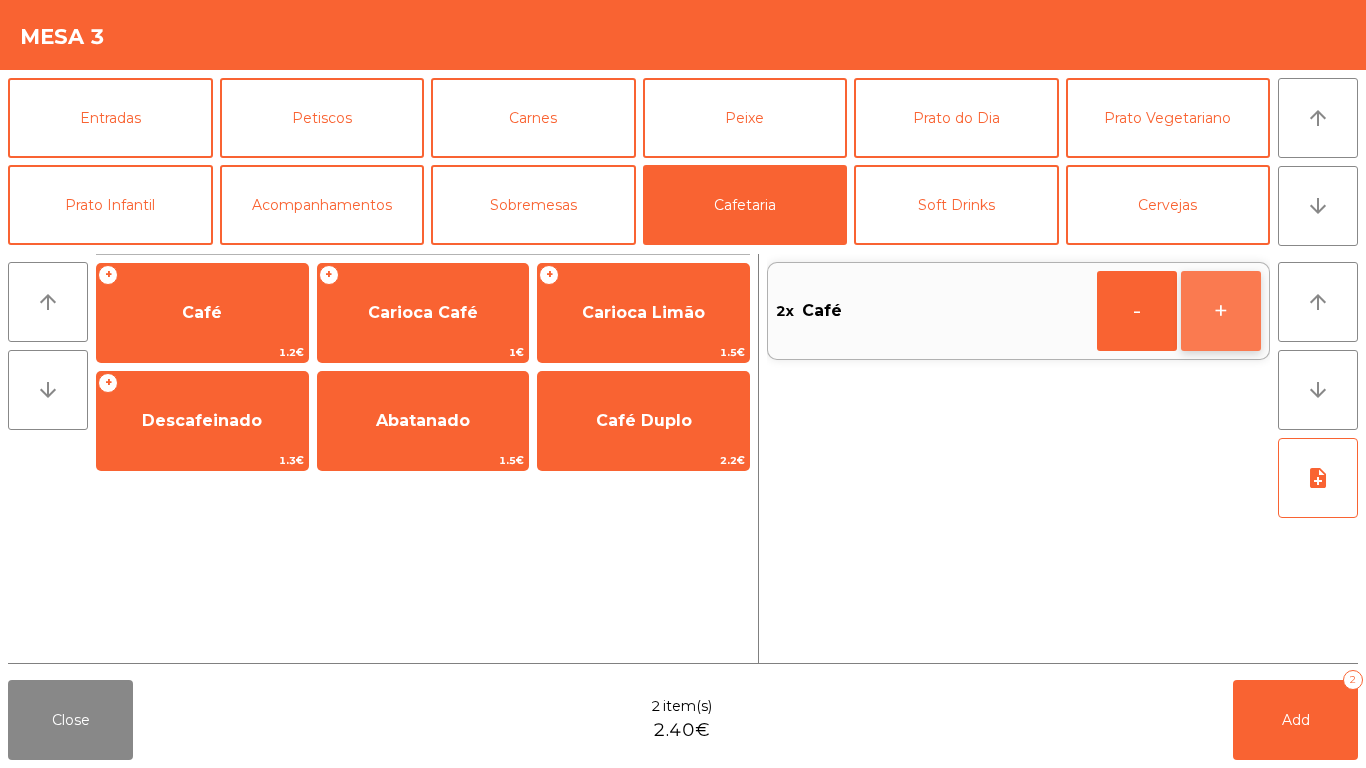 click on "+" 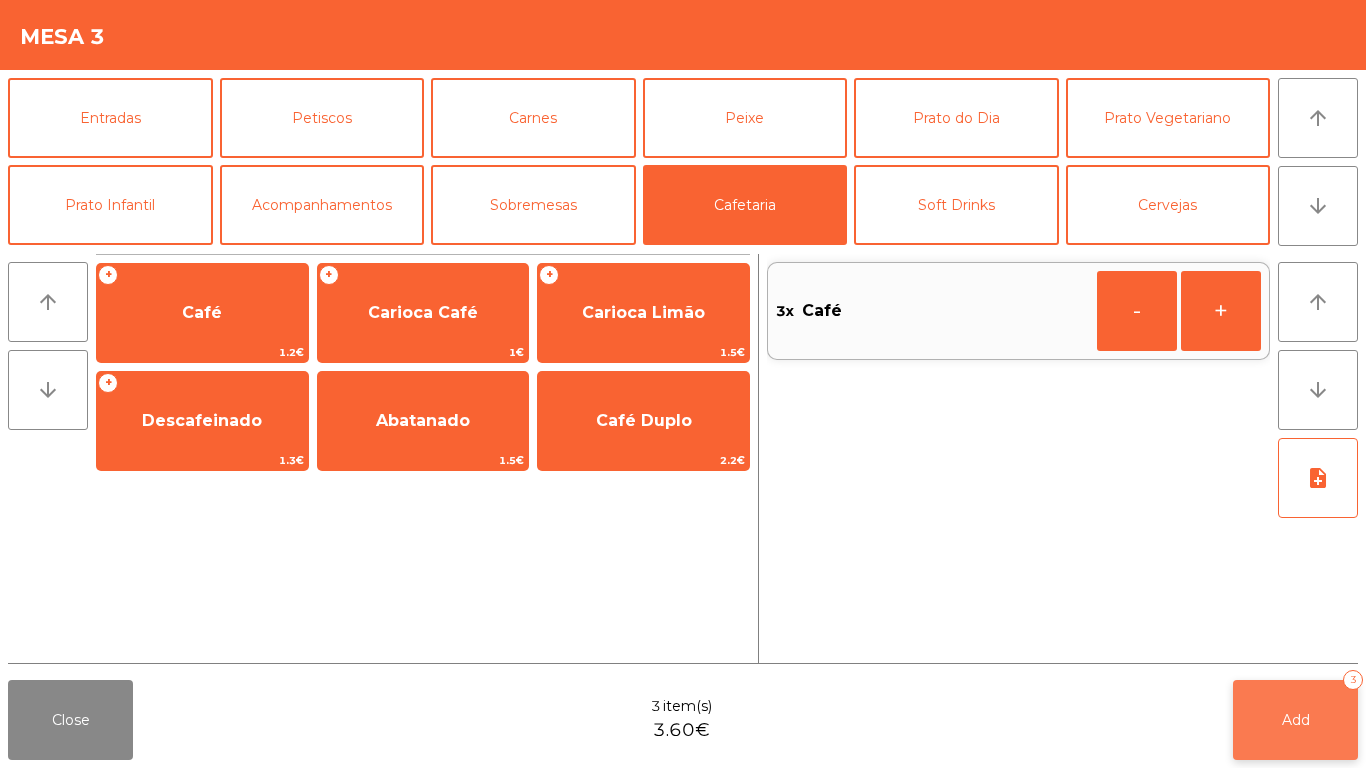 click on "Add   3" 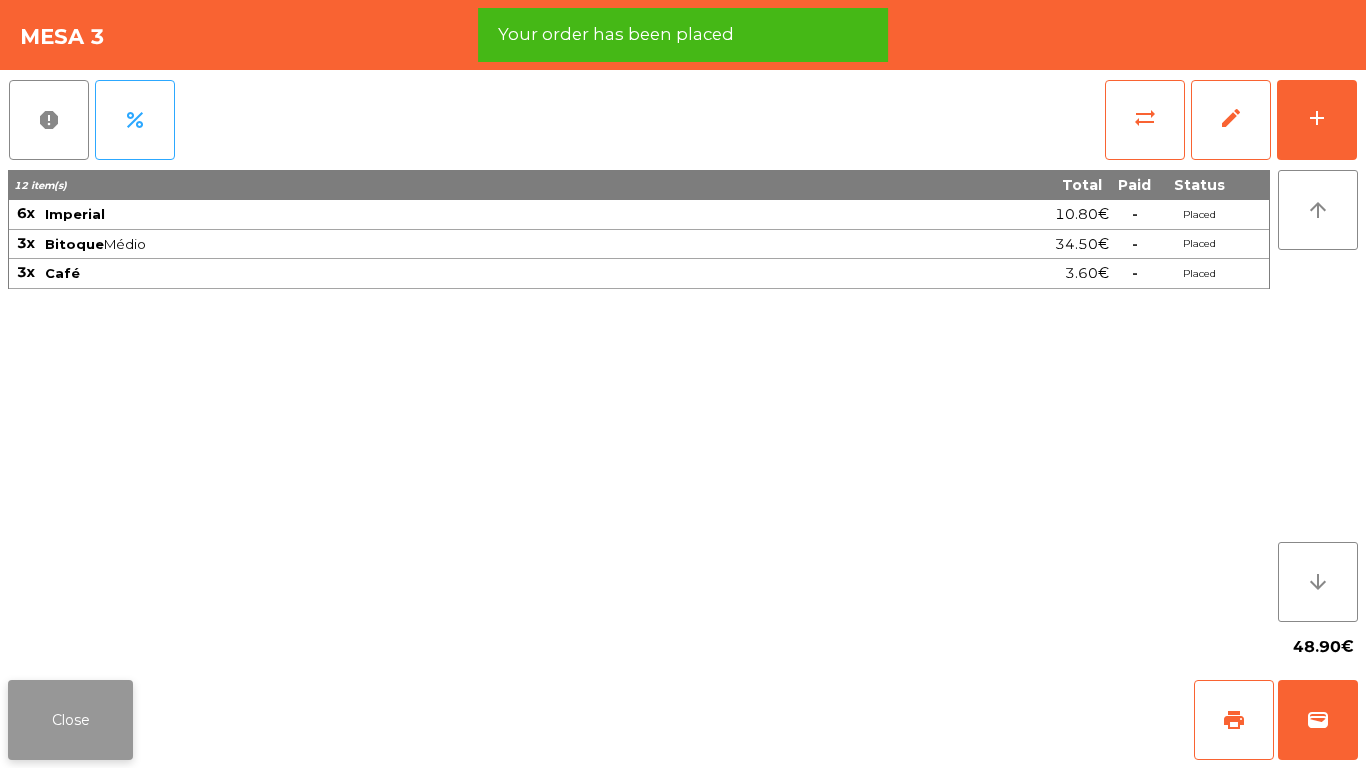 click on "Close" 